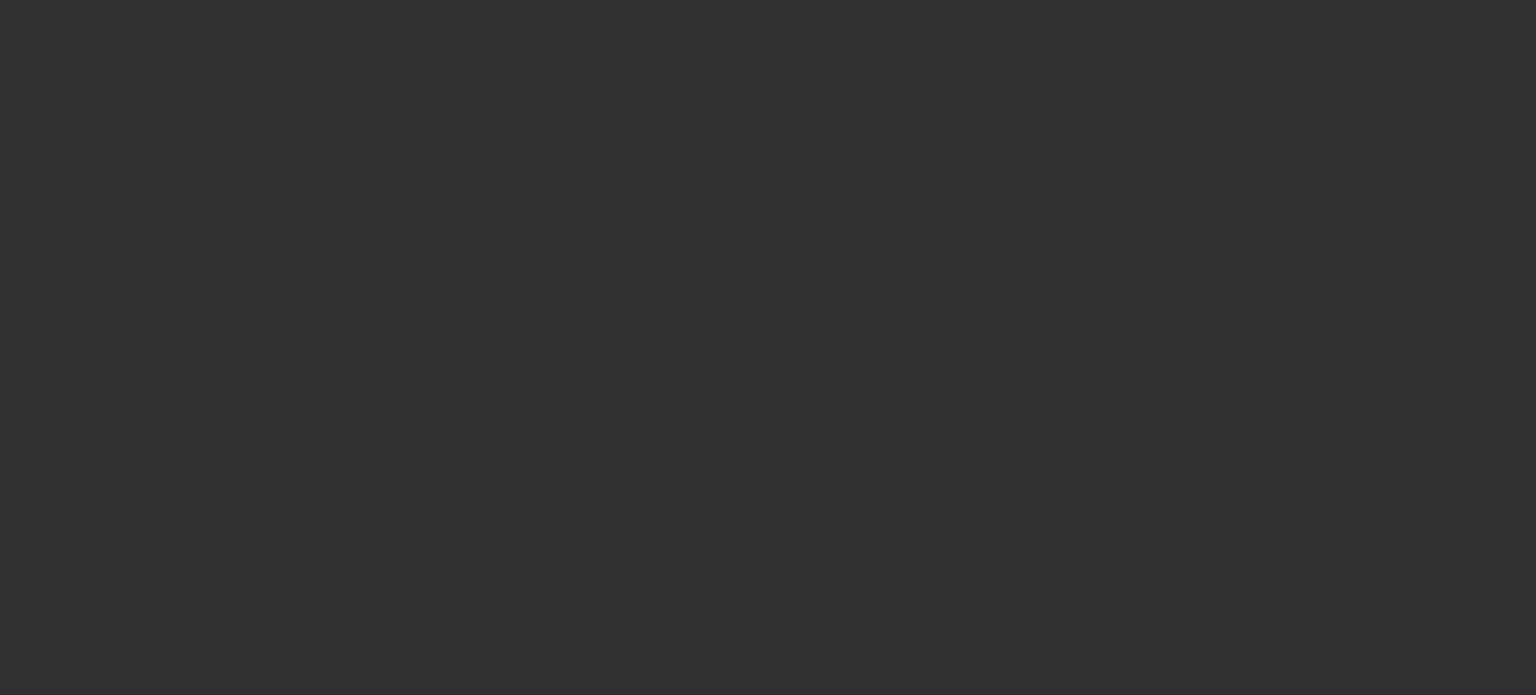 scroll, scrollTop: 0, scrollLeft: 0, axis: both 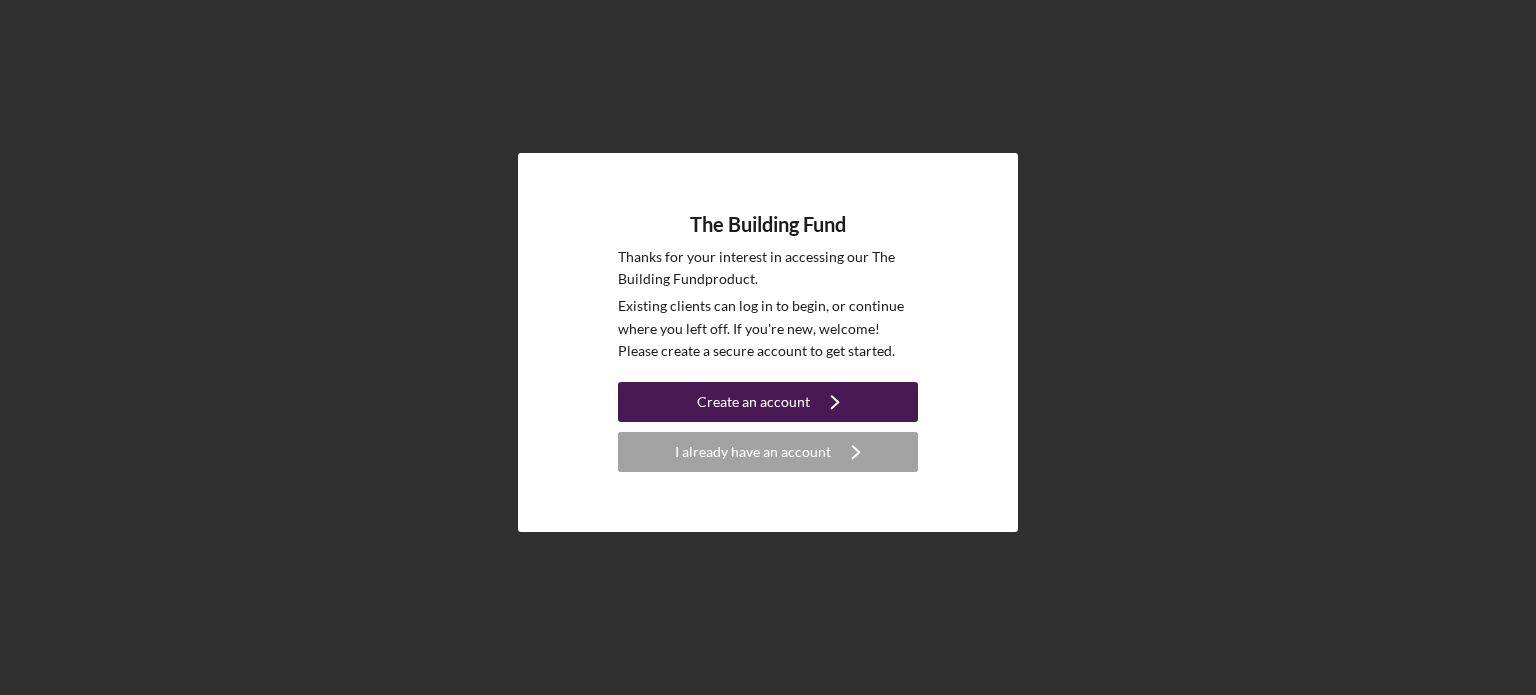 click on "Create an account" at bounding box center [753, 402] 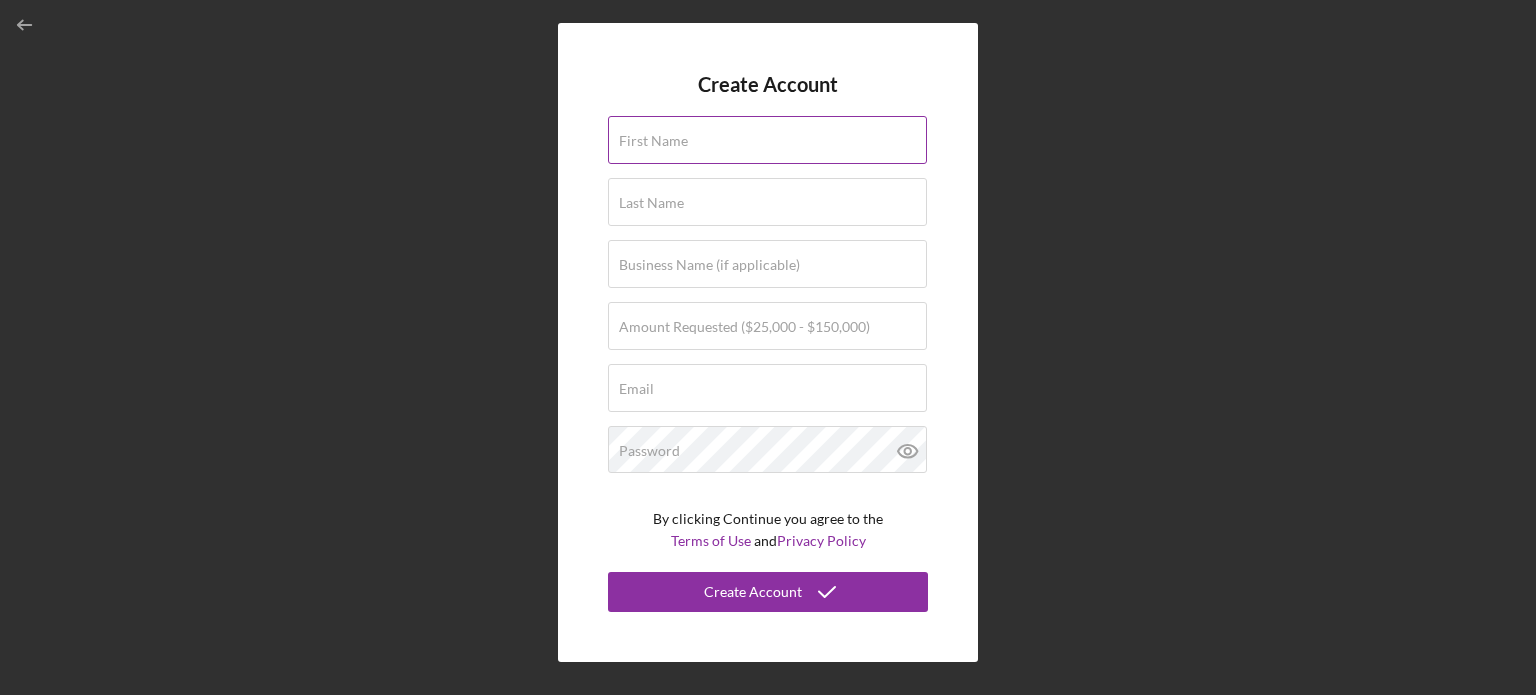 click on "First Name" at bounding box center [653, 141] 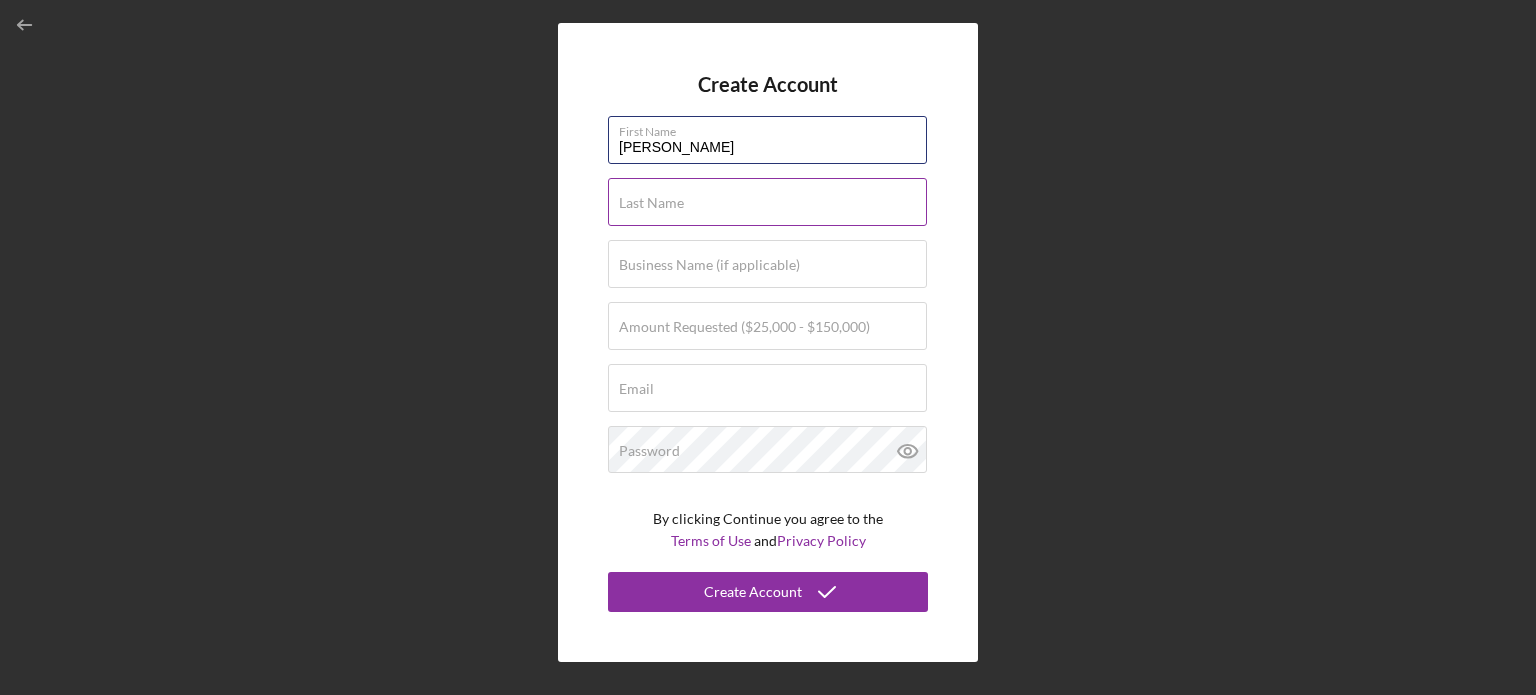 type on "[PERSON_NAME]" 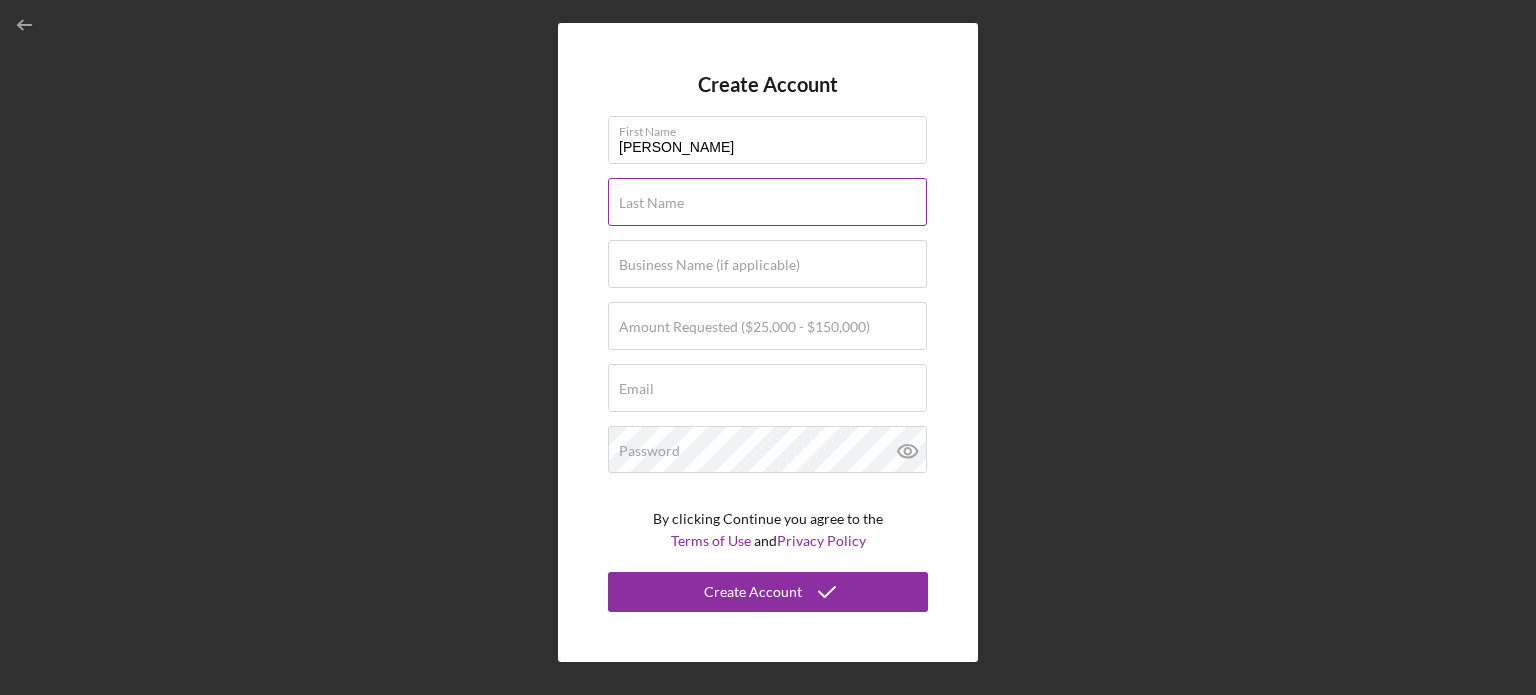click on "Last Name" at bounding box center [651, 203] 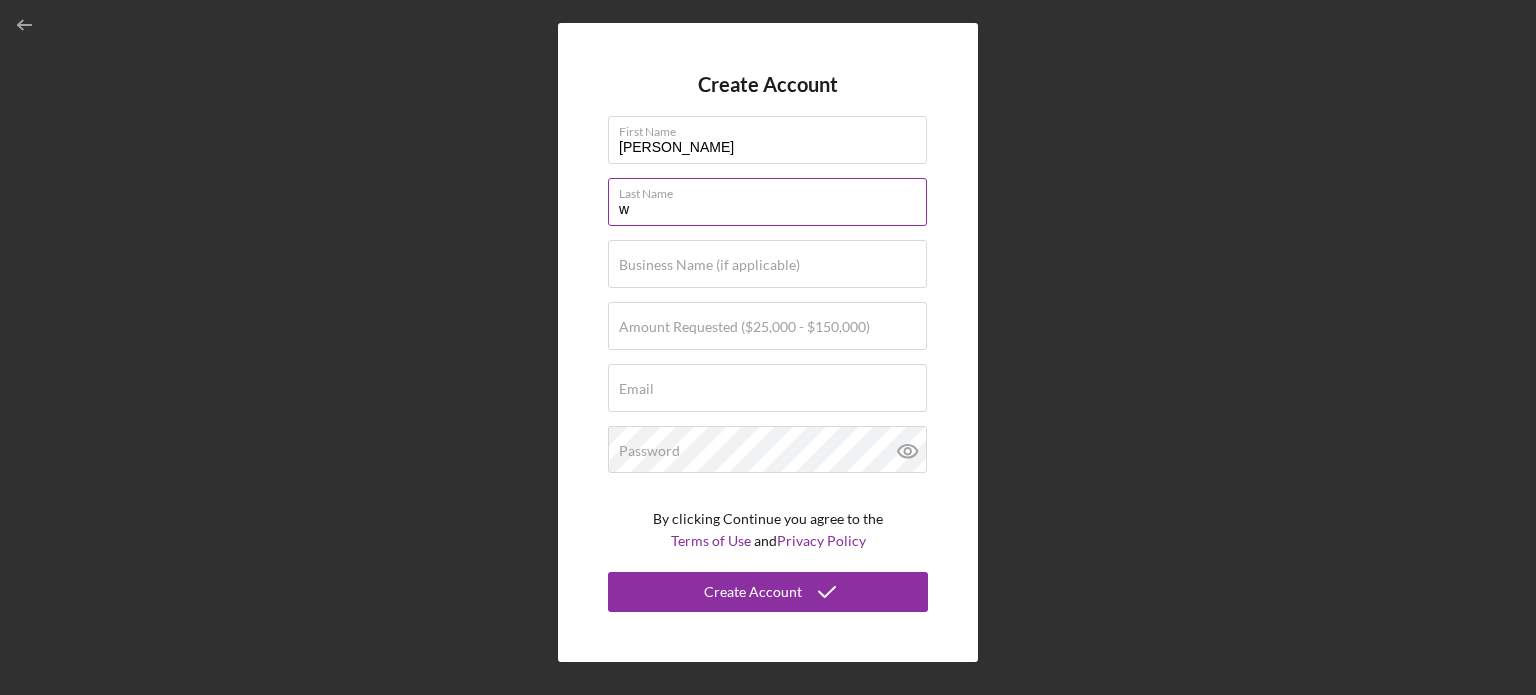 click on "w" at bounding box center (767, 202) 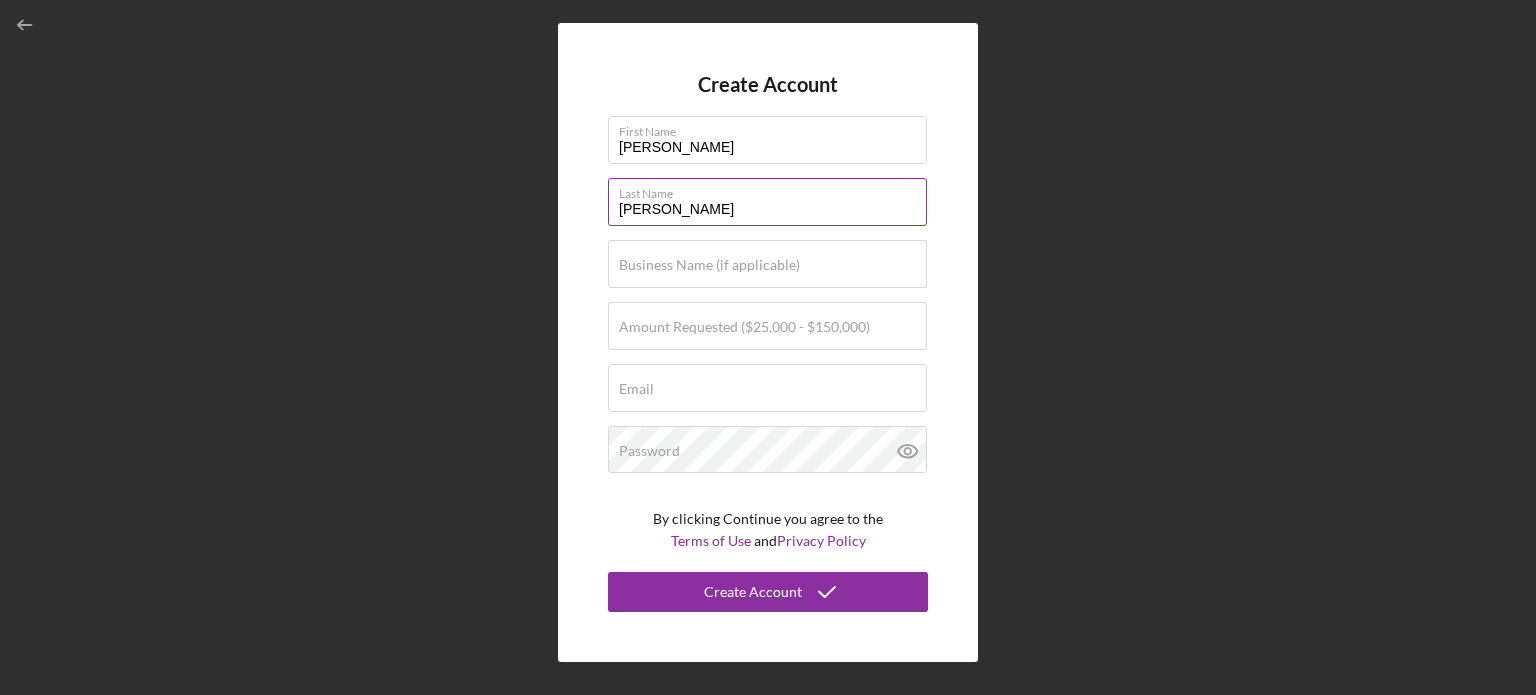 type on "[PERSON_NAME]" 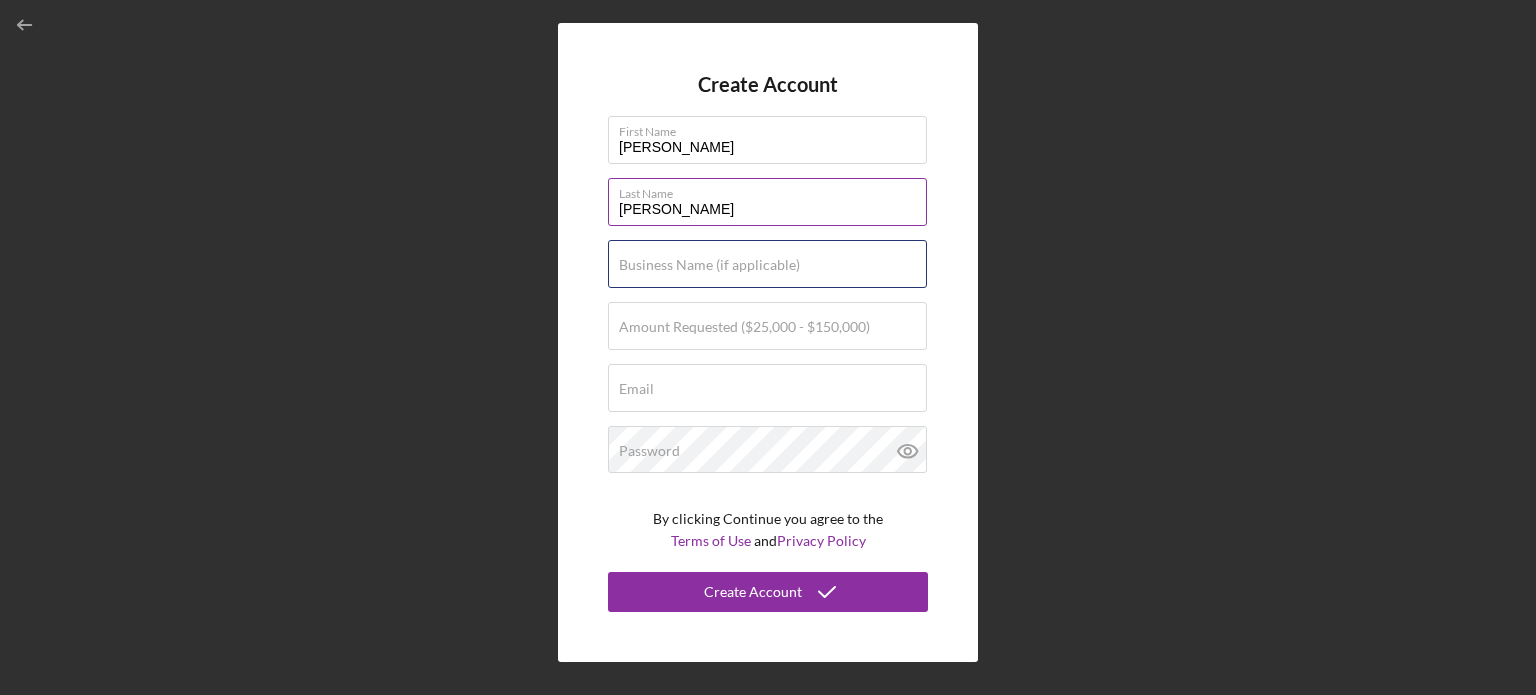 type on "Hugs N More" 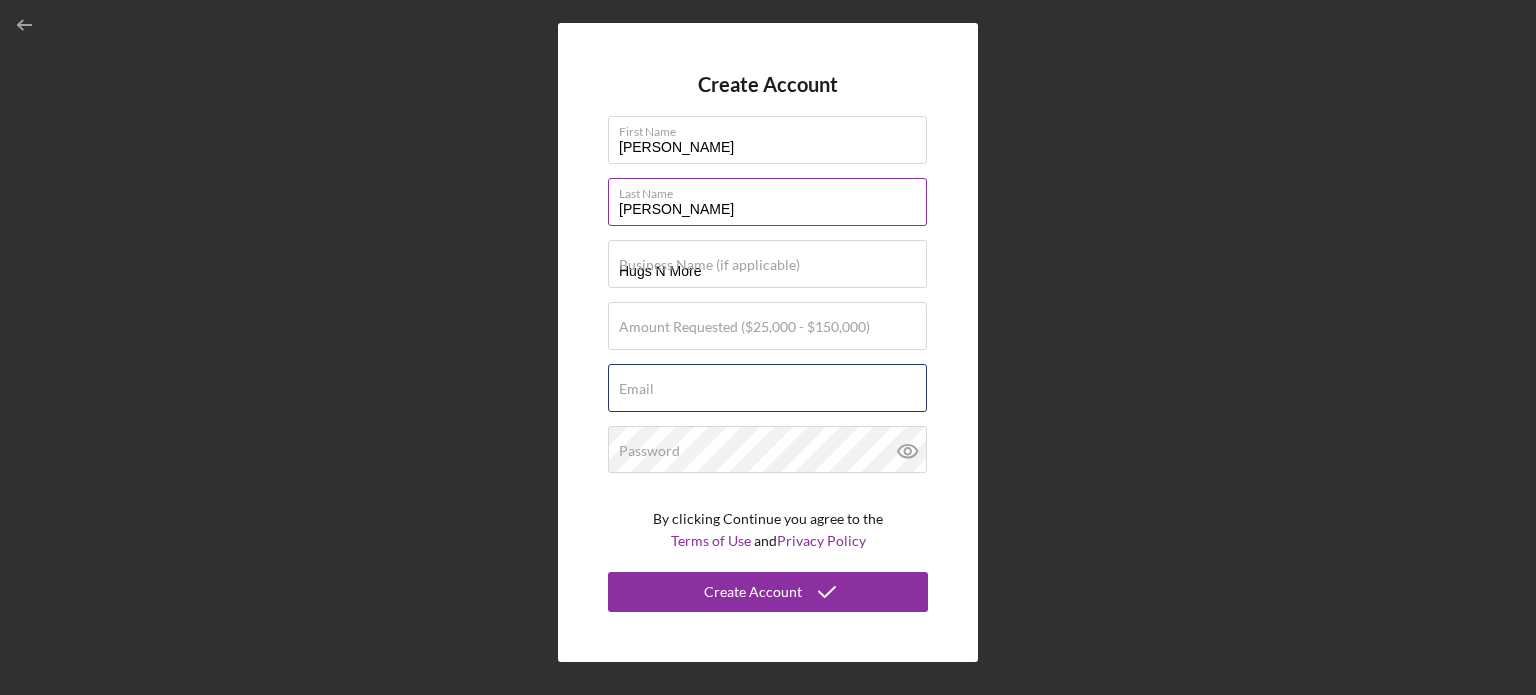 type on "[EMAIL_ADDRESS][DOMAIN_NAME]" 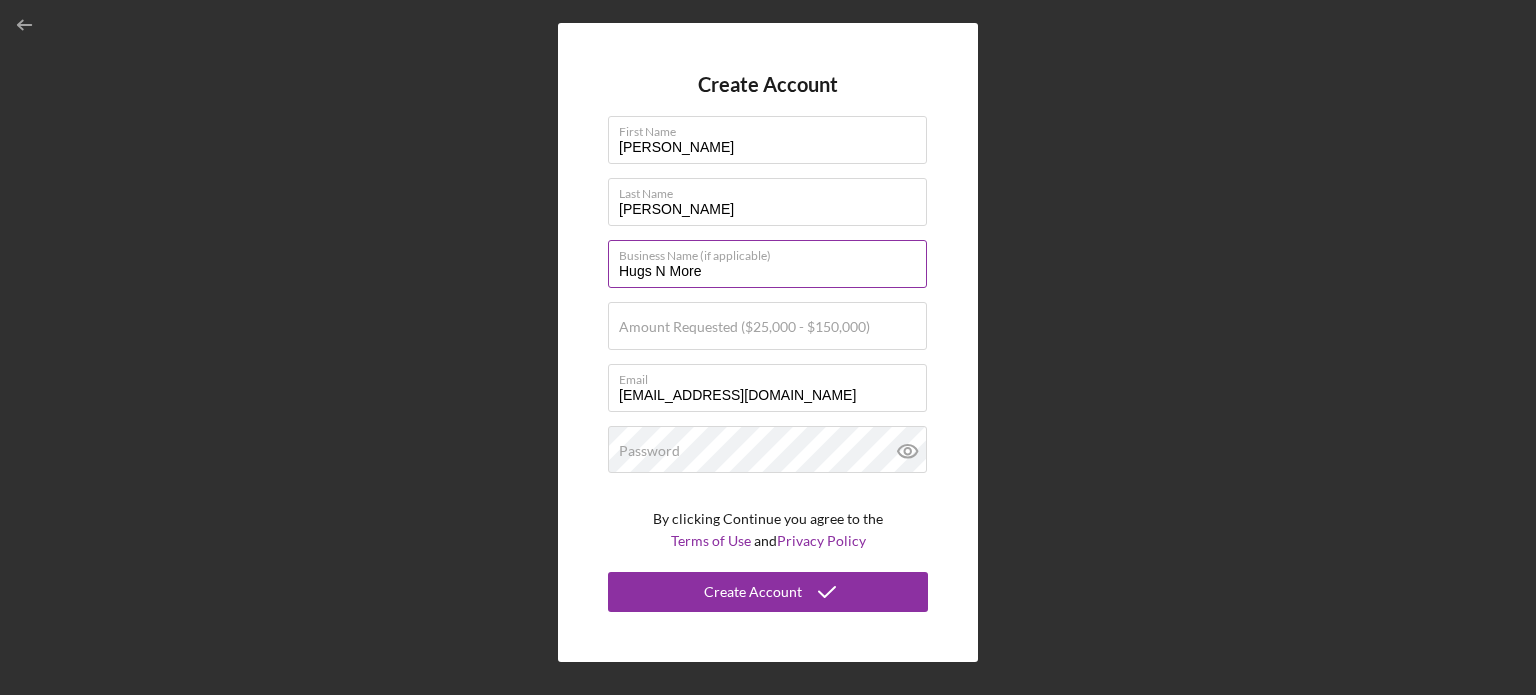 click on "Hugs N More" at bounding box center (767, 264) 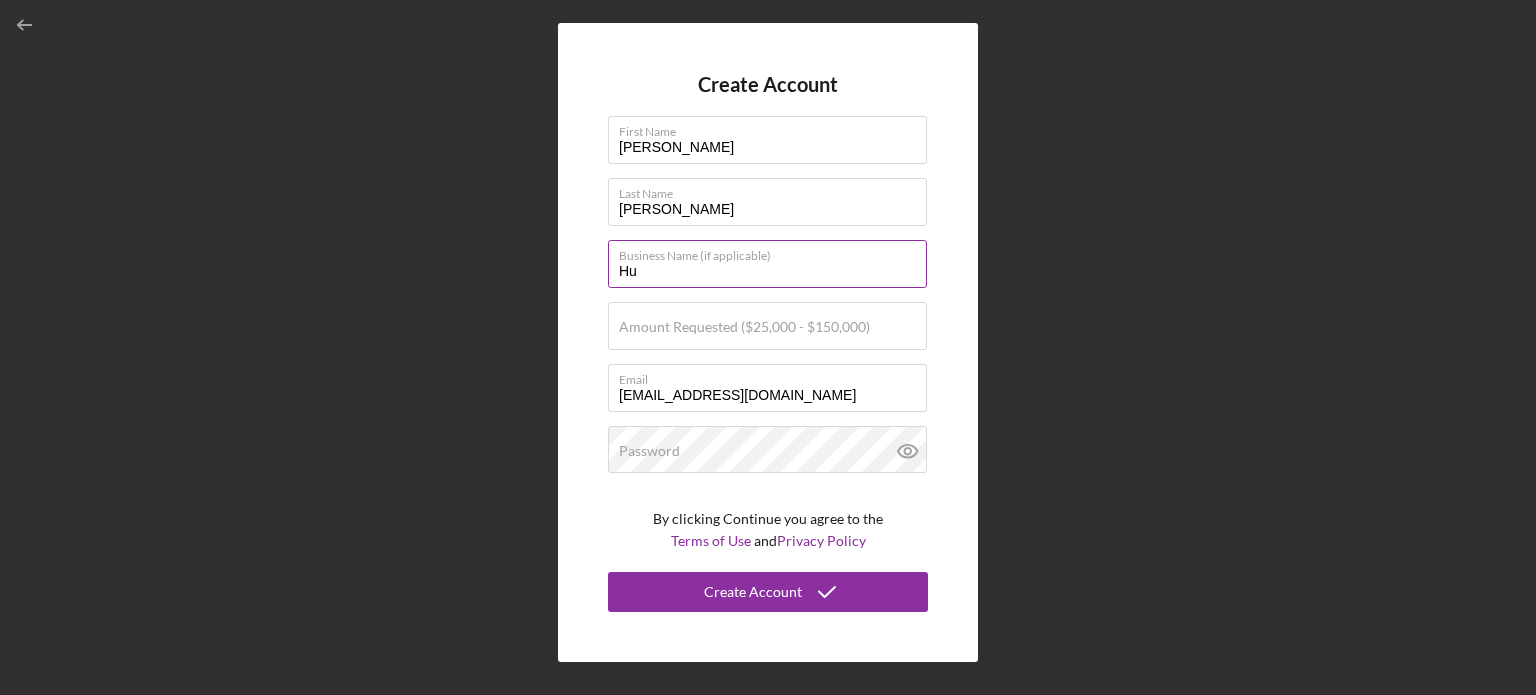 type on "H" 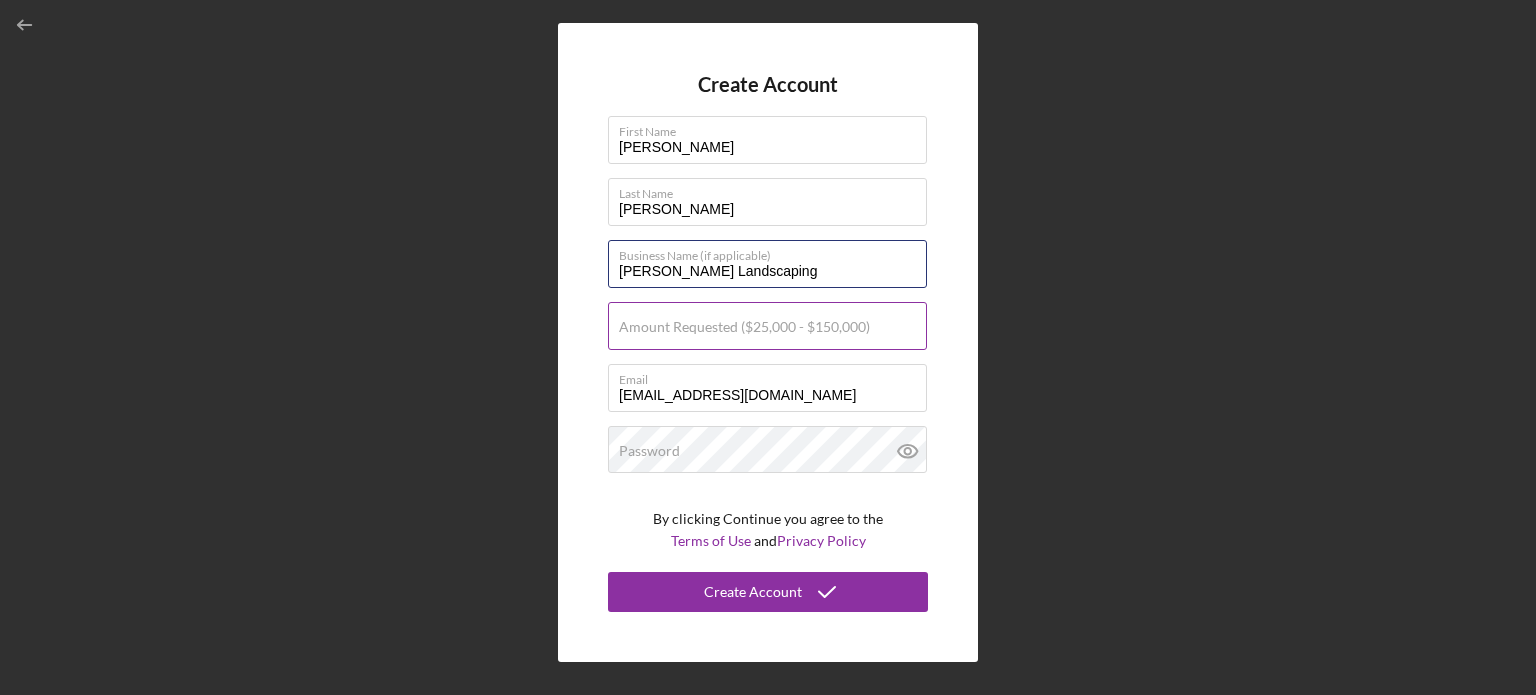 type on "[PERSON_NAME] Landscaping" 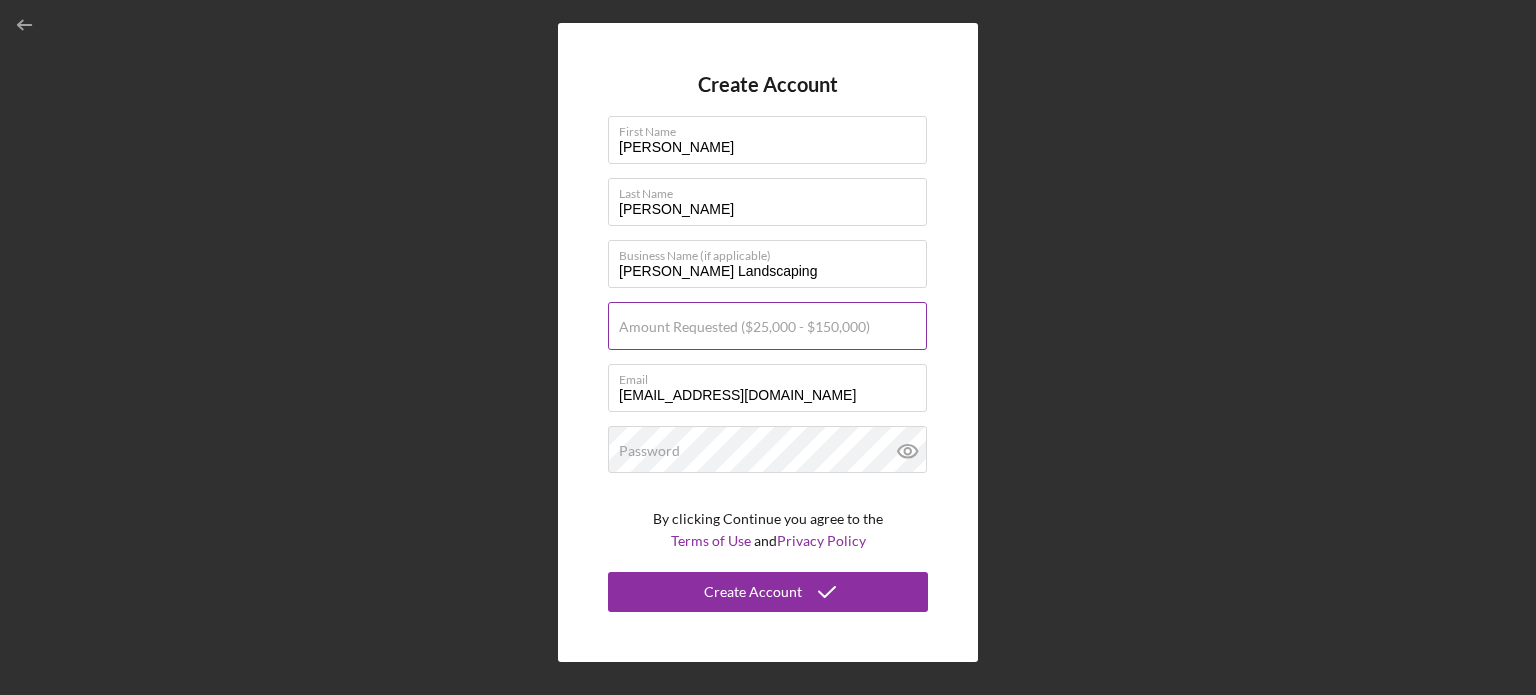 click on "Amount Requested ($25,000 - $150,000)" at bounding box center (744, 327) 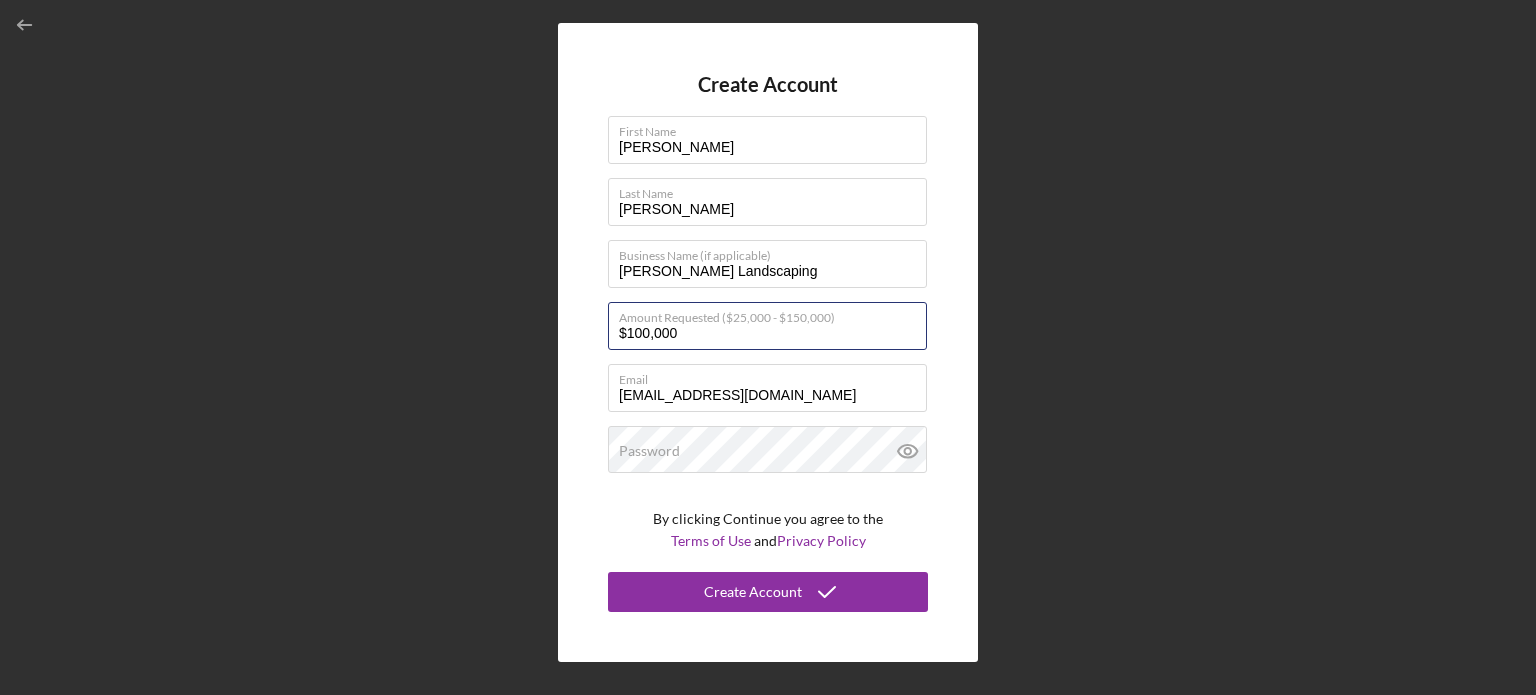 type on "$100,000" 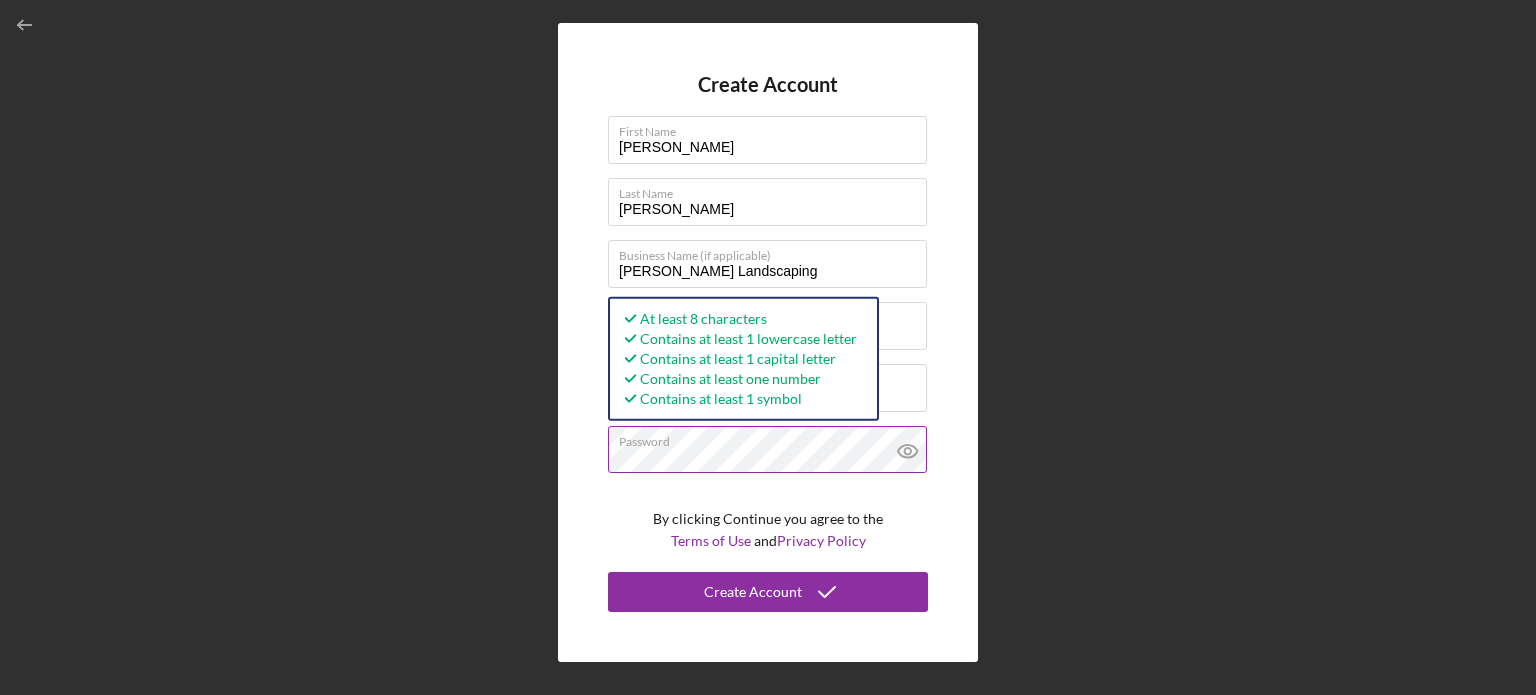 click 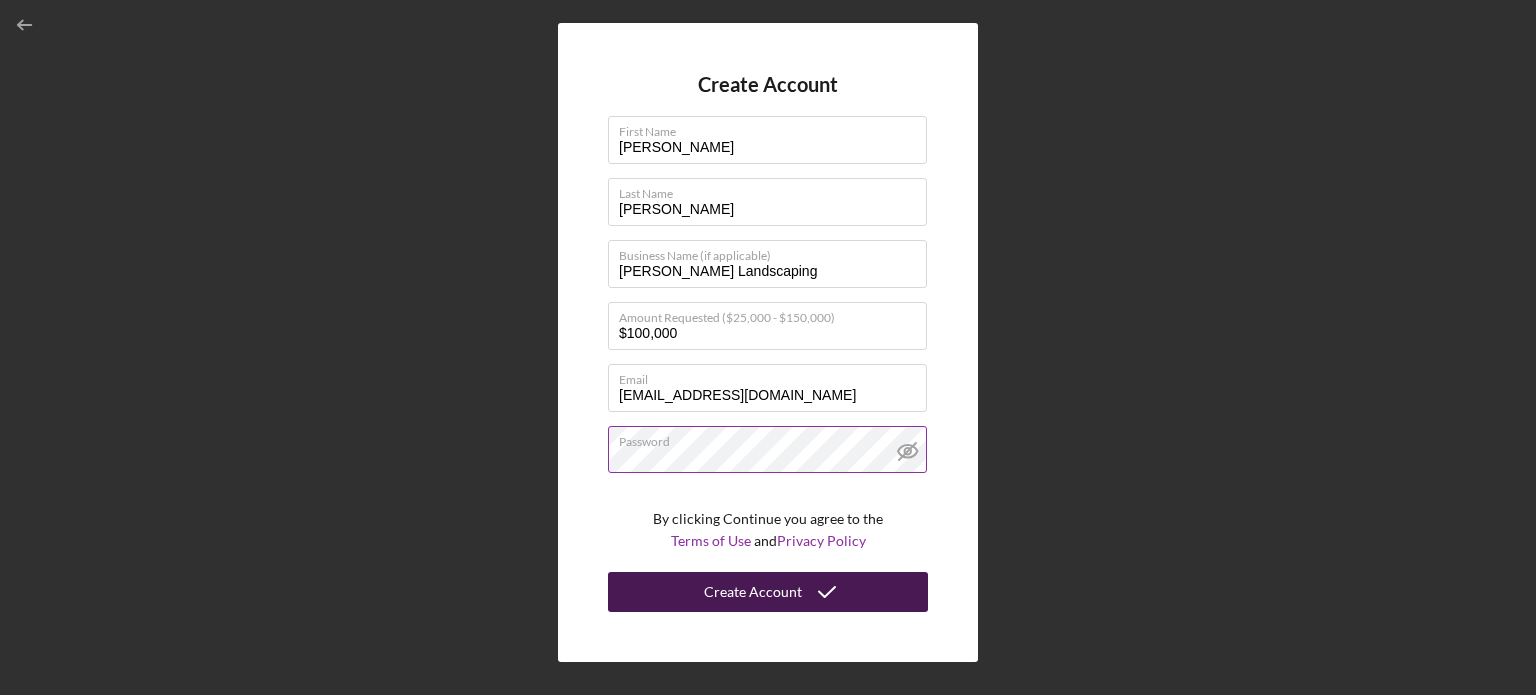 click 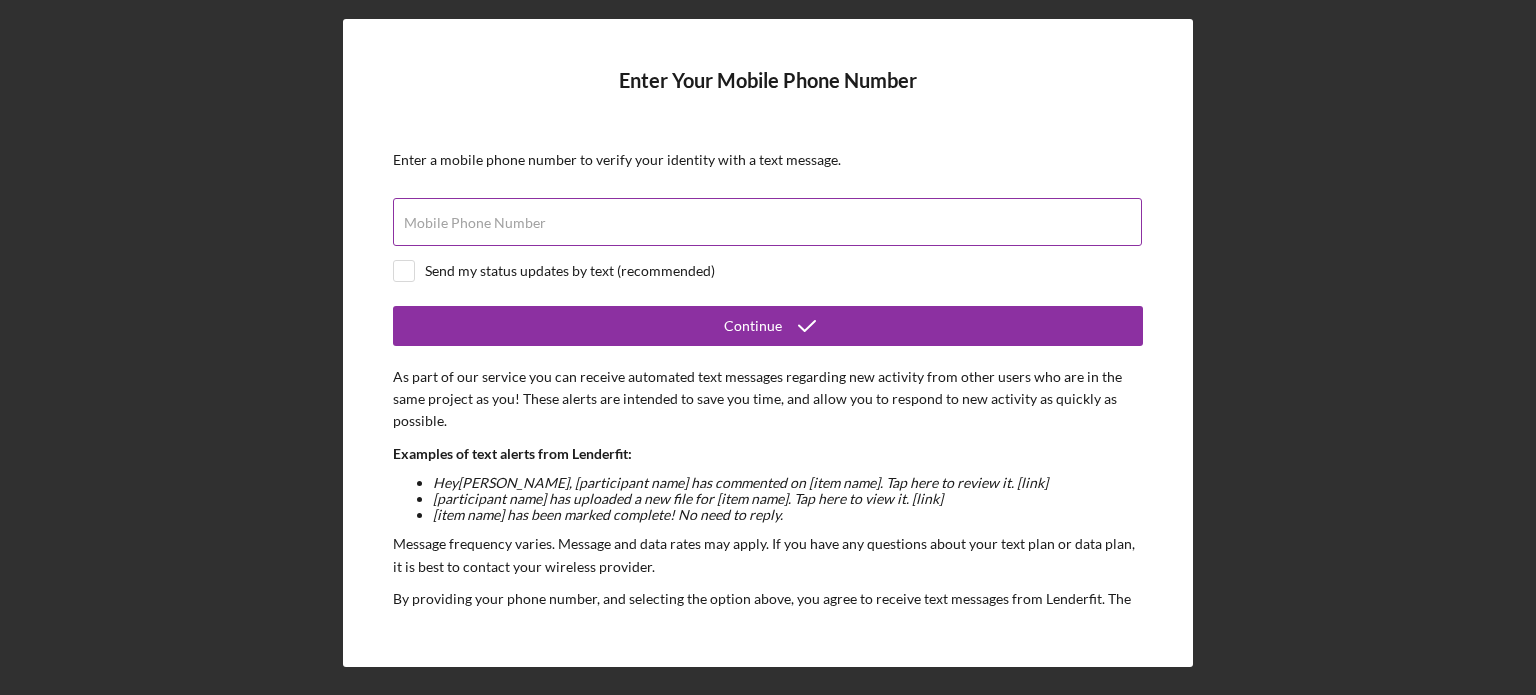 click on "Mobile Phone Number" at bounding box center [767, 222] 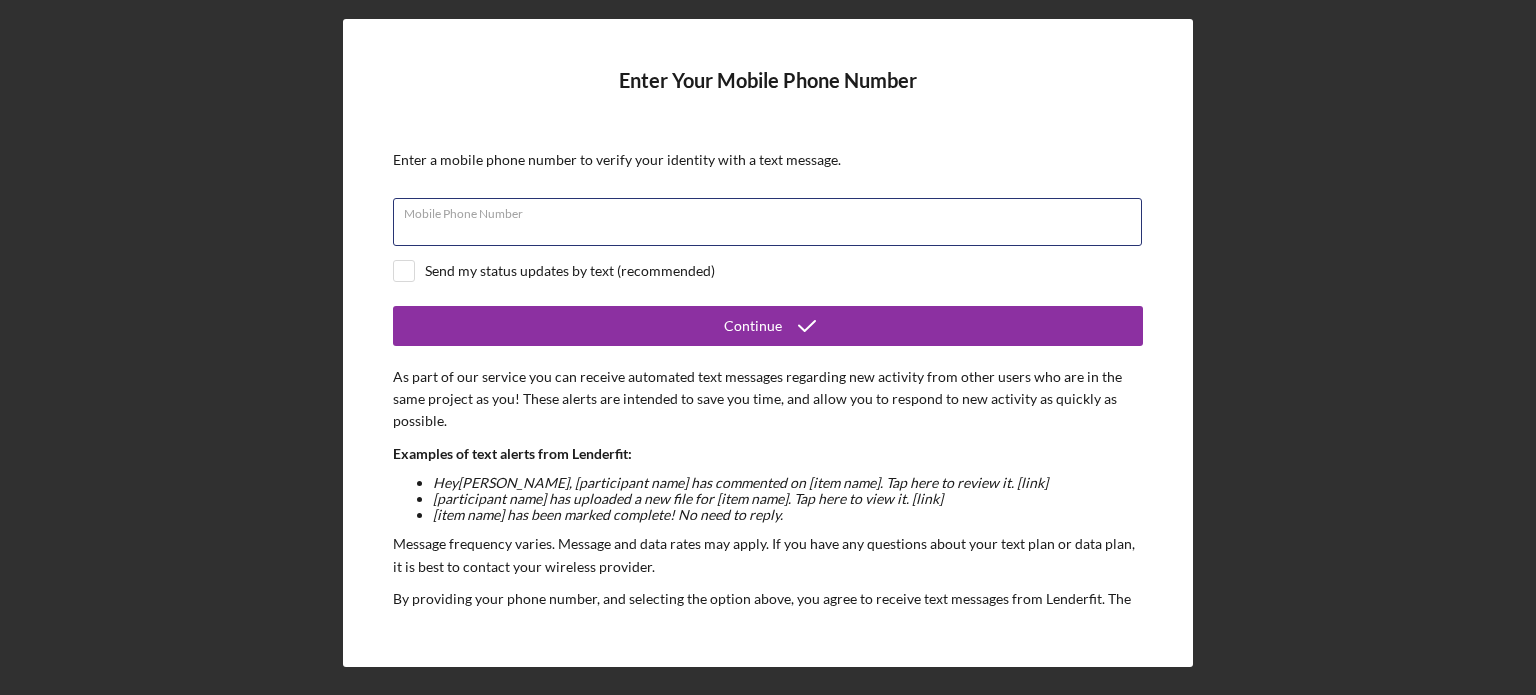 type on "[PHONE_NUMBER]" 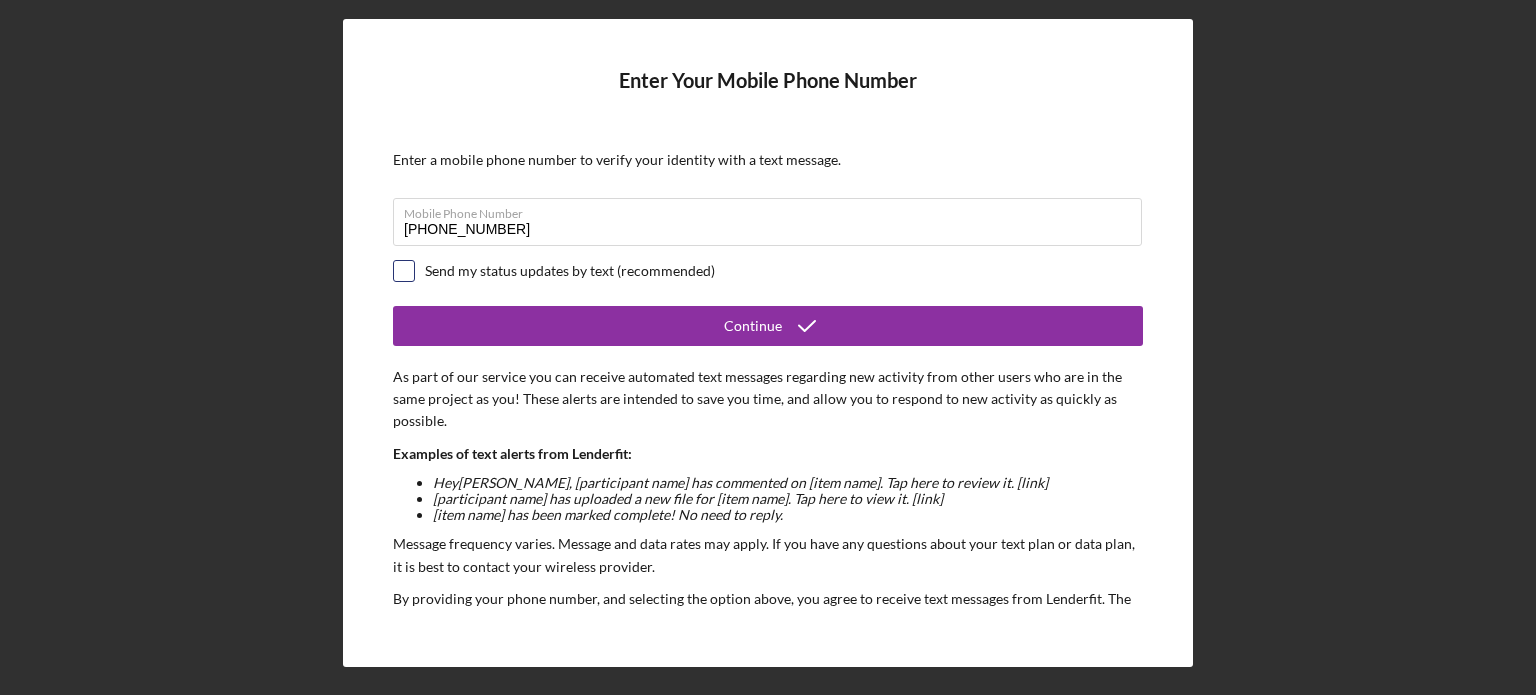 click at bounding box center (404, 271) 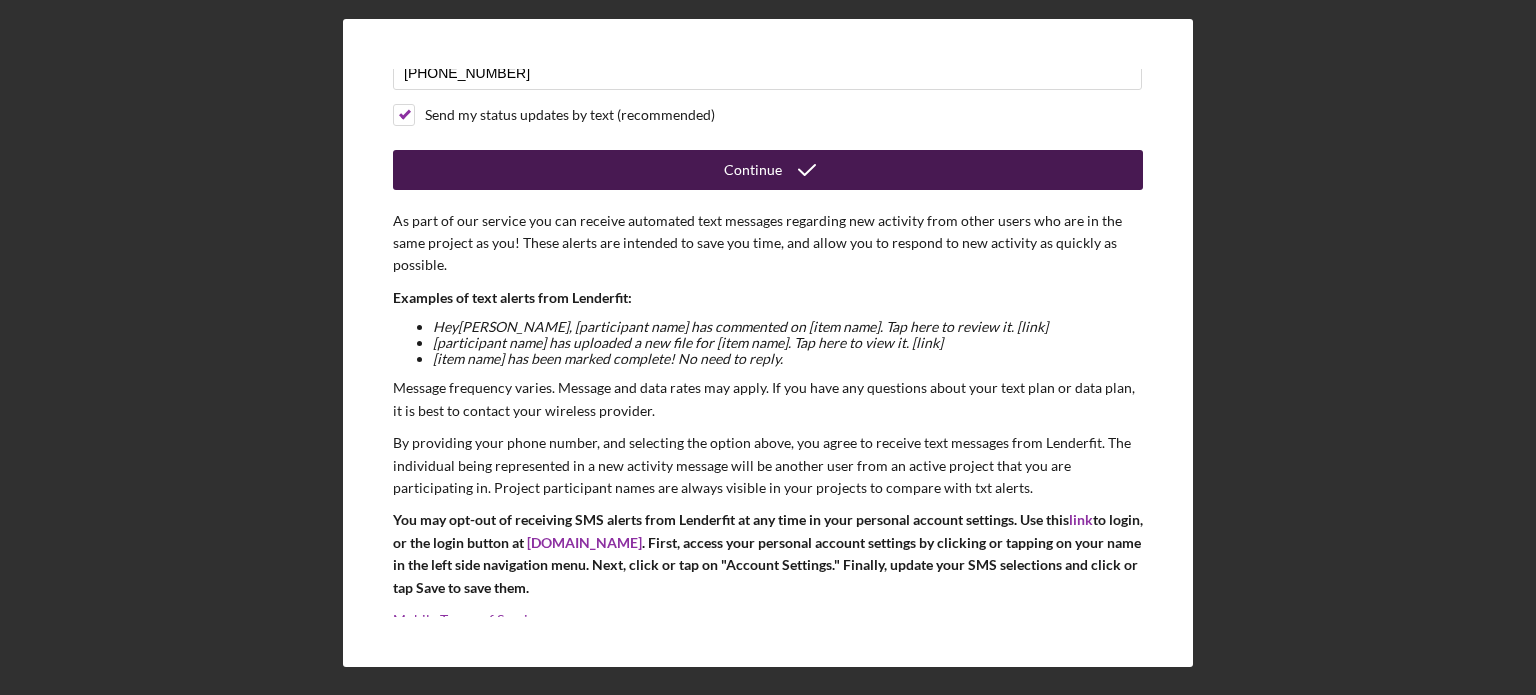 scroll, scrollTop: 180, scrollLeft: 0, axis: vertical 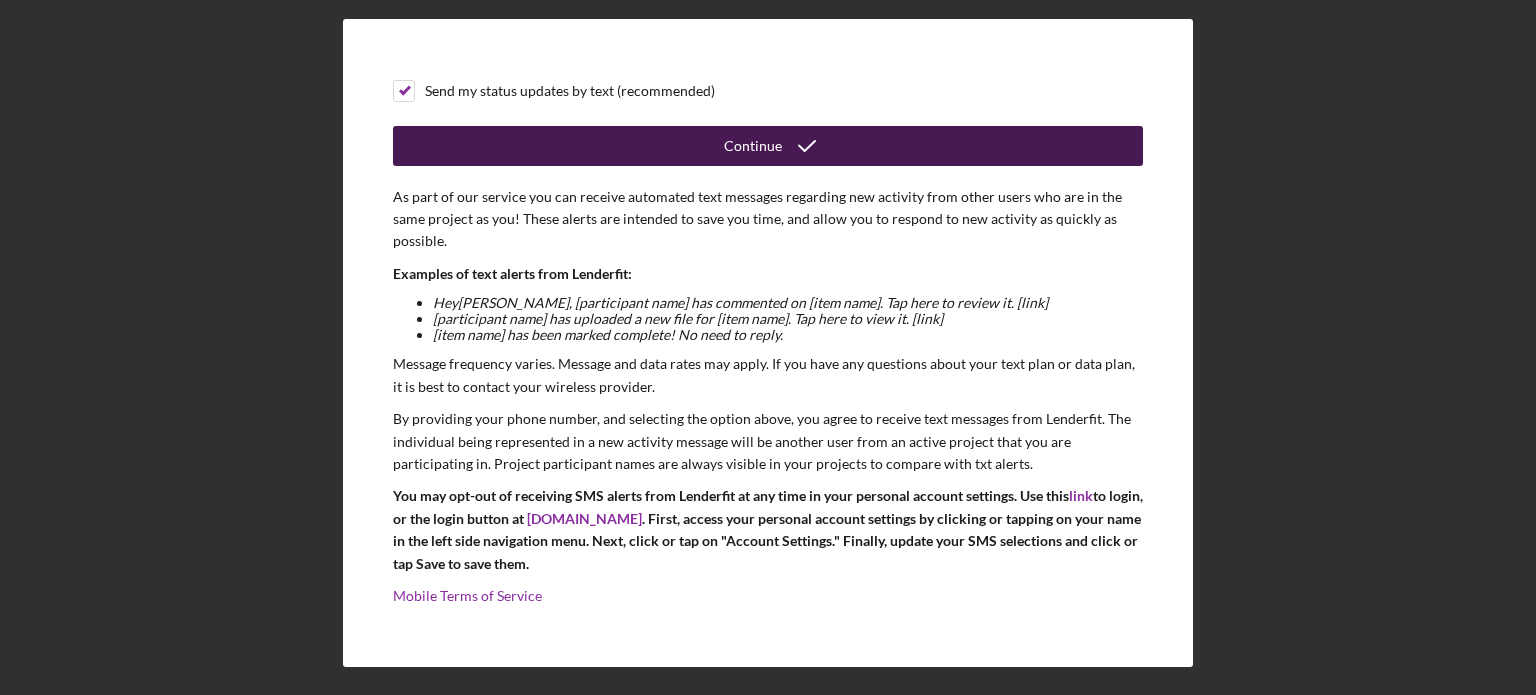click on "Continue" at bounding box center [753, 146] 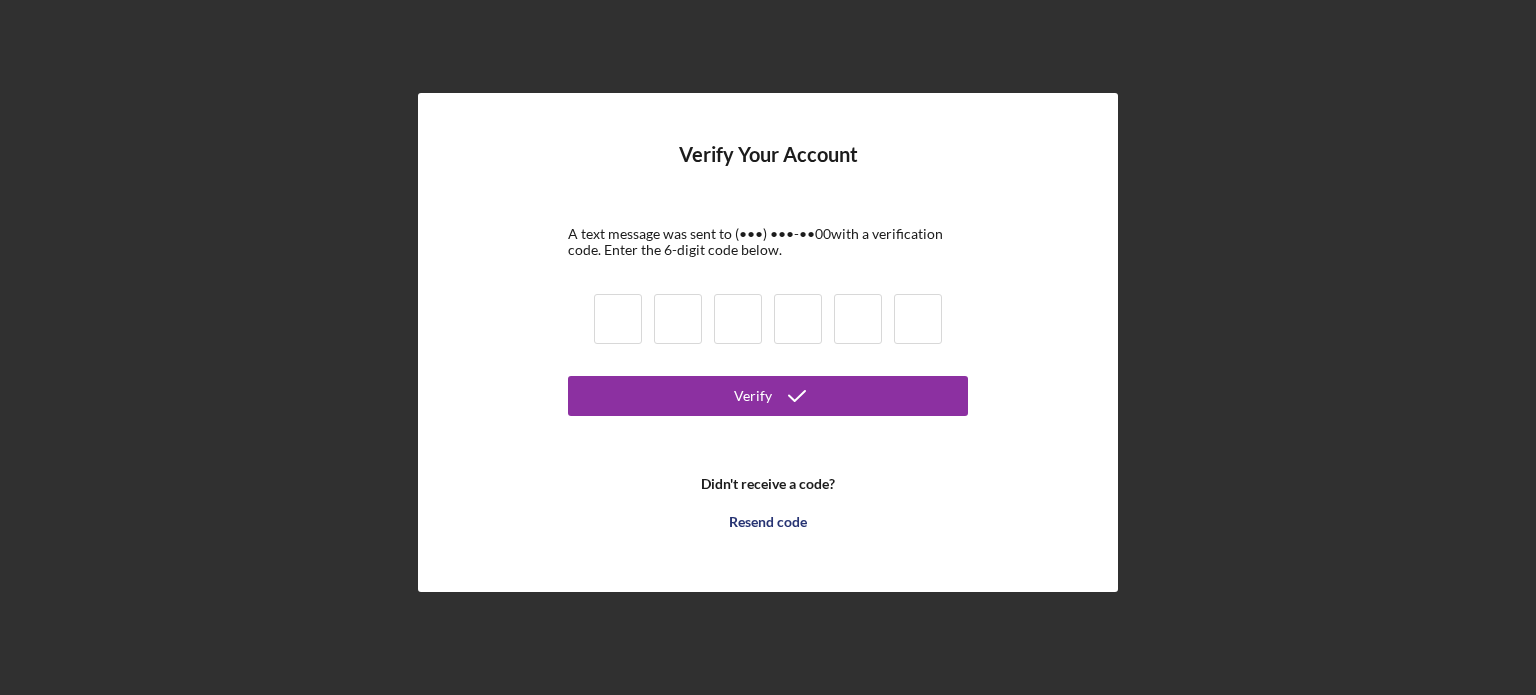 click at bounding box center [618, 319] 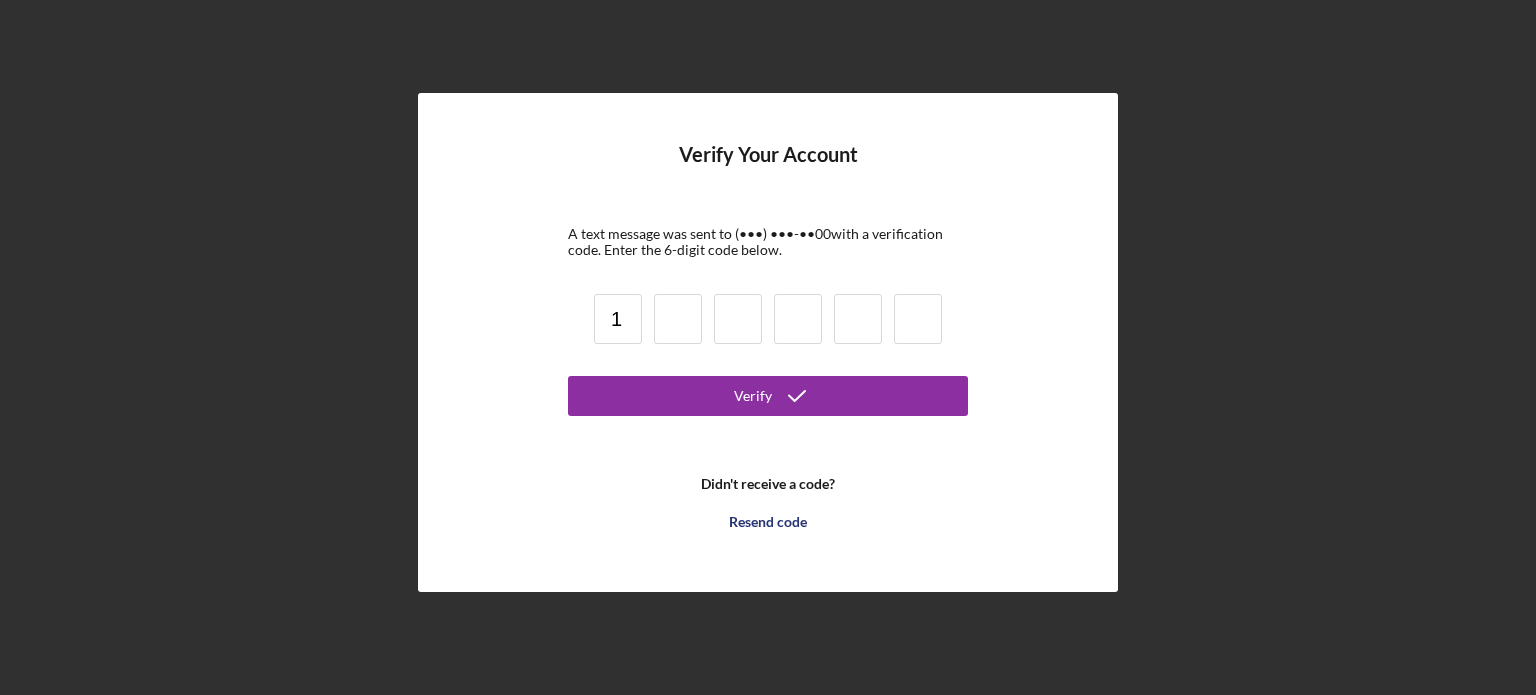 type on "1" 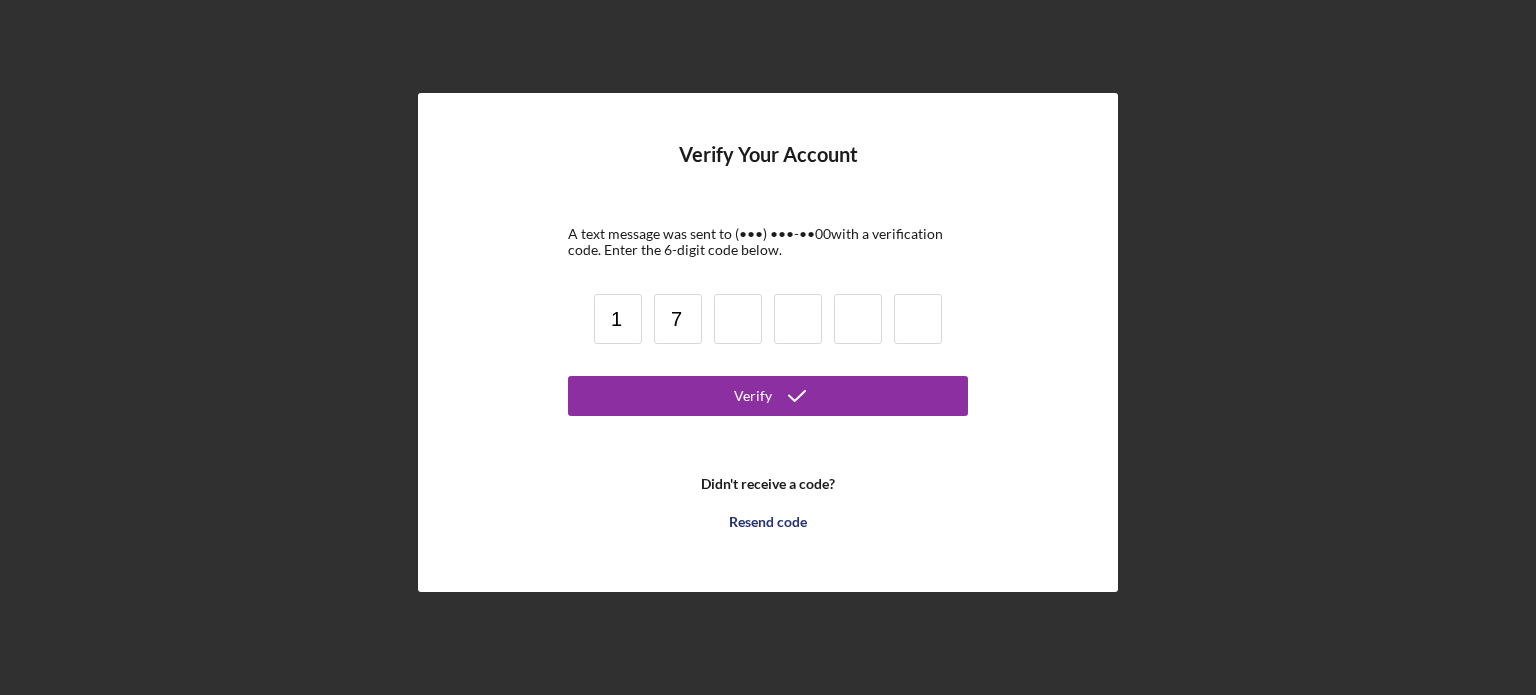type on "7" 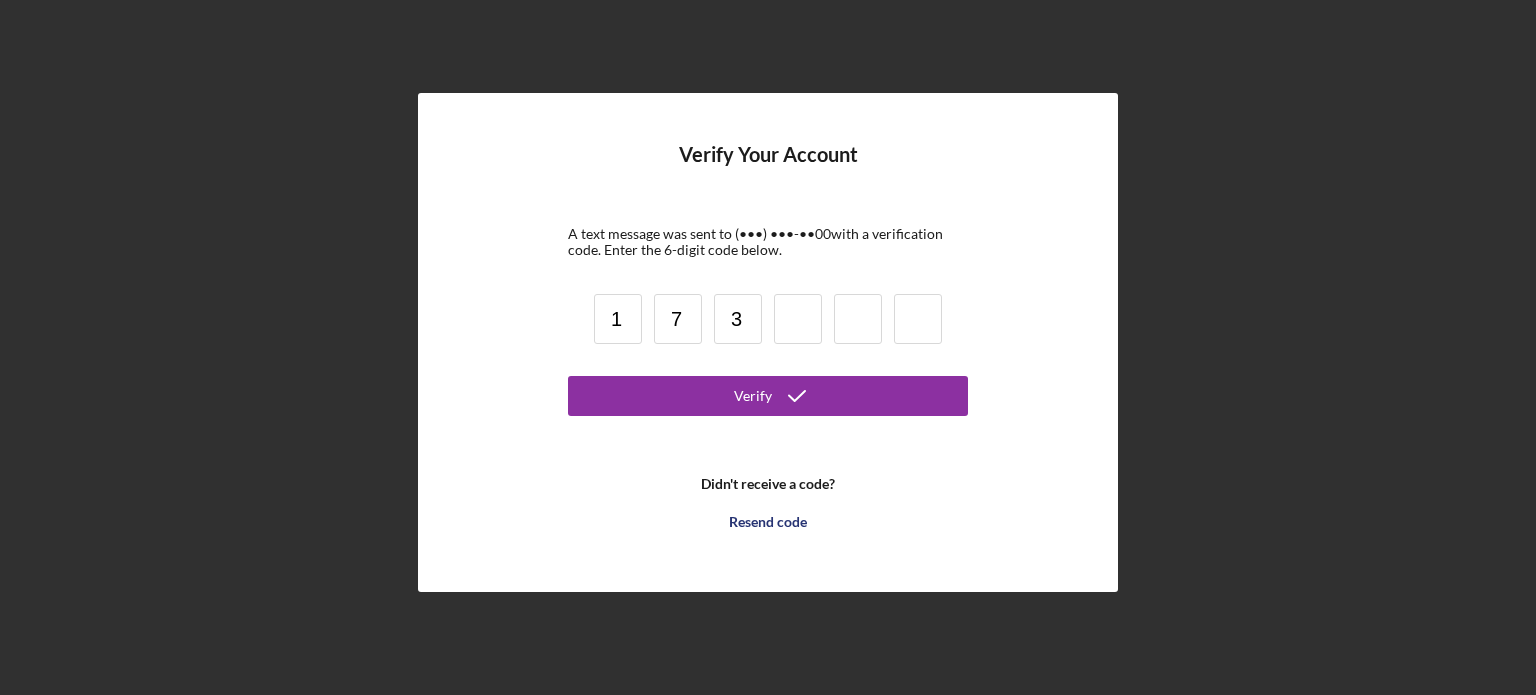 type on "3" 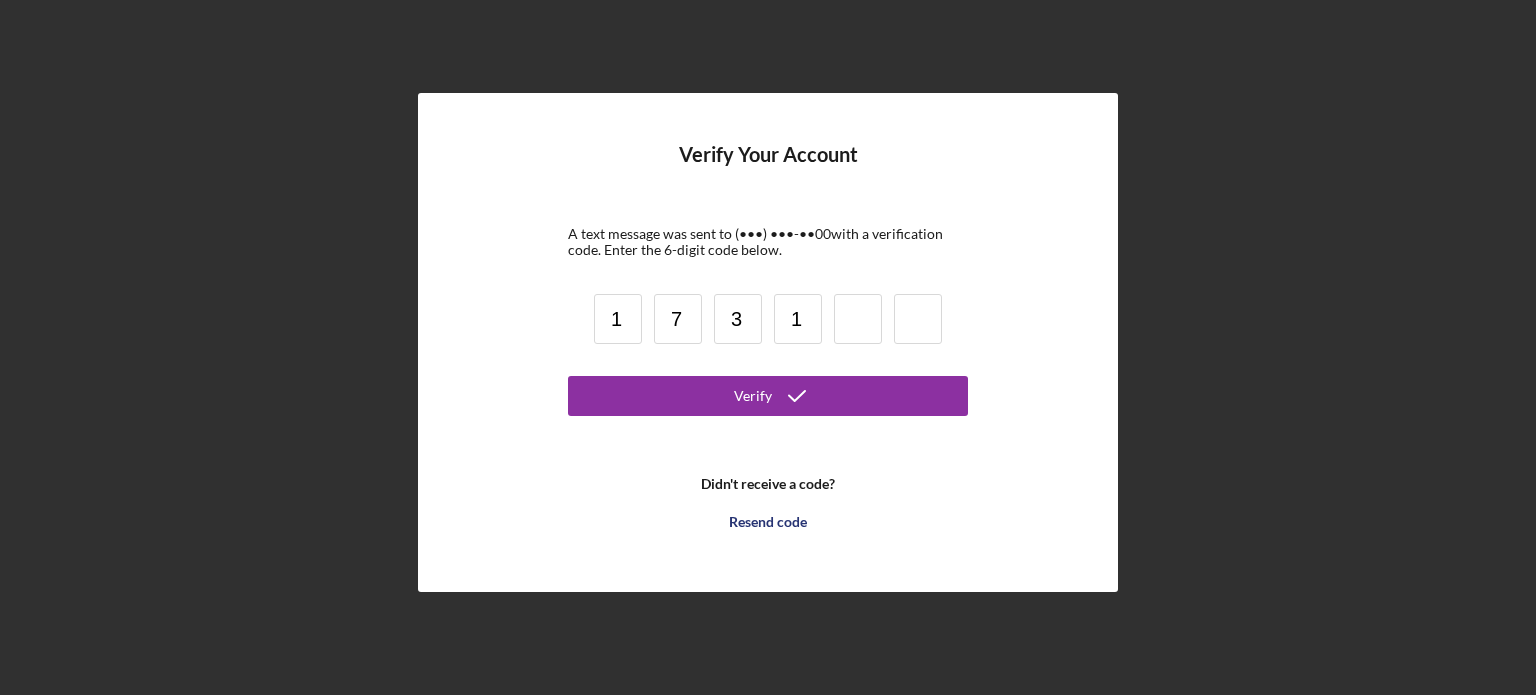 type on "1" 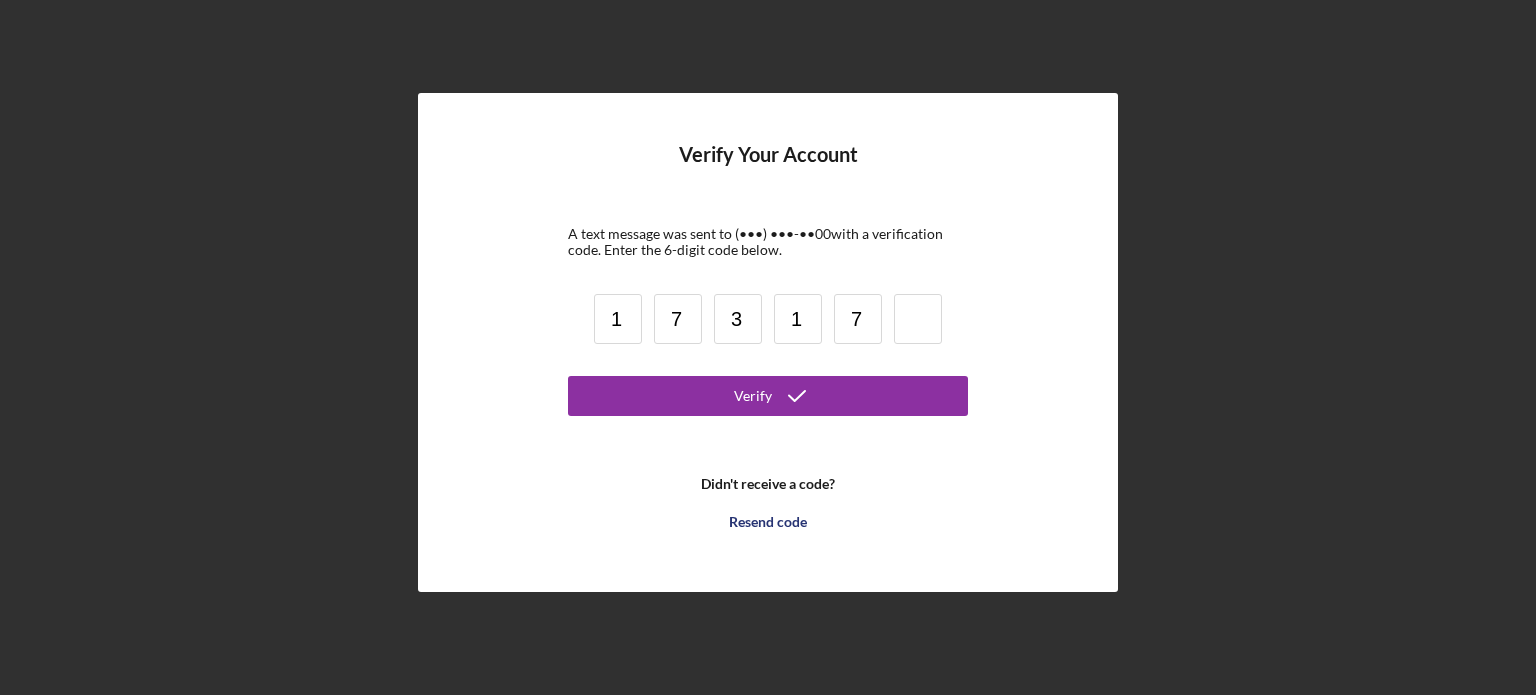 type on "7" 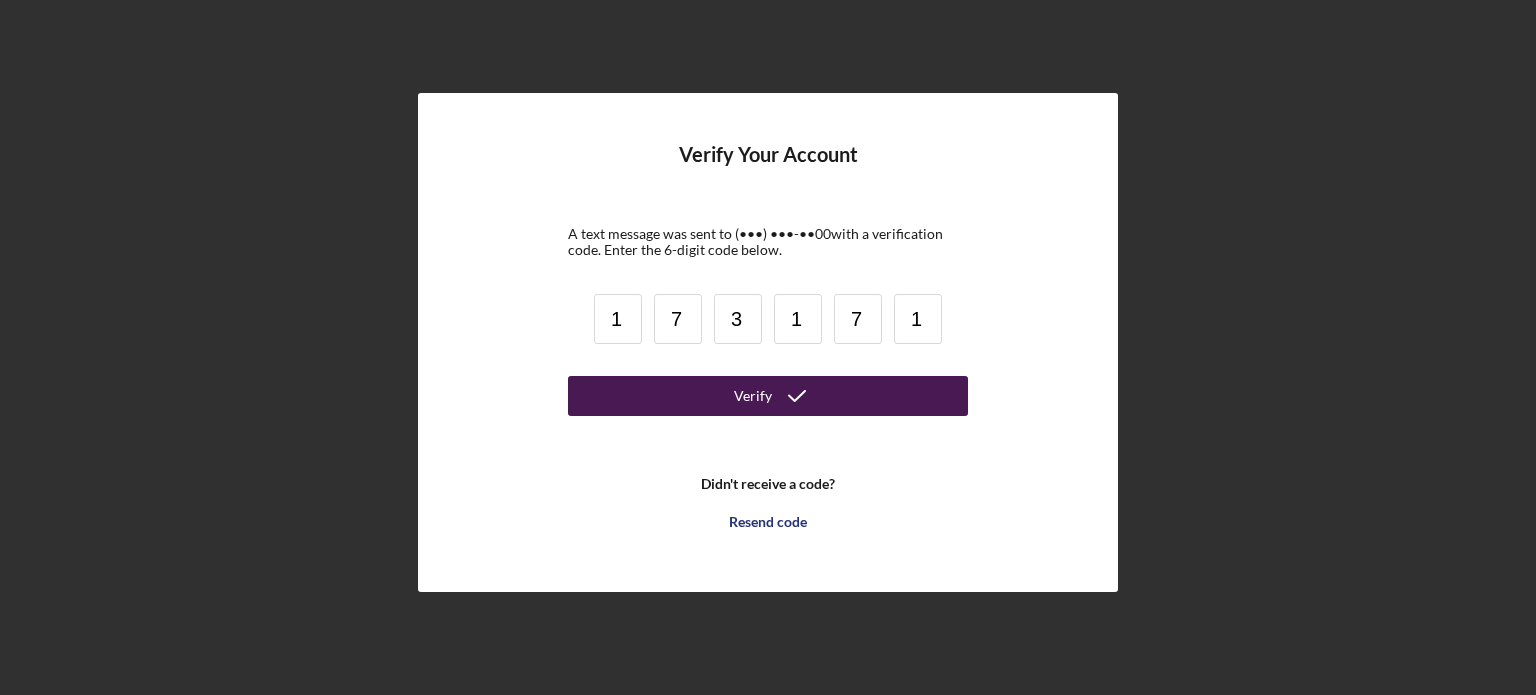type on "1" 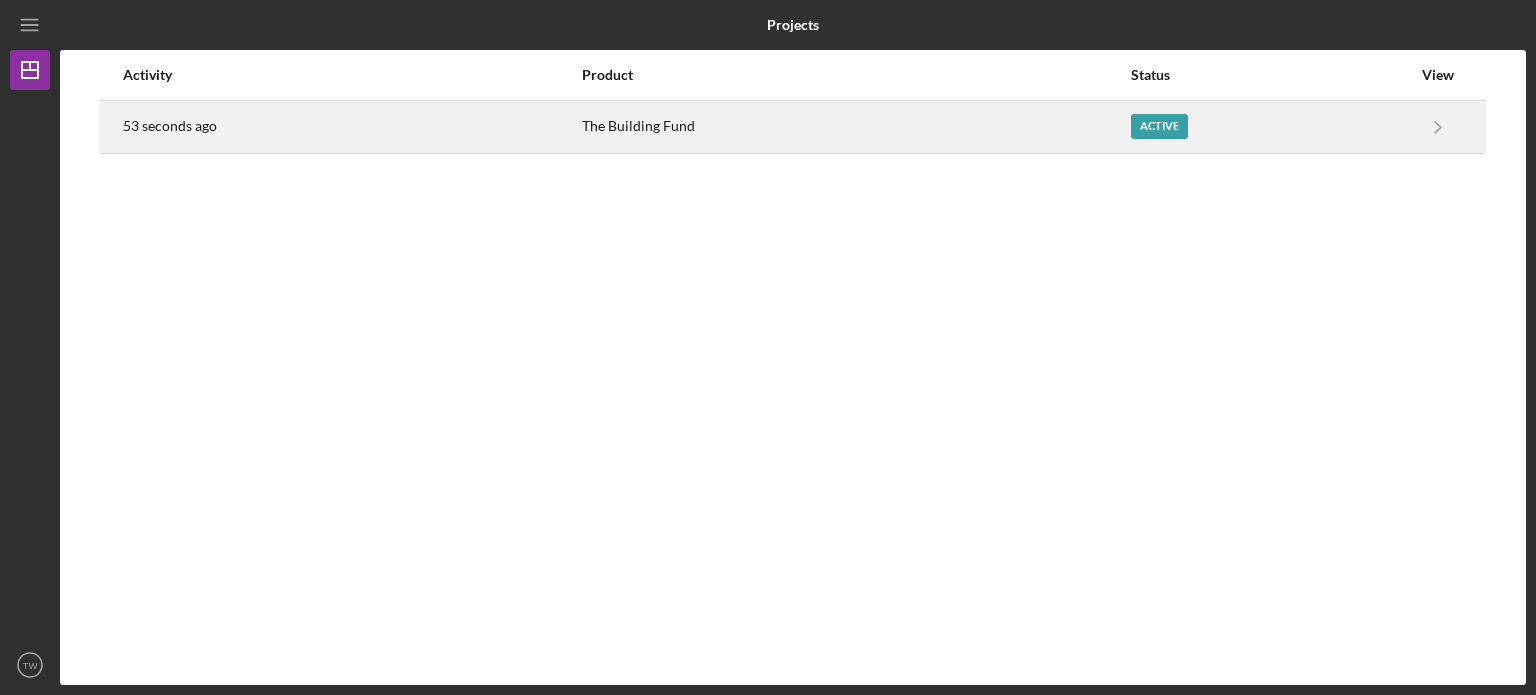 click on "Active" at bounding box center [1159, 126] 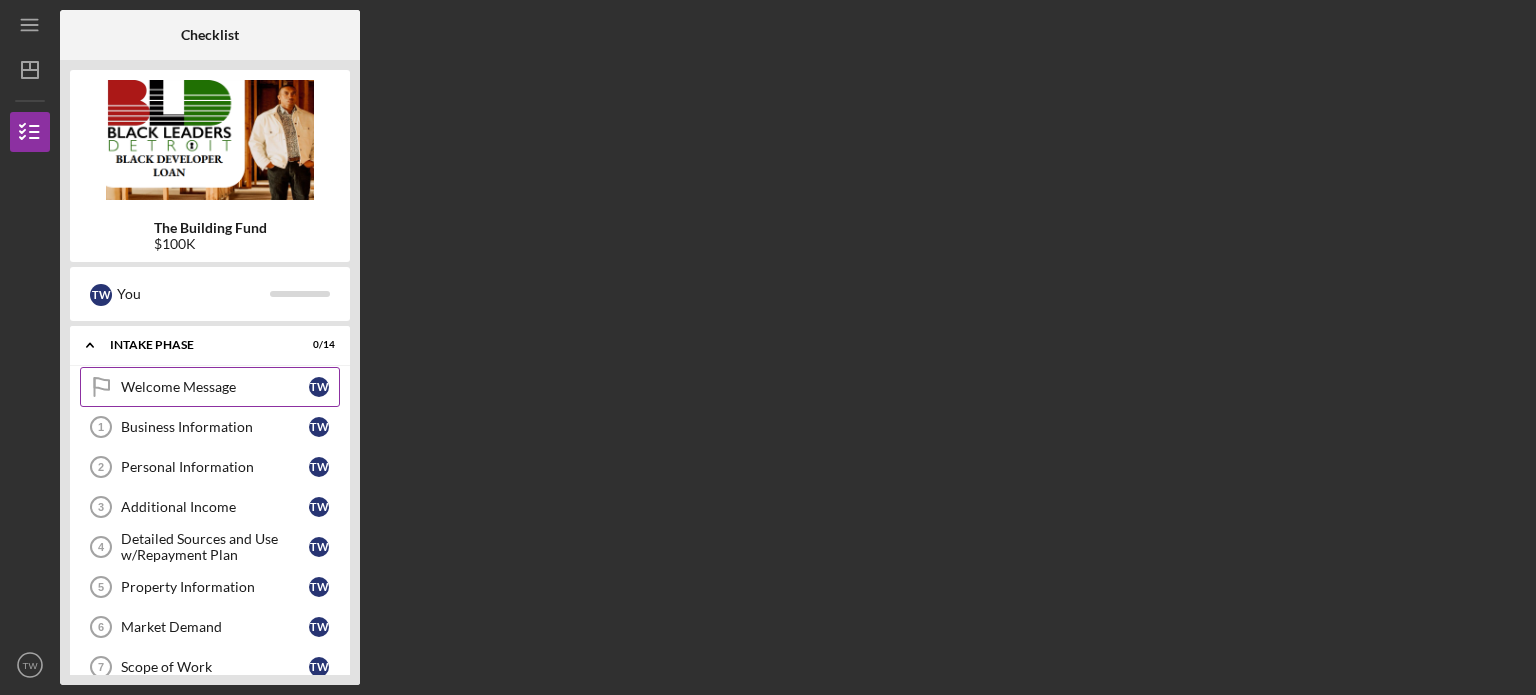 click on "Welcome Message" at bounding box center [215, 387] 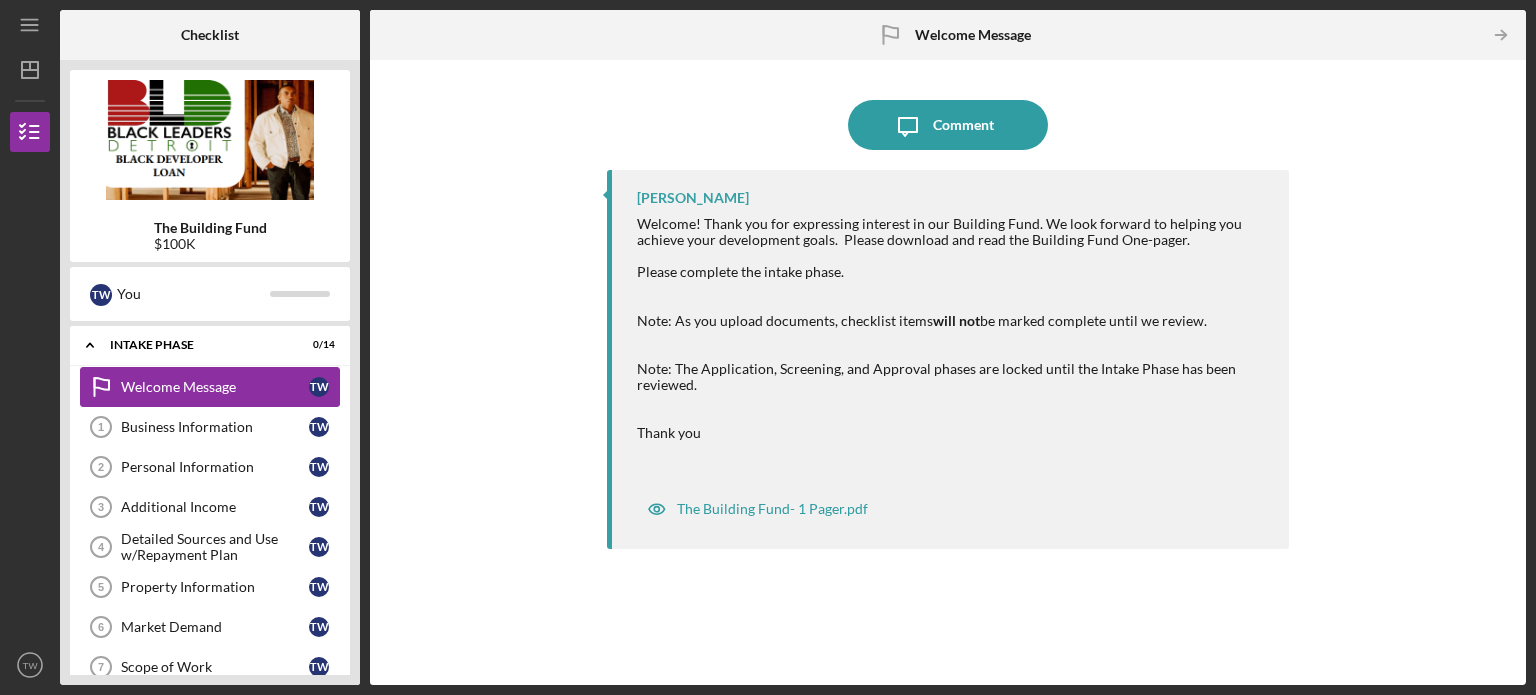 click on "Welcome Message" at bounding box center (215, 387) 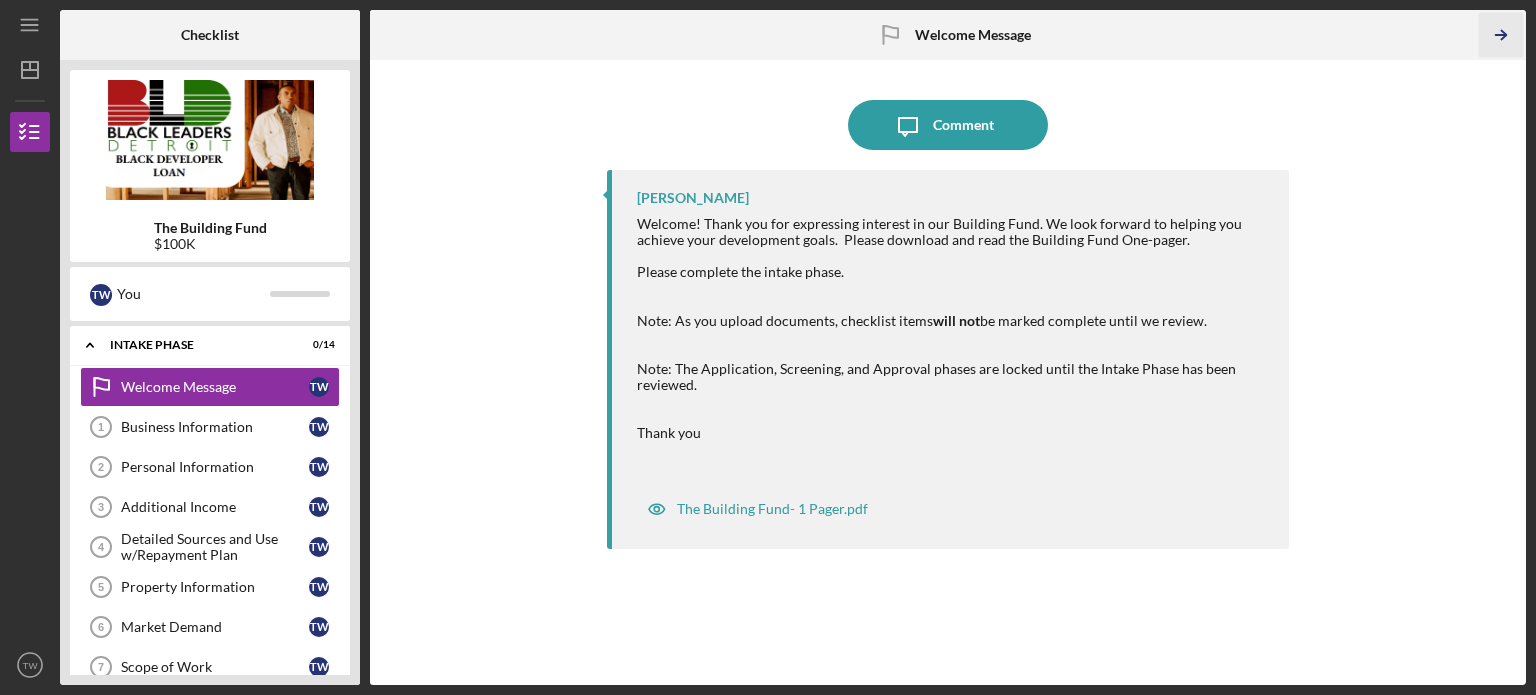 click 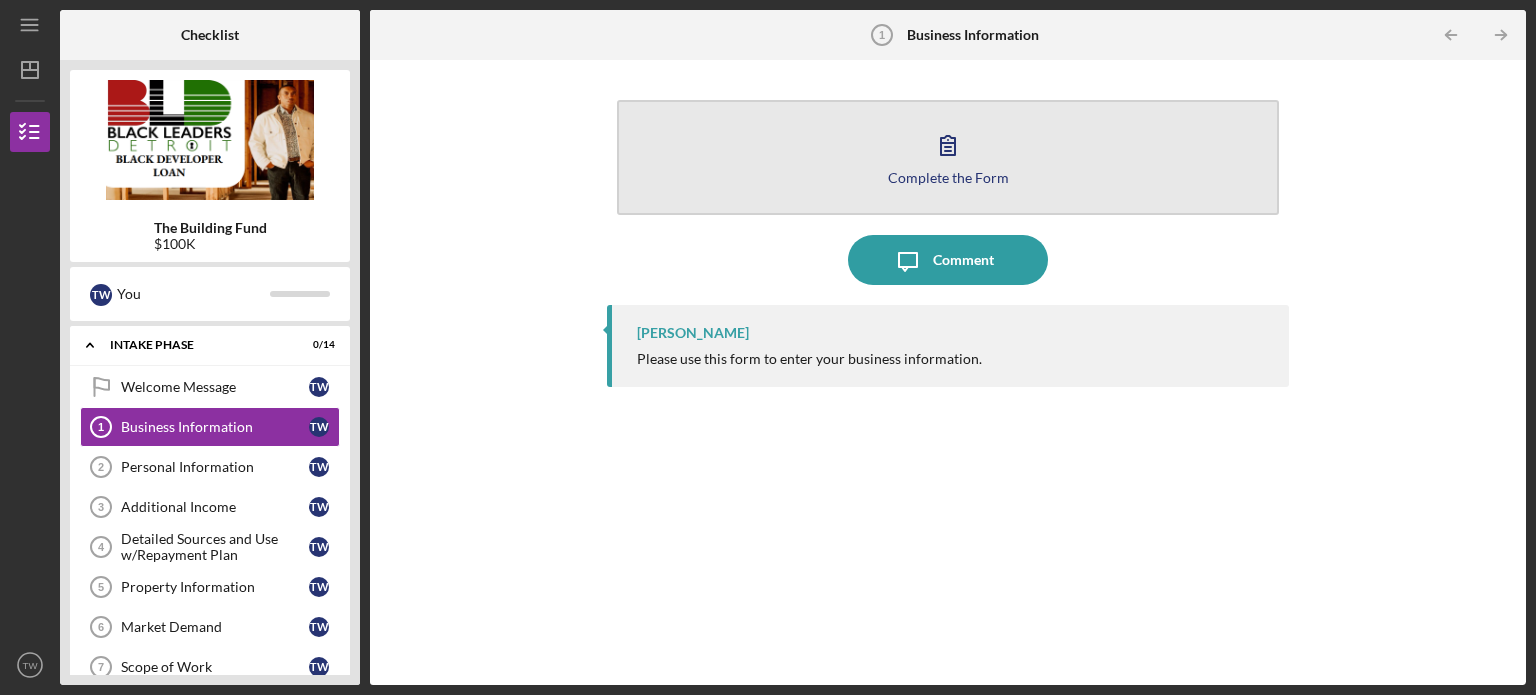 click 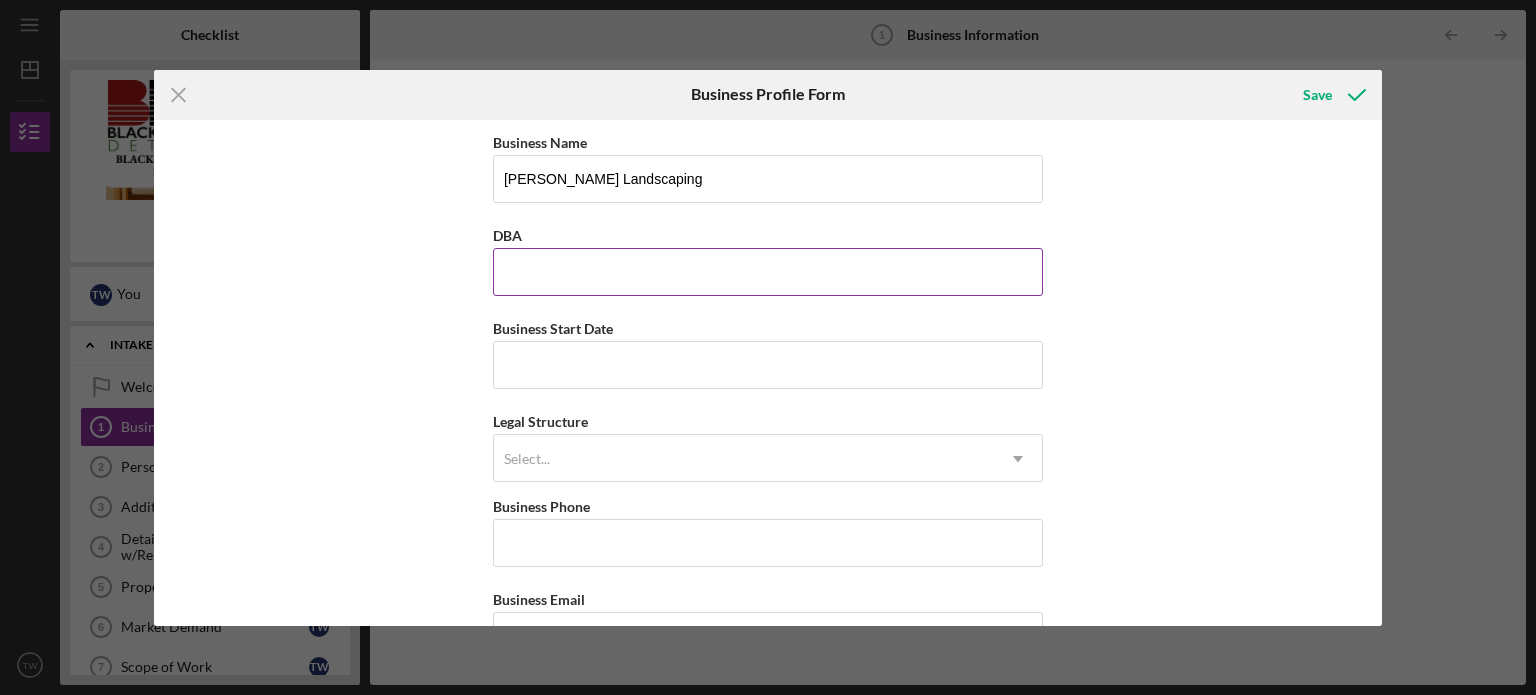 click on "DBA" at bounding box center [768, 272] 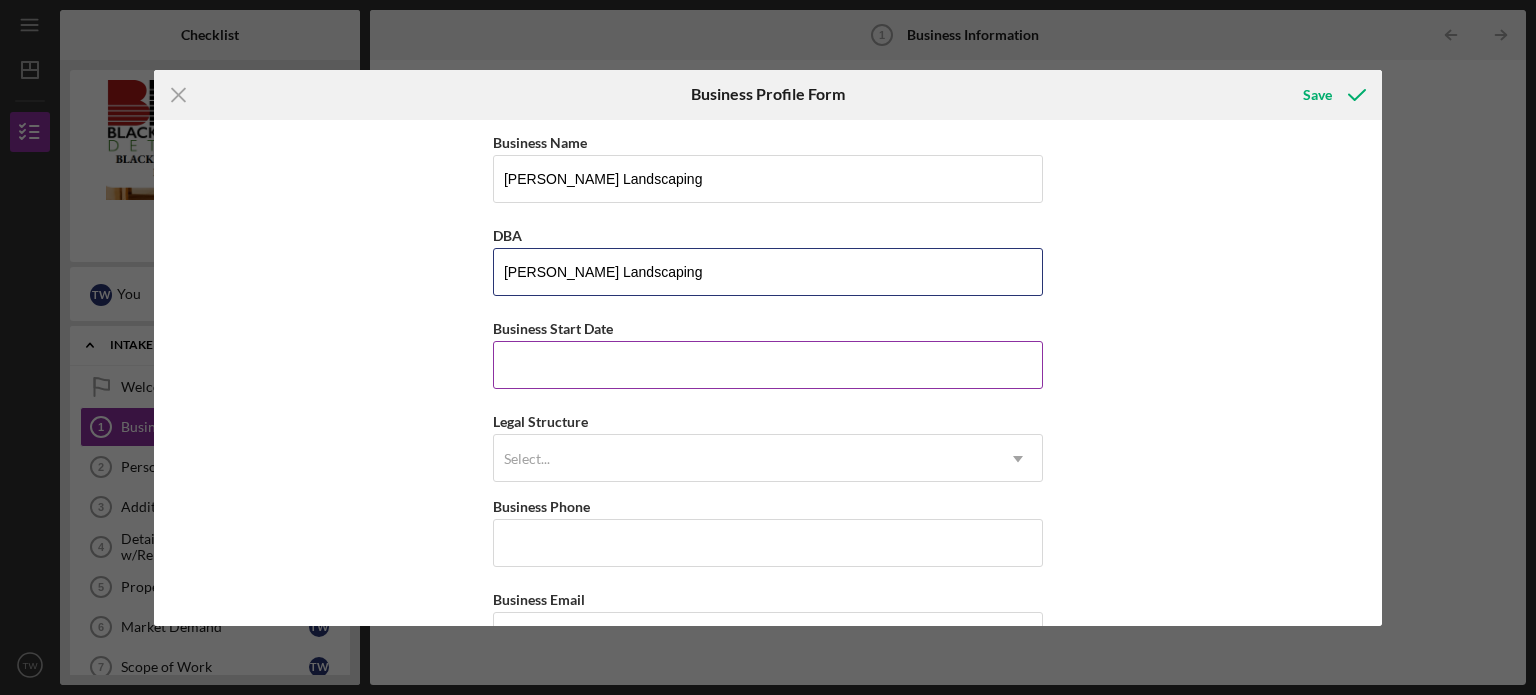 type on "[PERSON_NAME] Landscaping" 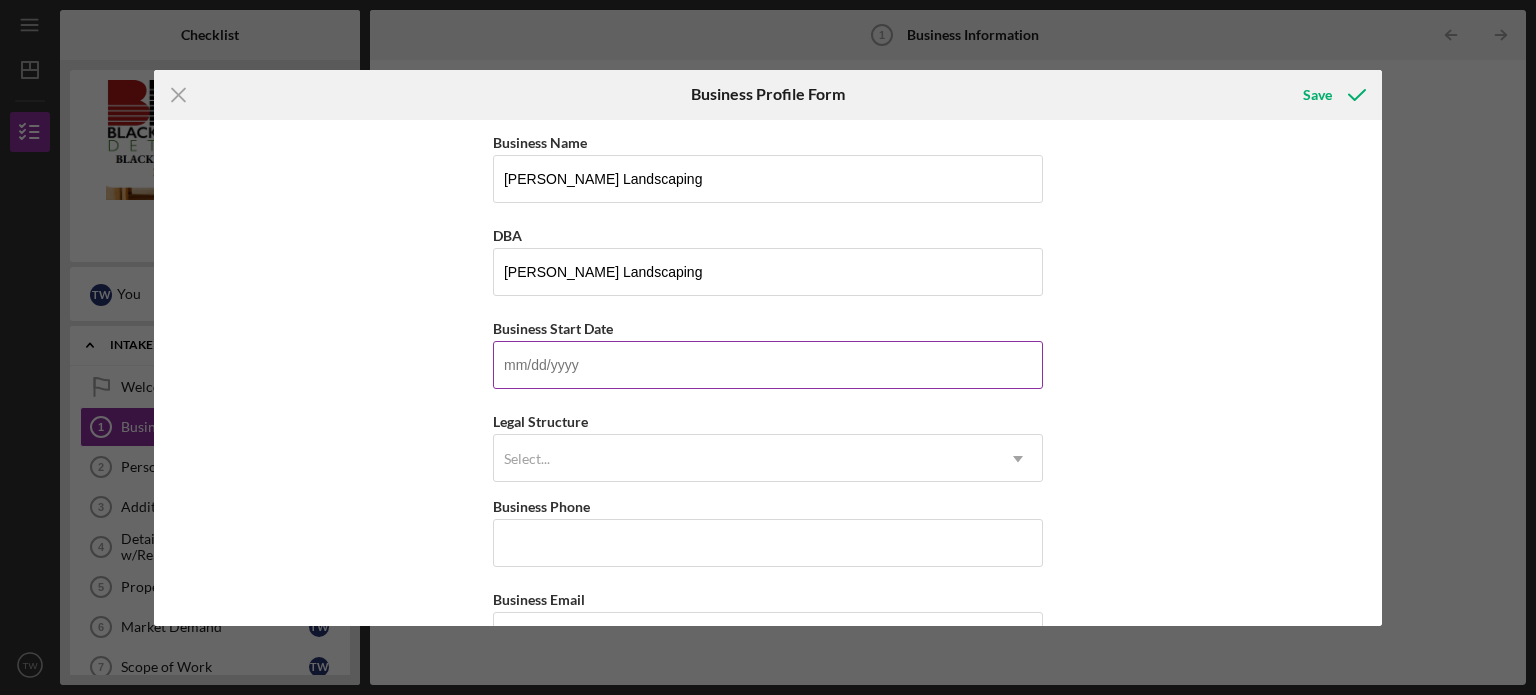 click on "Business Start Date" at bounding box center [768, 365] 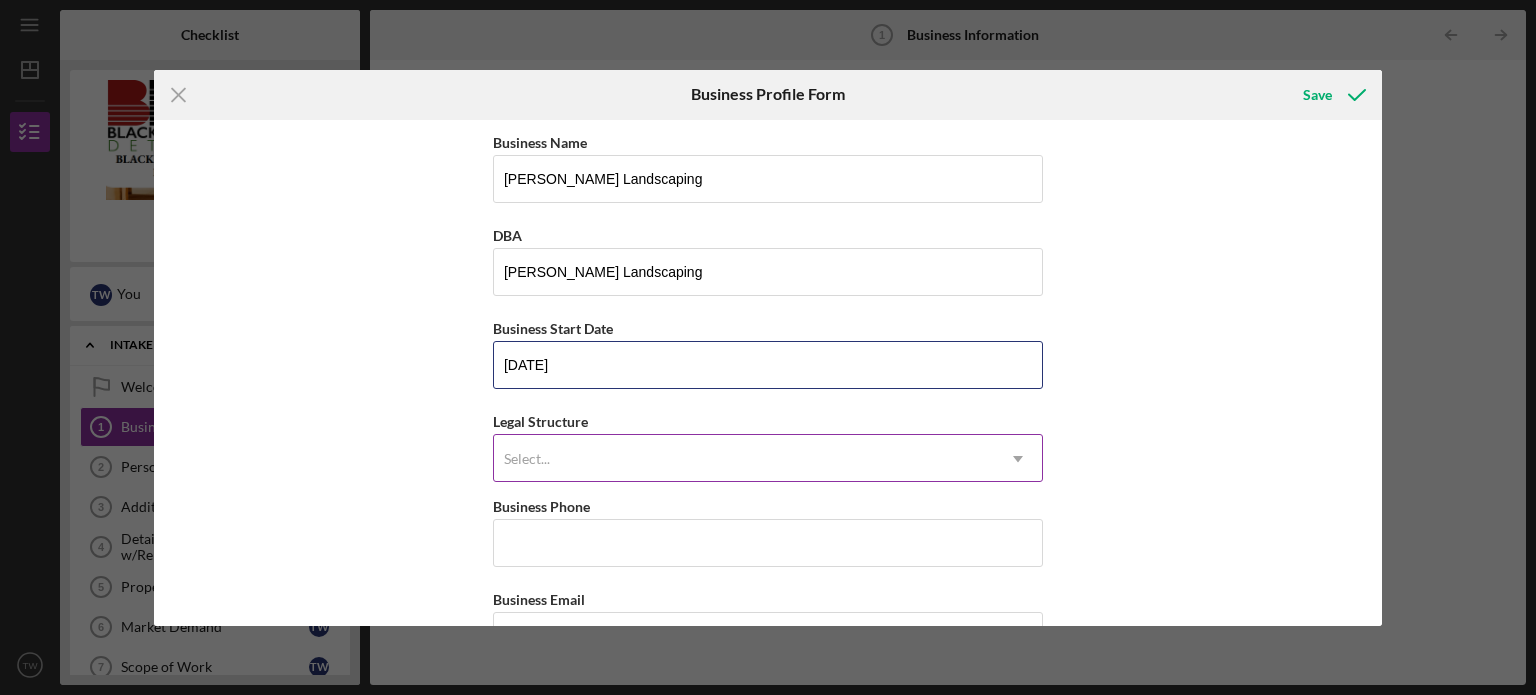 type on "[DATE]" 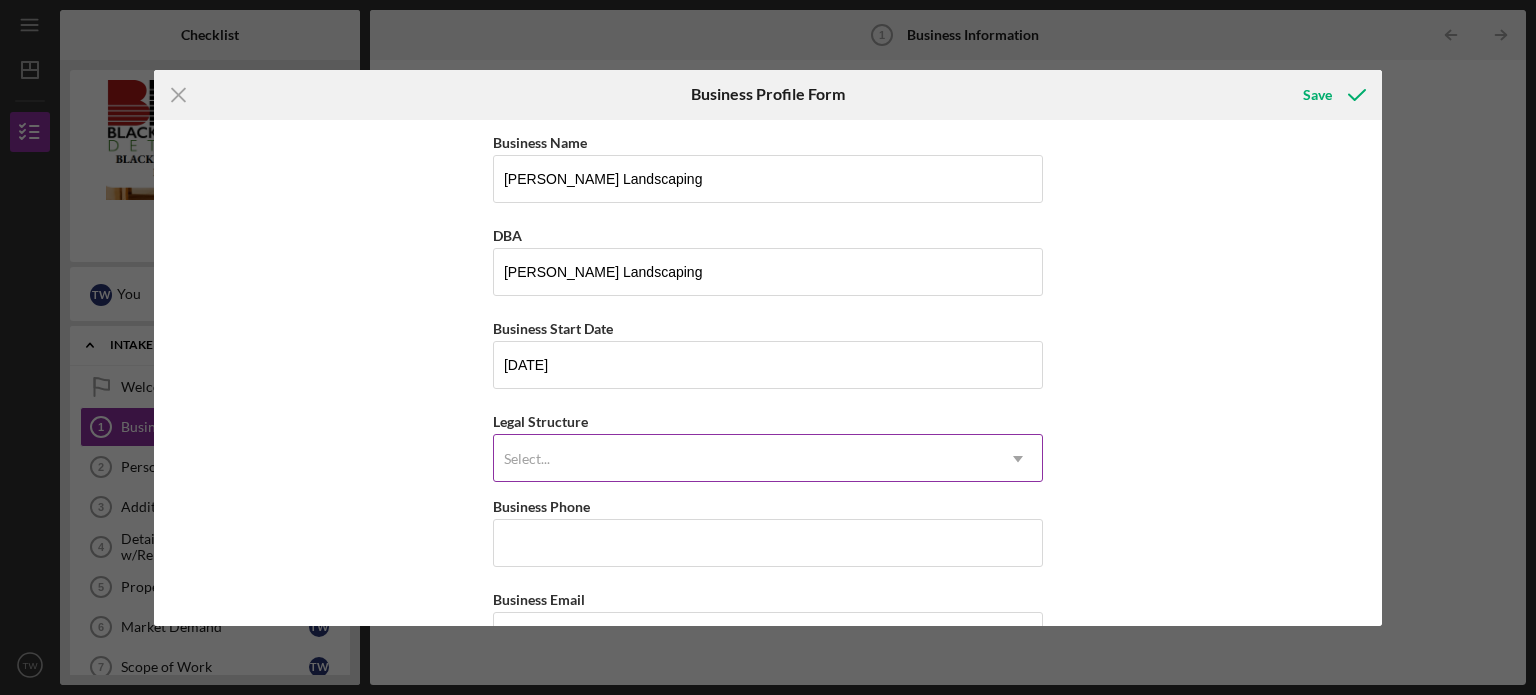 click on "Select..." at bounding box center [744, 459] 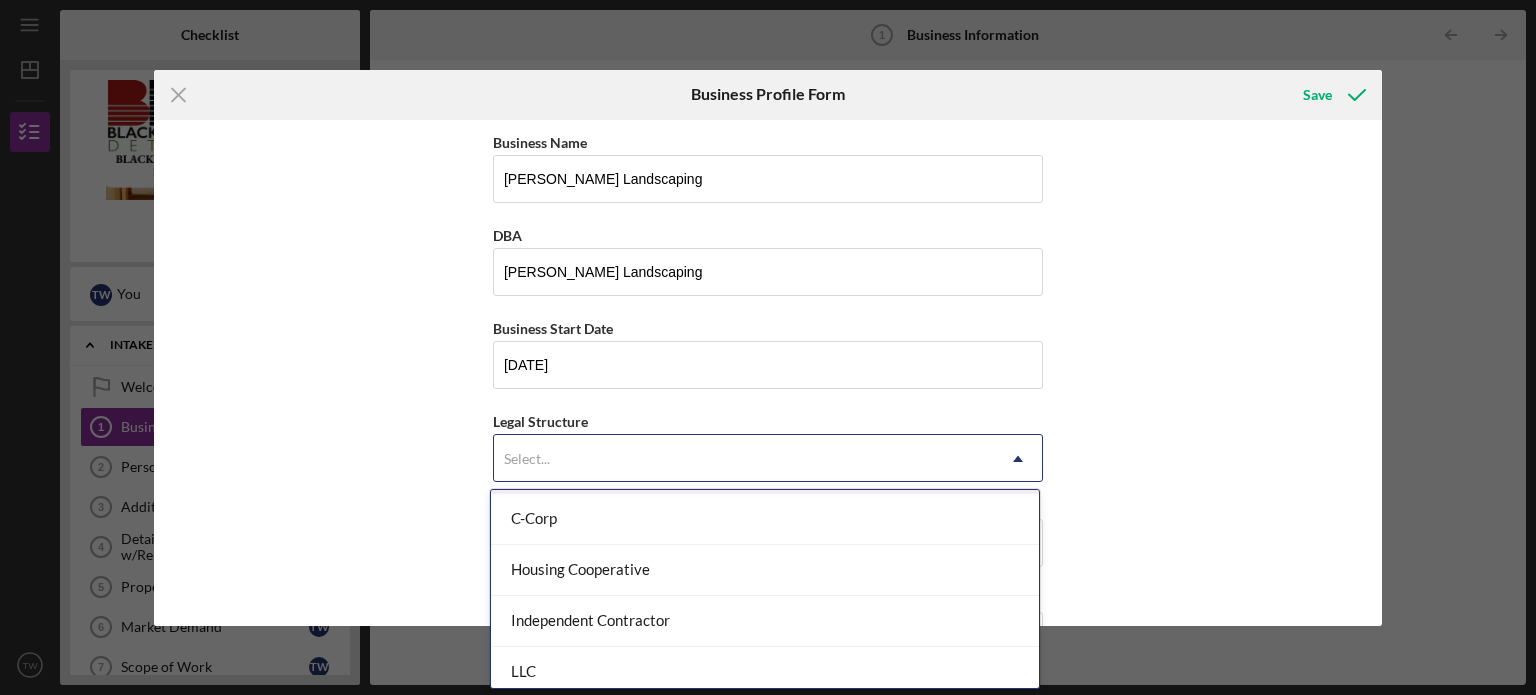 scroll, scrollTop: 300, scrollLeft: 0, axis: vertical 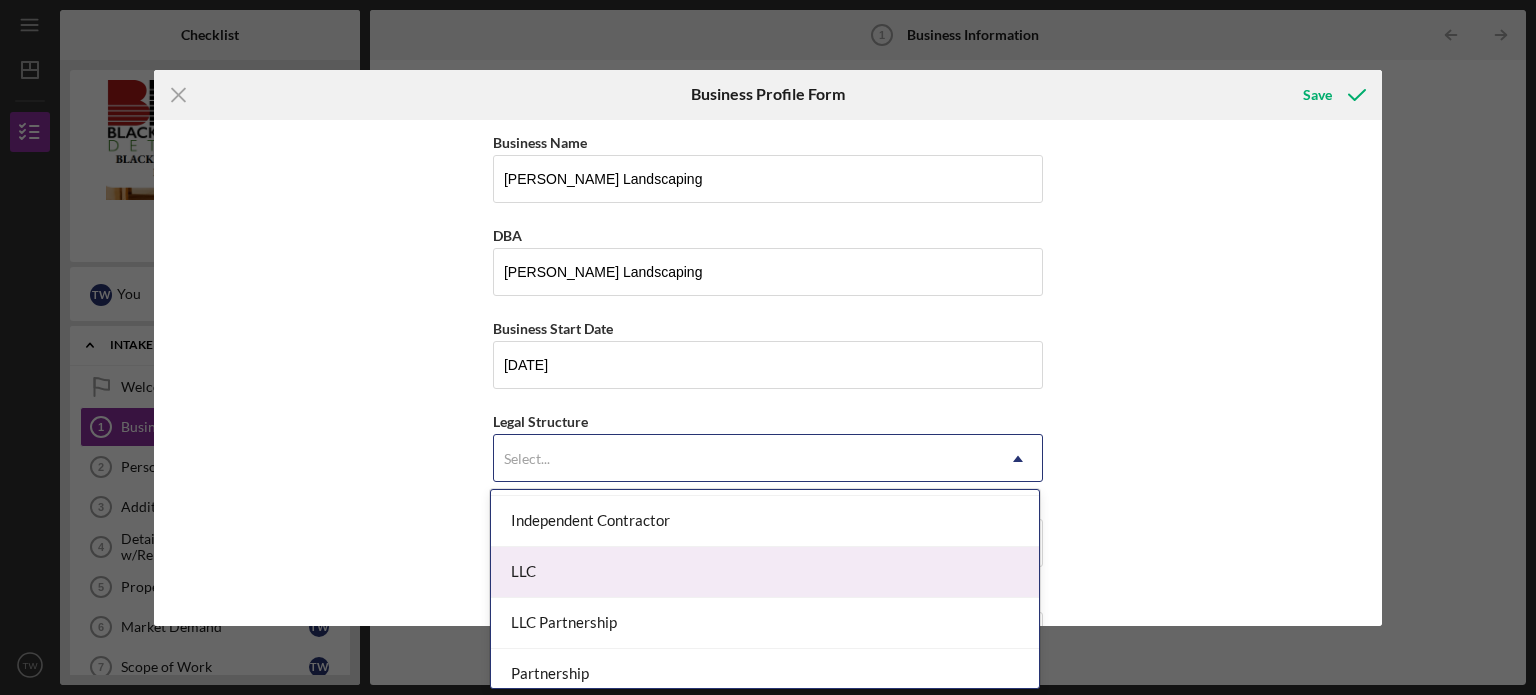 click on "LLC" at bounding box center [765, 572] 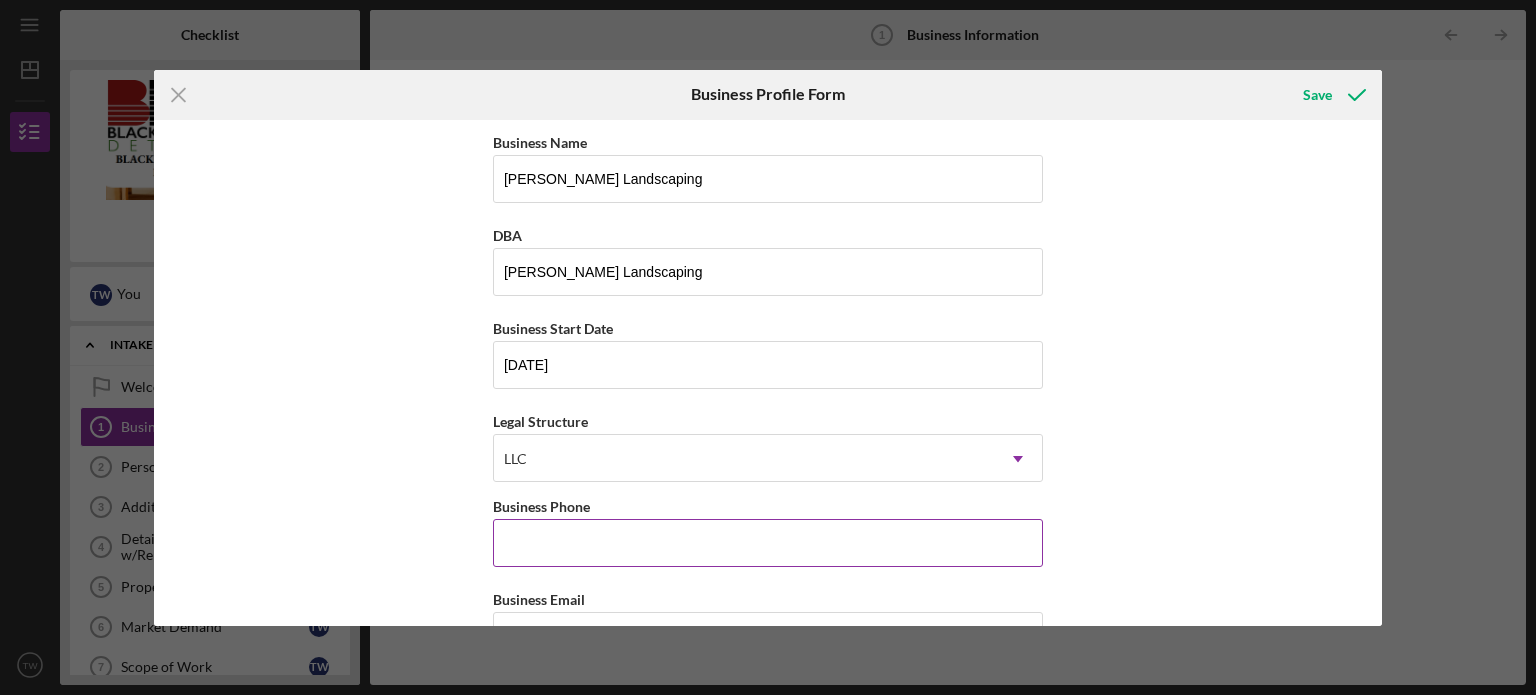 click on "Business Phone" at bounding box center (768, 543) 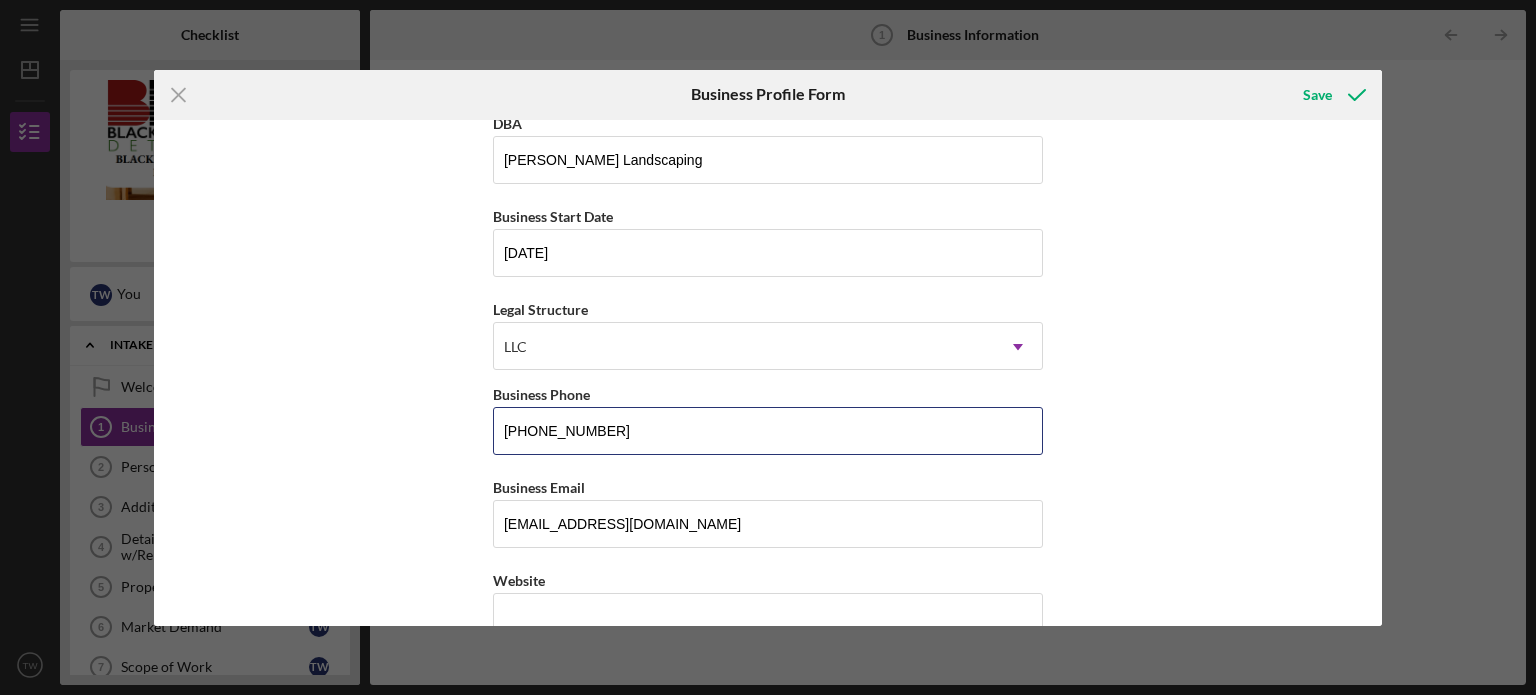 scroll, scrollTop: 200, scrollLeft: 0, axis: vertical 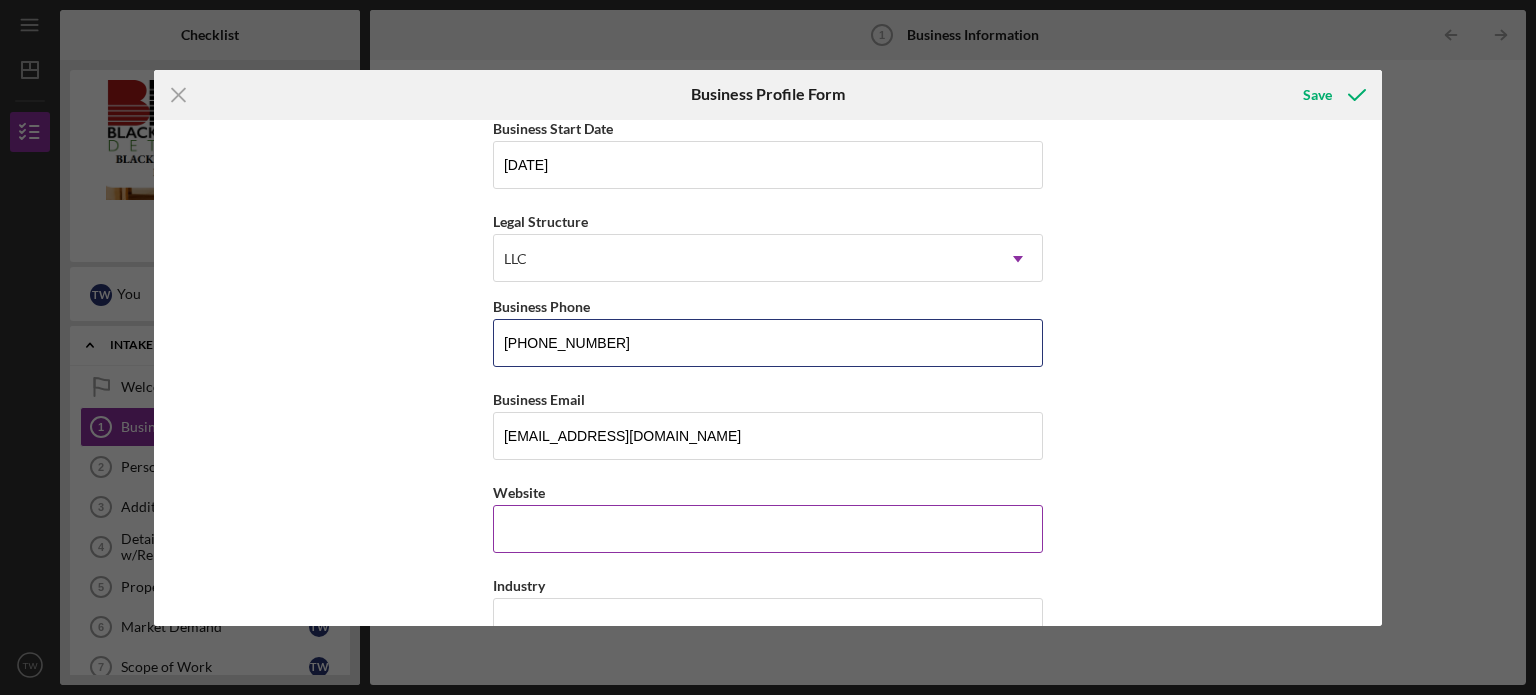 type on "[PHONE_NUMBER]" 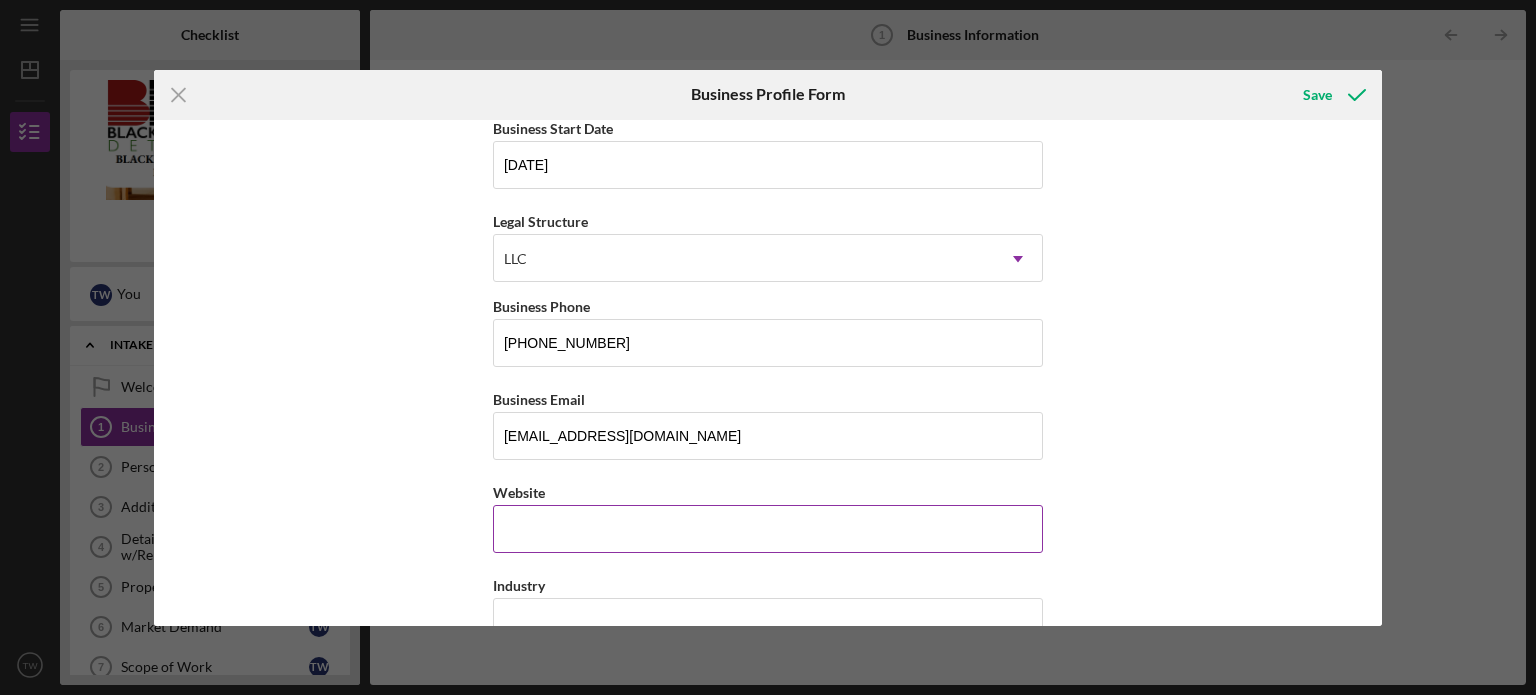 click on "Website" at bounding box center (768, 529) 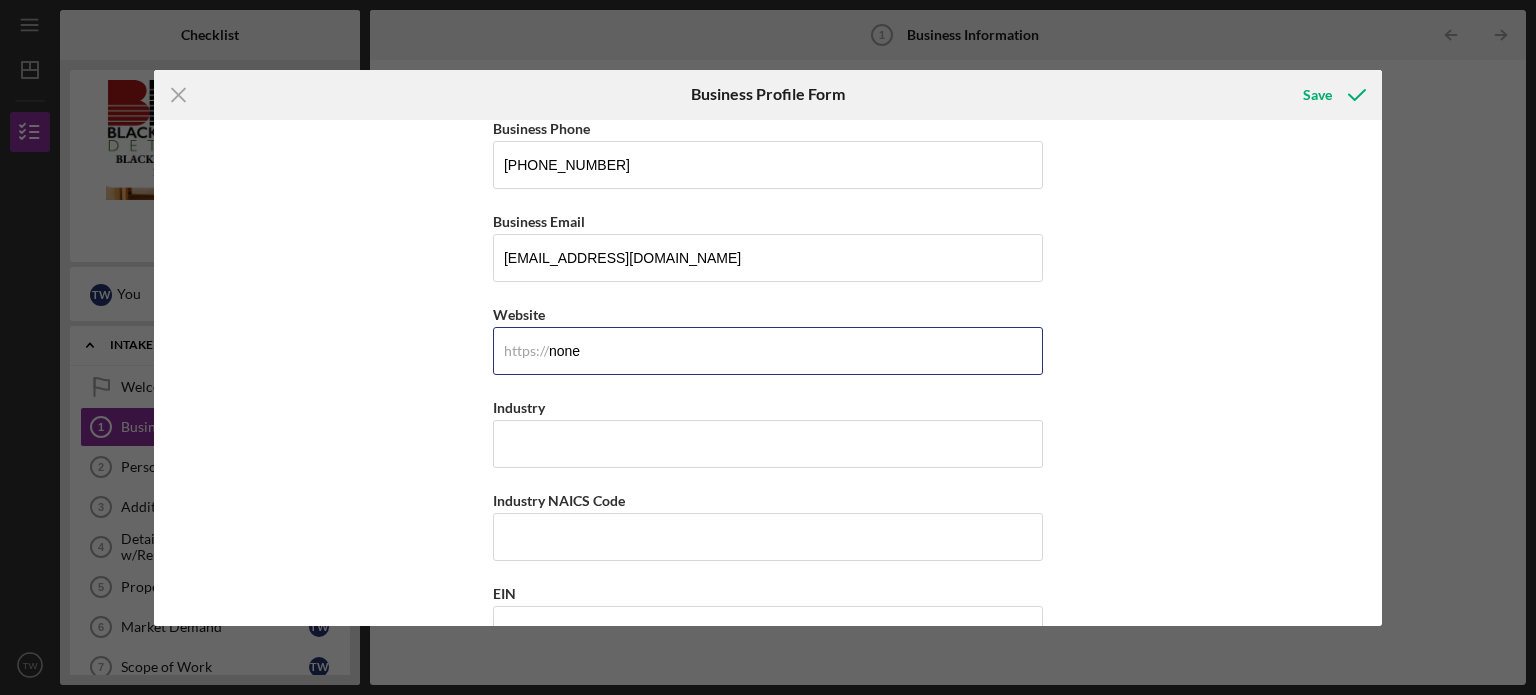 scroll, scrollTop: 400, scrollLeft: 0, axis: vertical 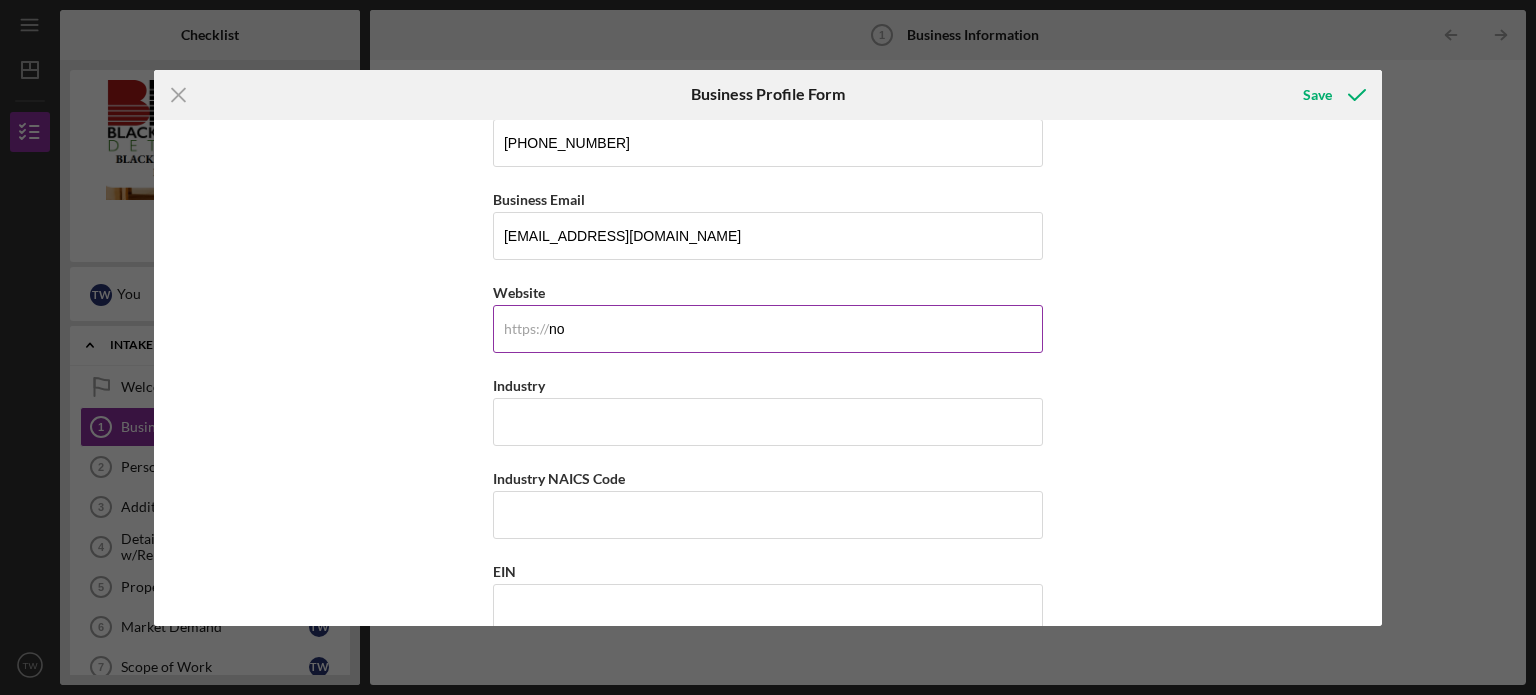 type on "n" 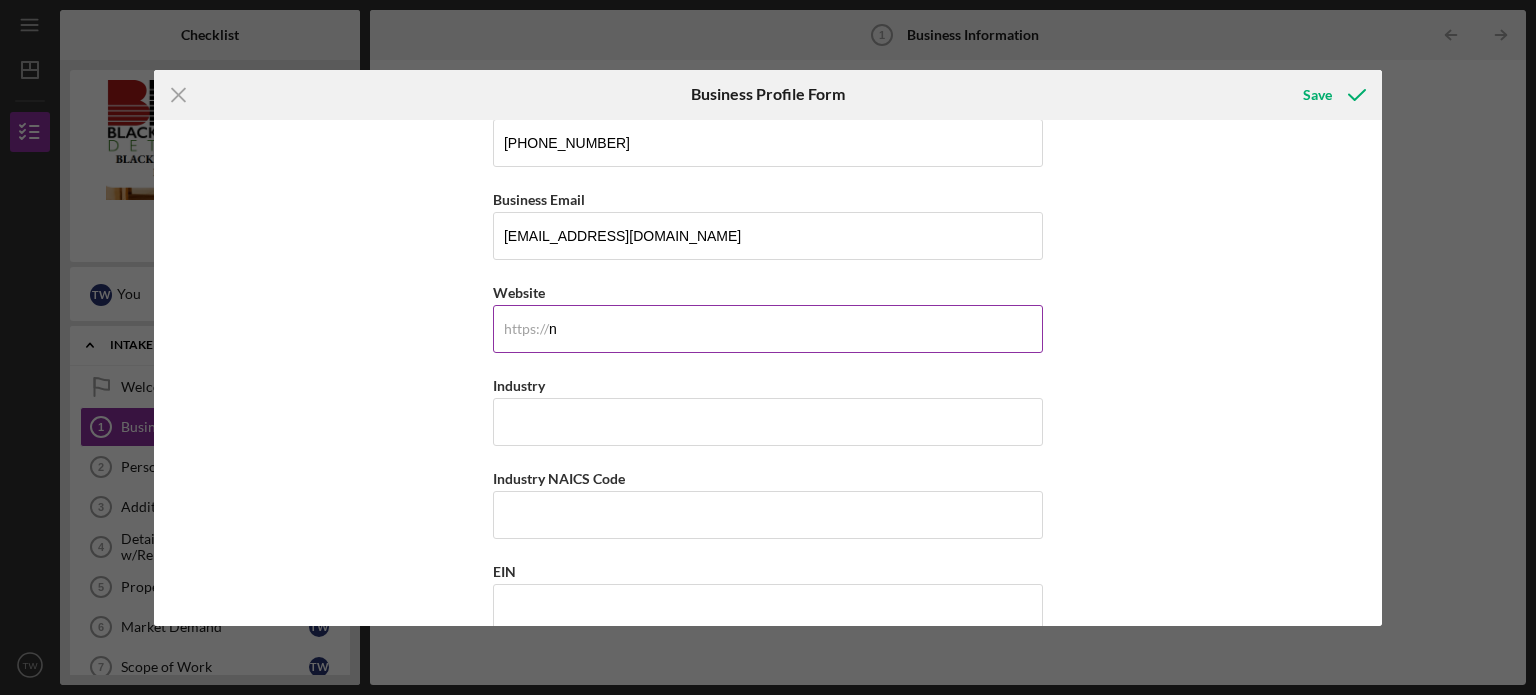 type 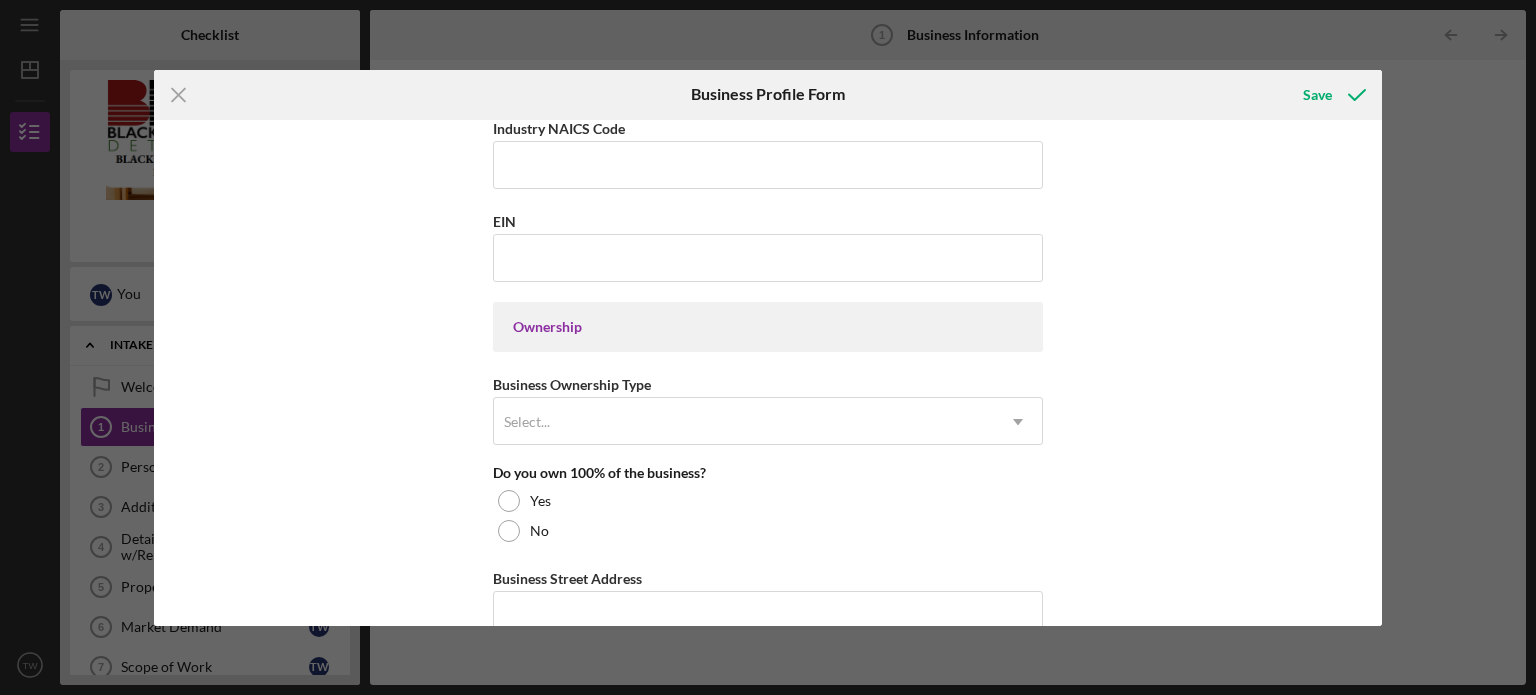 scroll, scrollTop: 800, scrollLeft: 0, axis: vertical 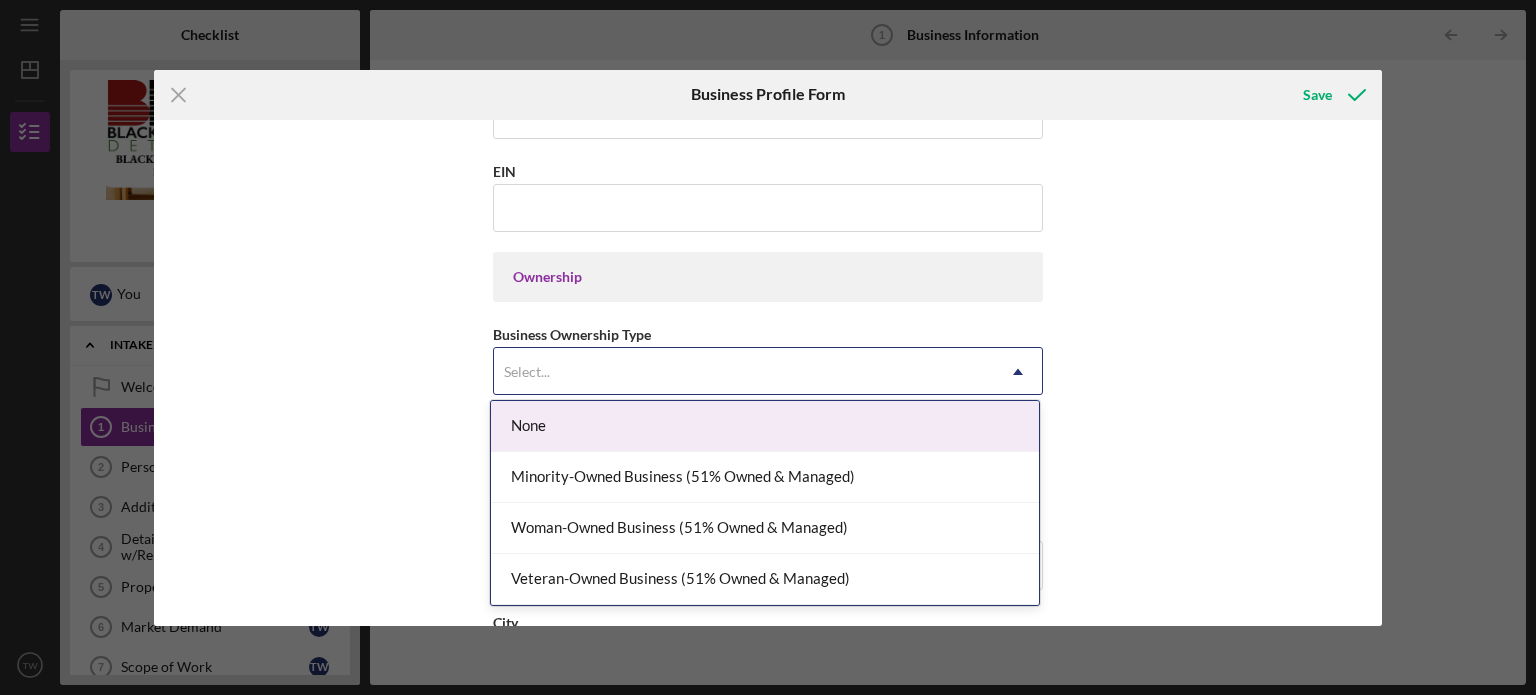 click on "Select..." at bounding box center (744, 372) 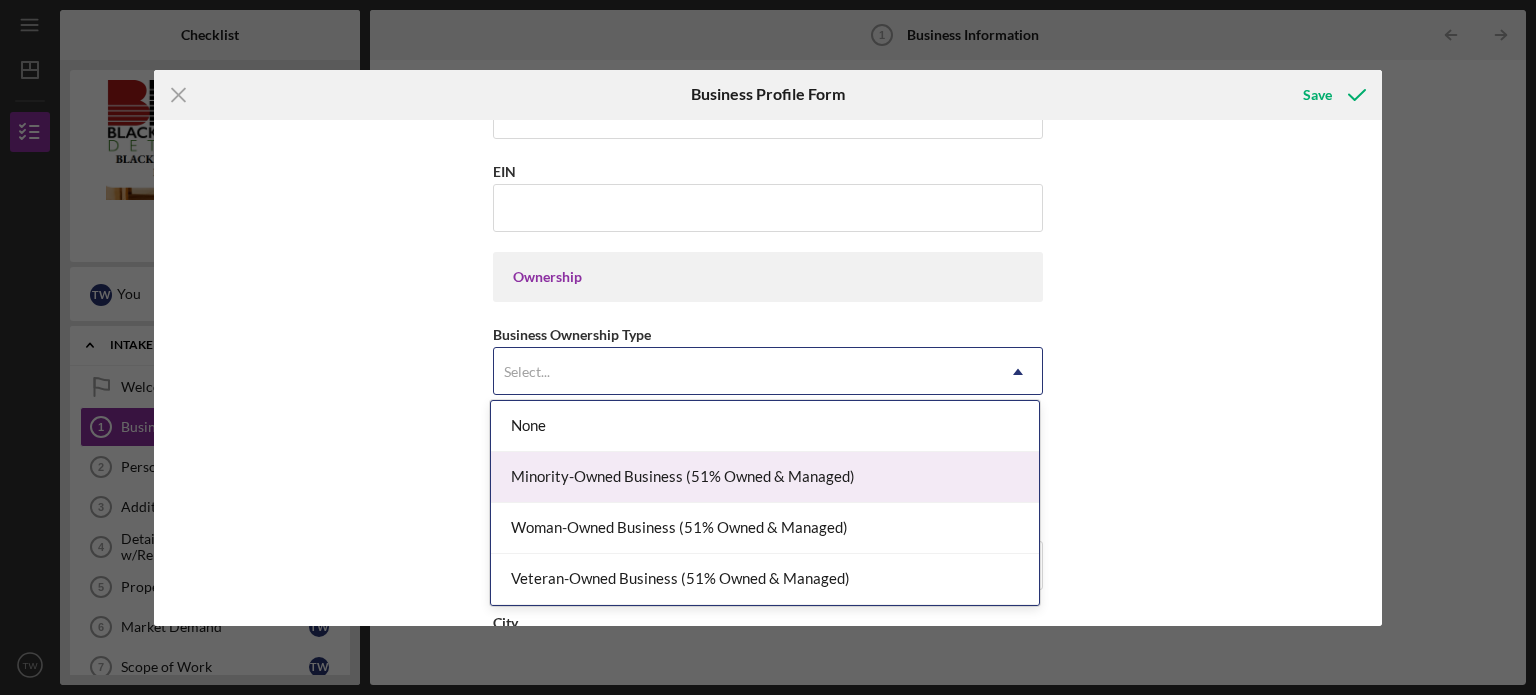 click on "Minority-Owned Business (51% Owned & Managed)" at bounding box center (765, 477) 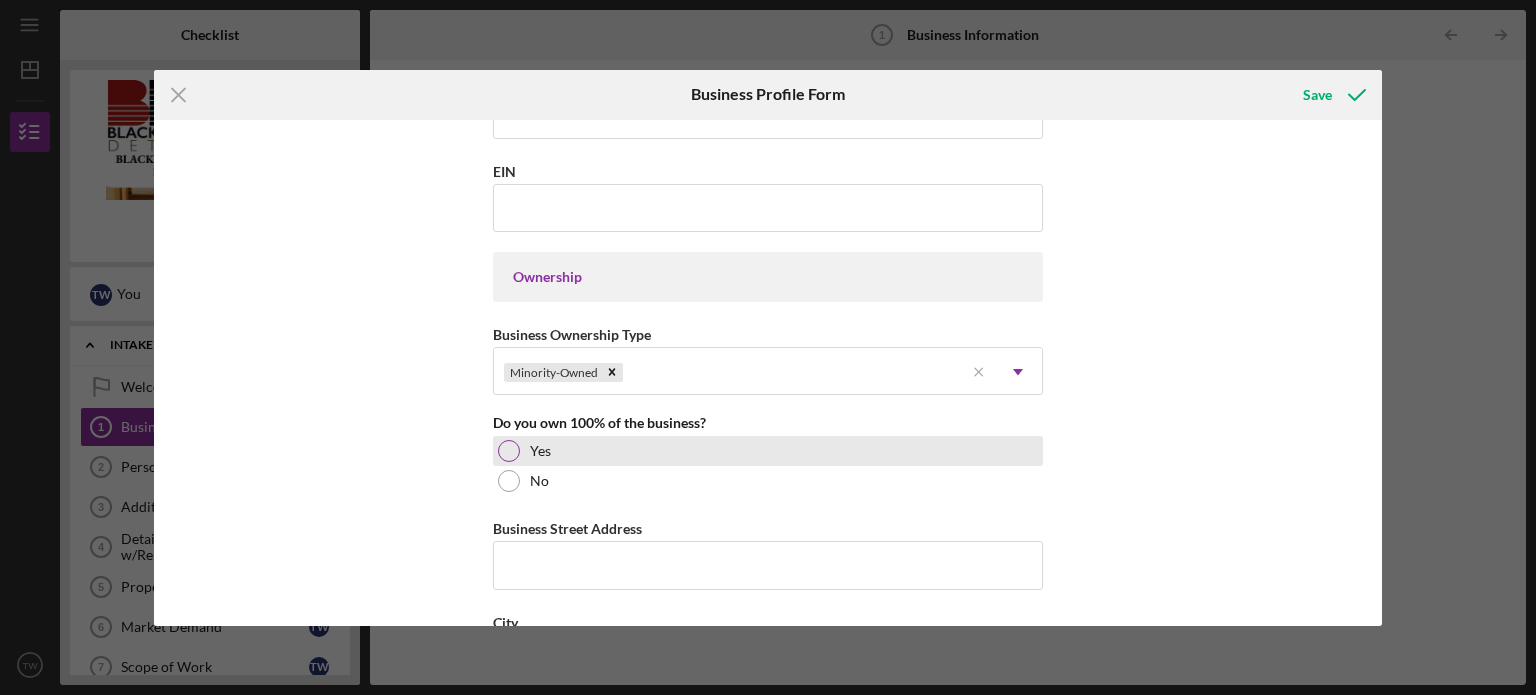 click at bounding box center (509, 451) 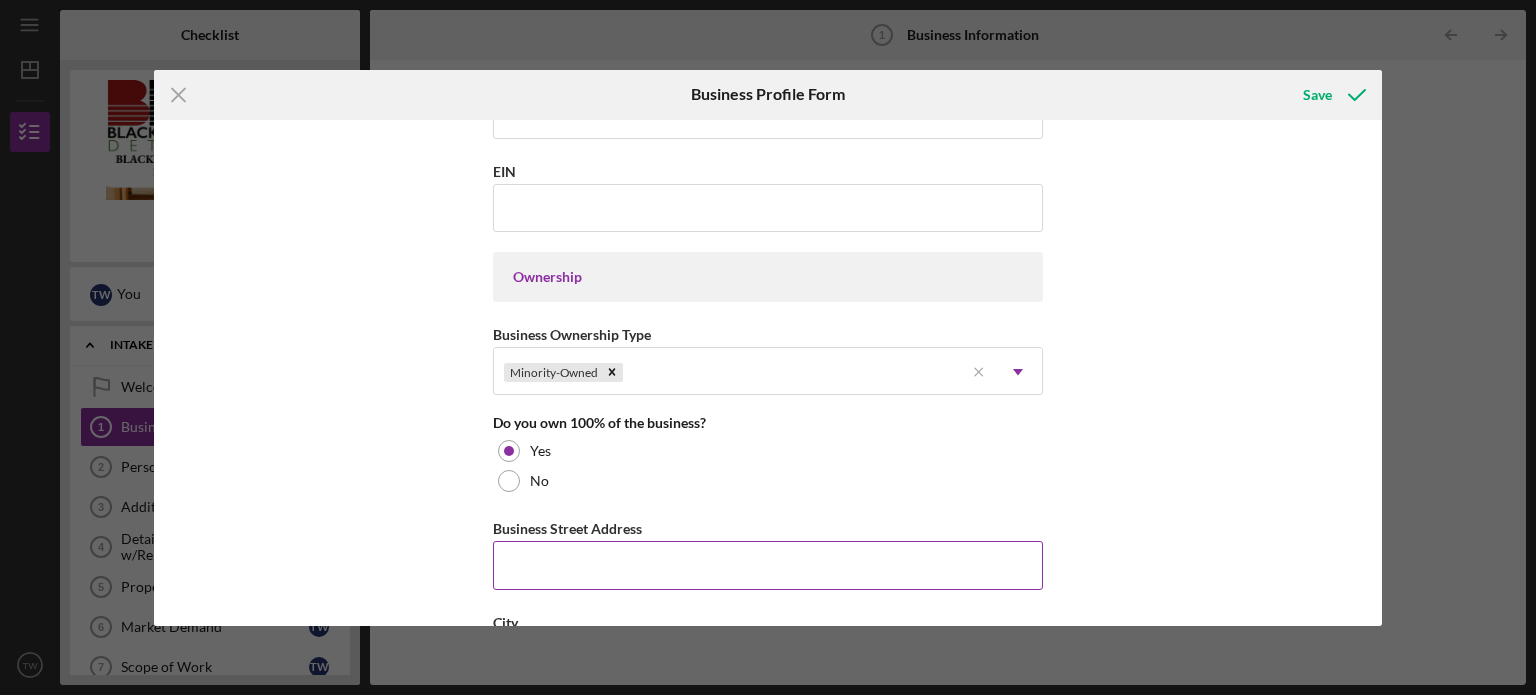 click on "Business Street Address" at bounding box center [768, 565] 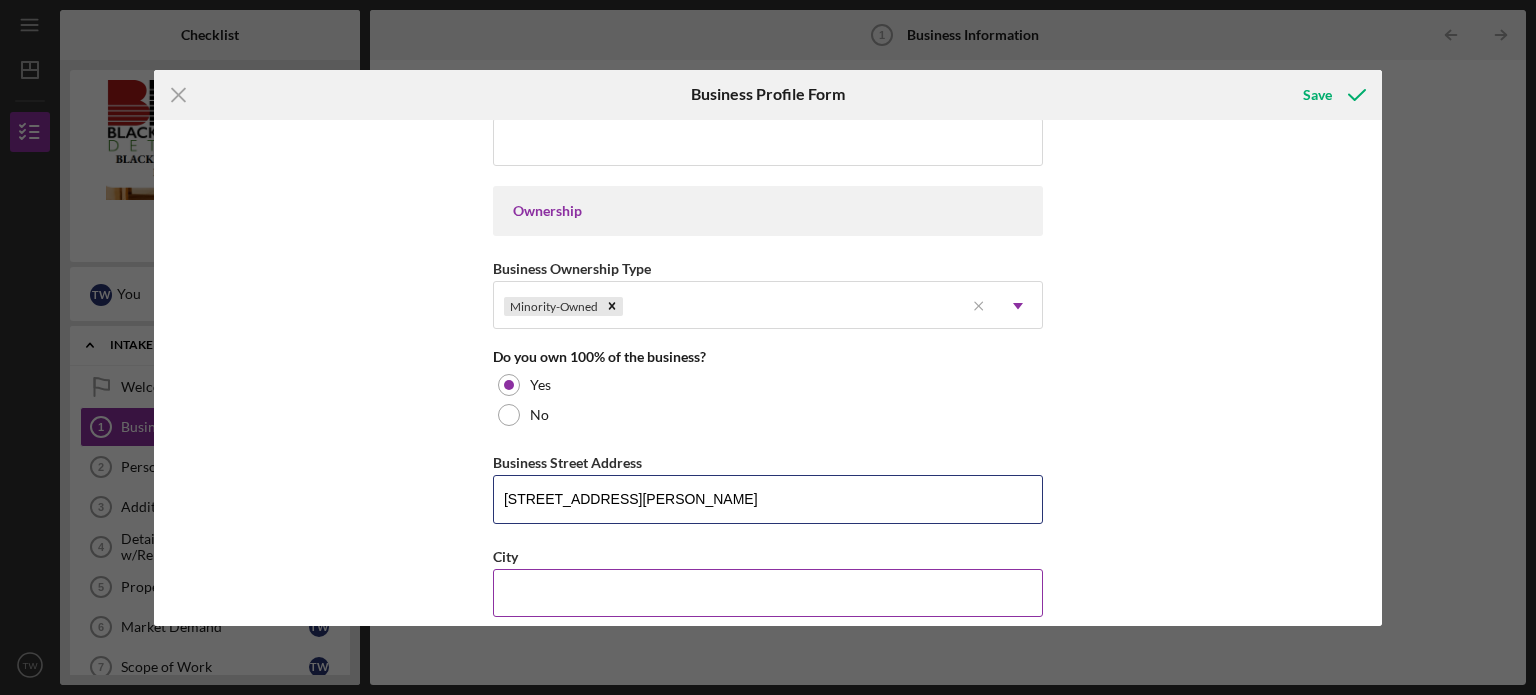 scroll, scrollTop: 900, scrollLeft: 0, axis: vertical 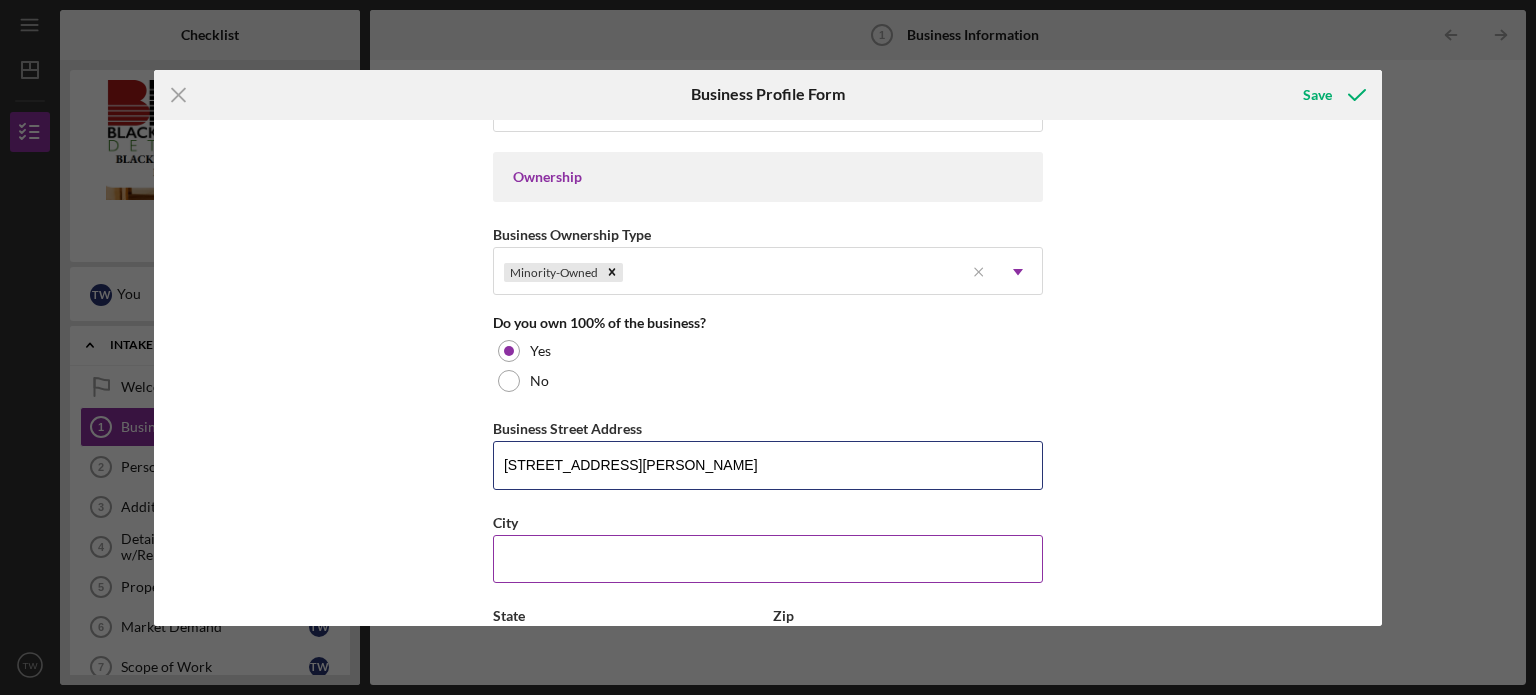 type on "[STREET_ADDRESS][PERSON_NAME]" 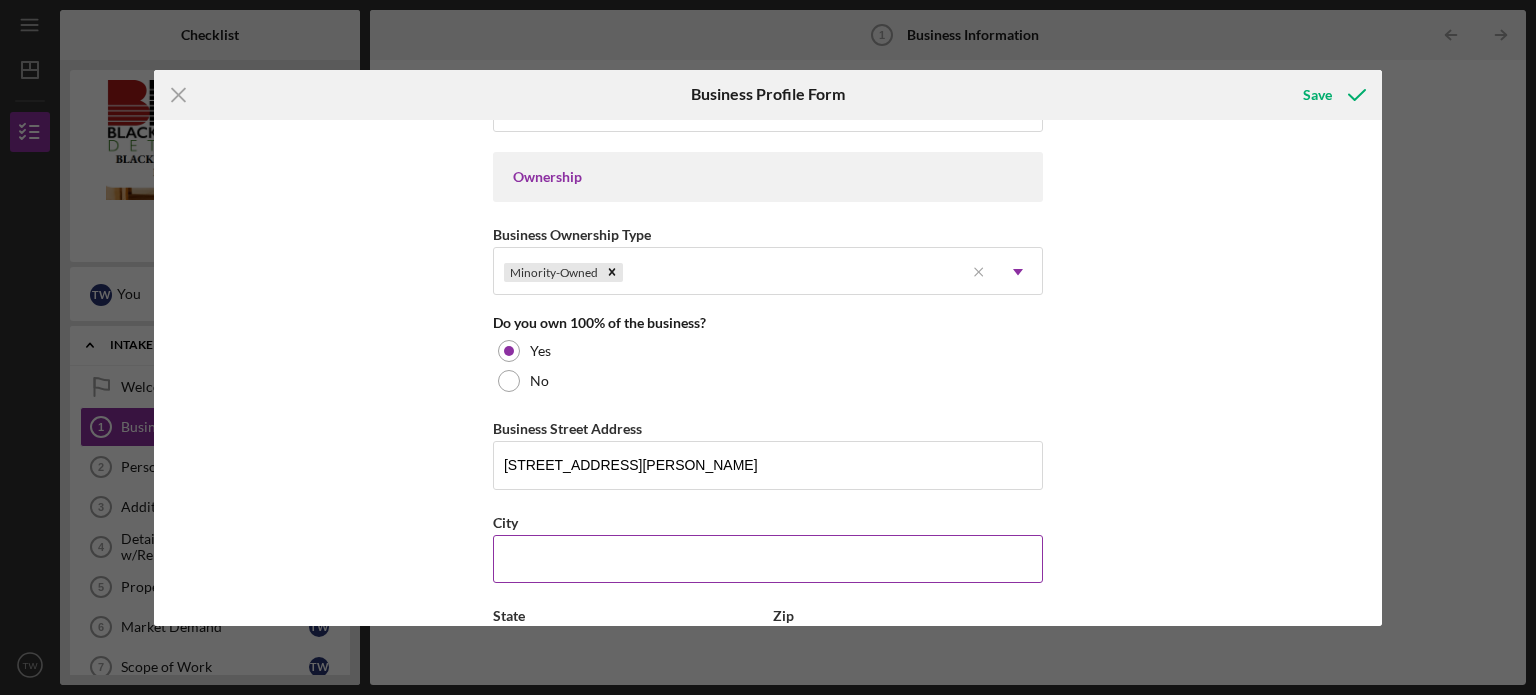 click on "City" at bounding box center (768, 559) 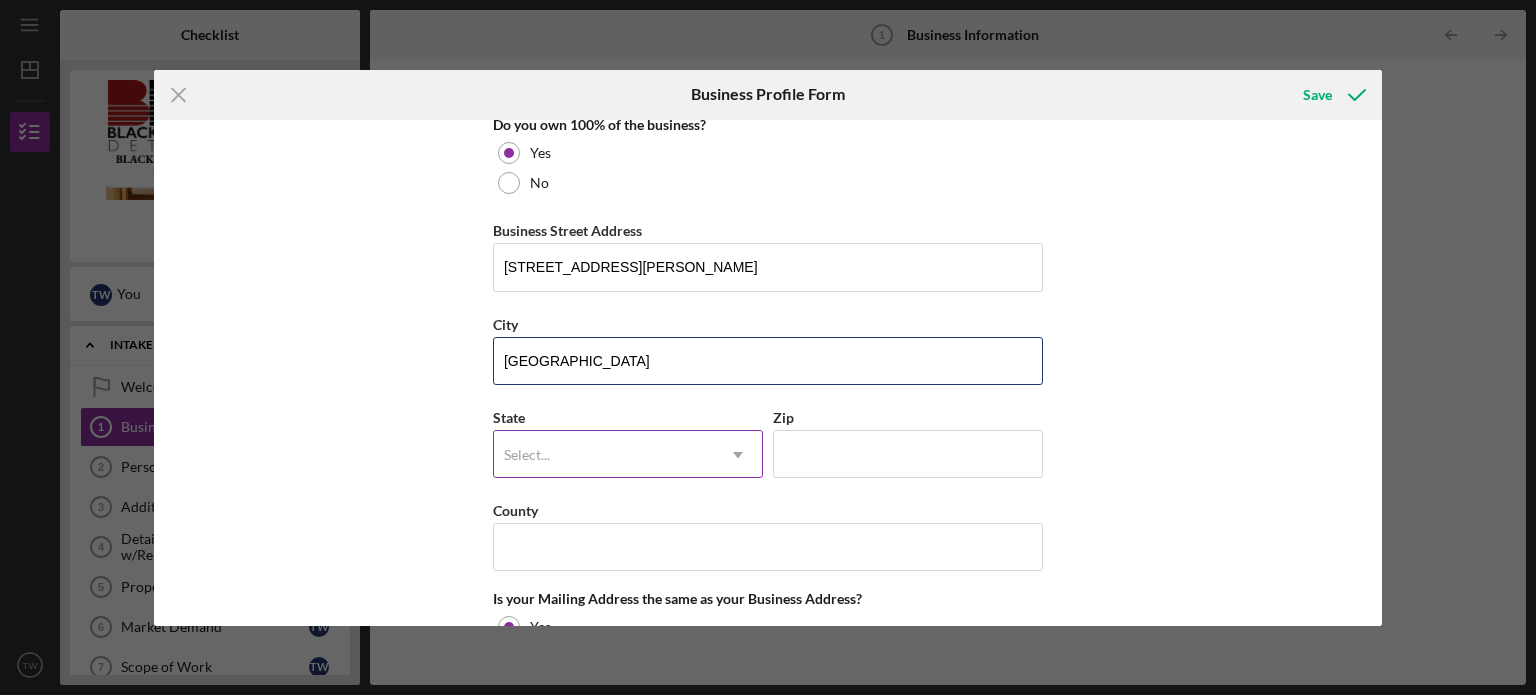 scroll, scrollTop: 1100, scrollLeft: 0, axis: vertical 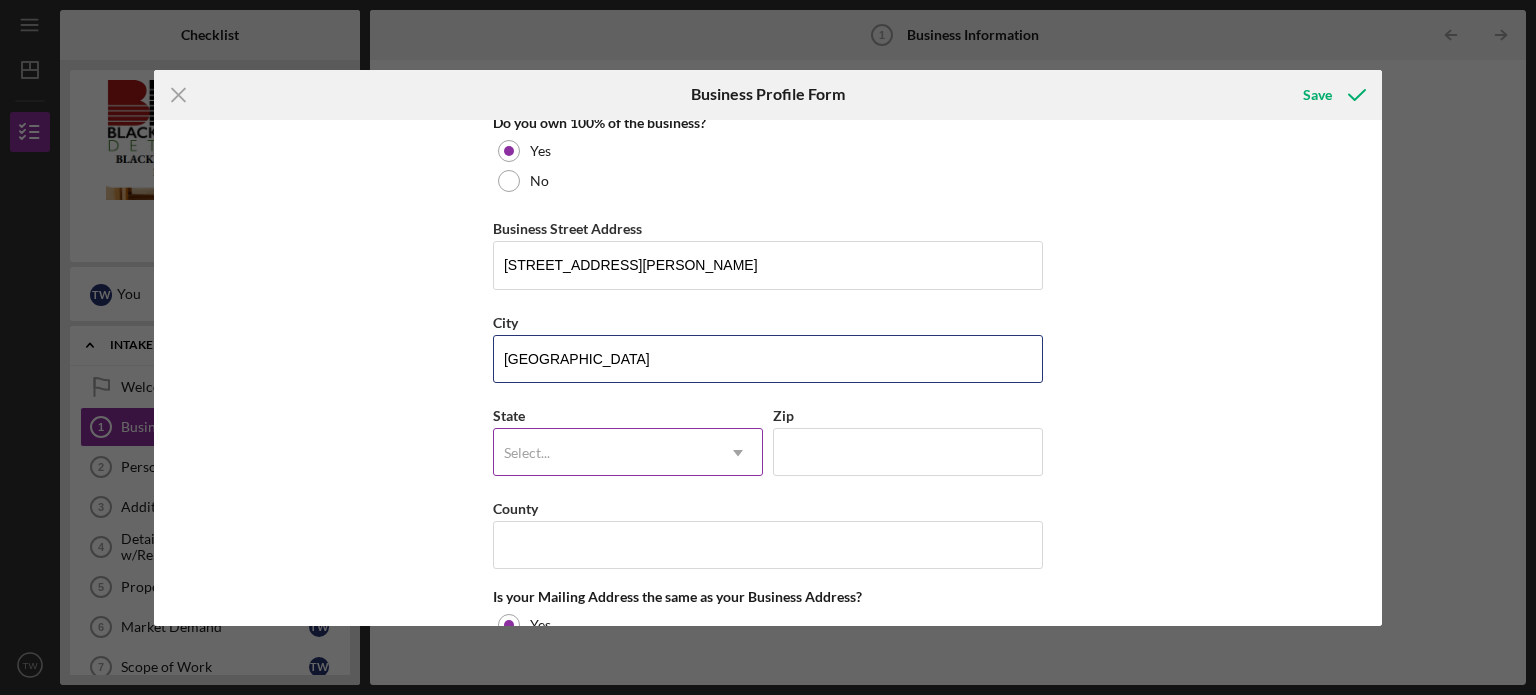 type on "[GEOGRAPHIC_DATA]" 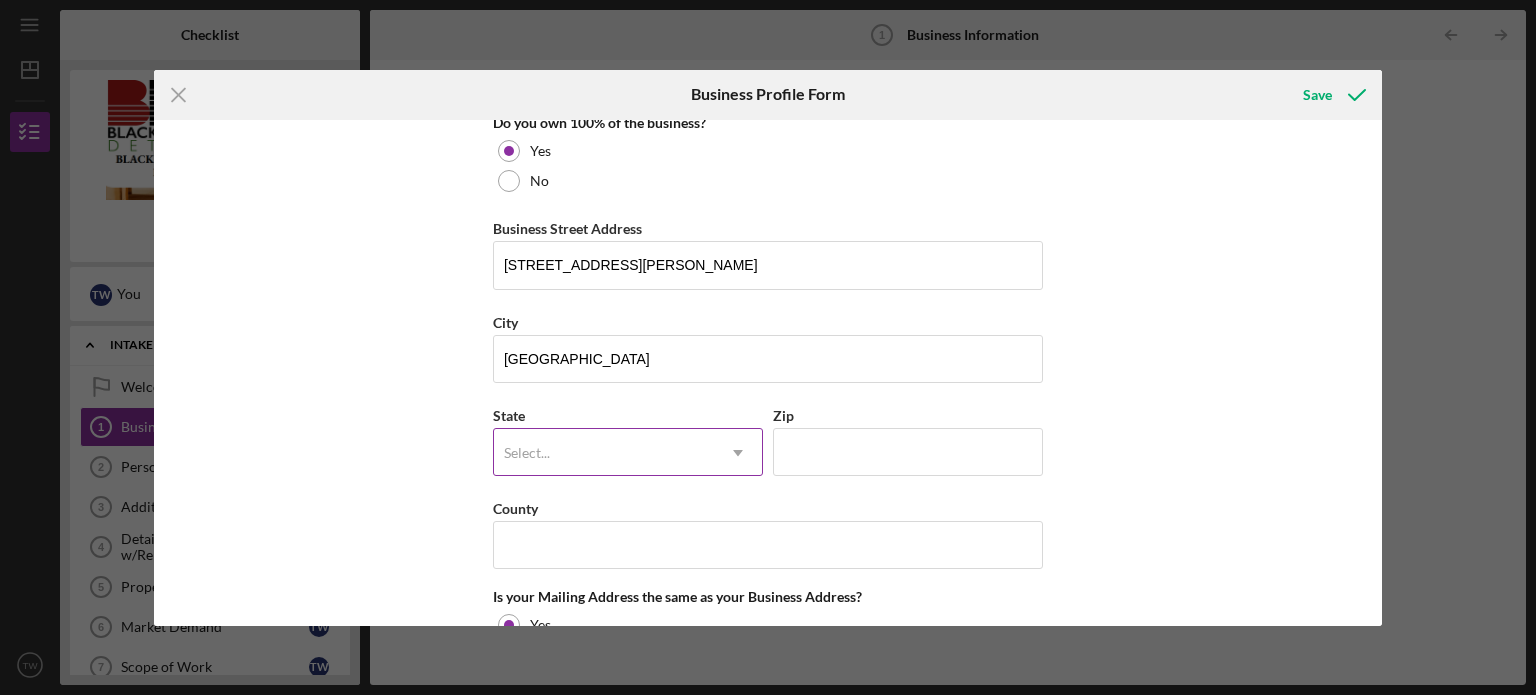 click on "Select..." at bounding box center (604, 453) 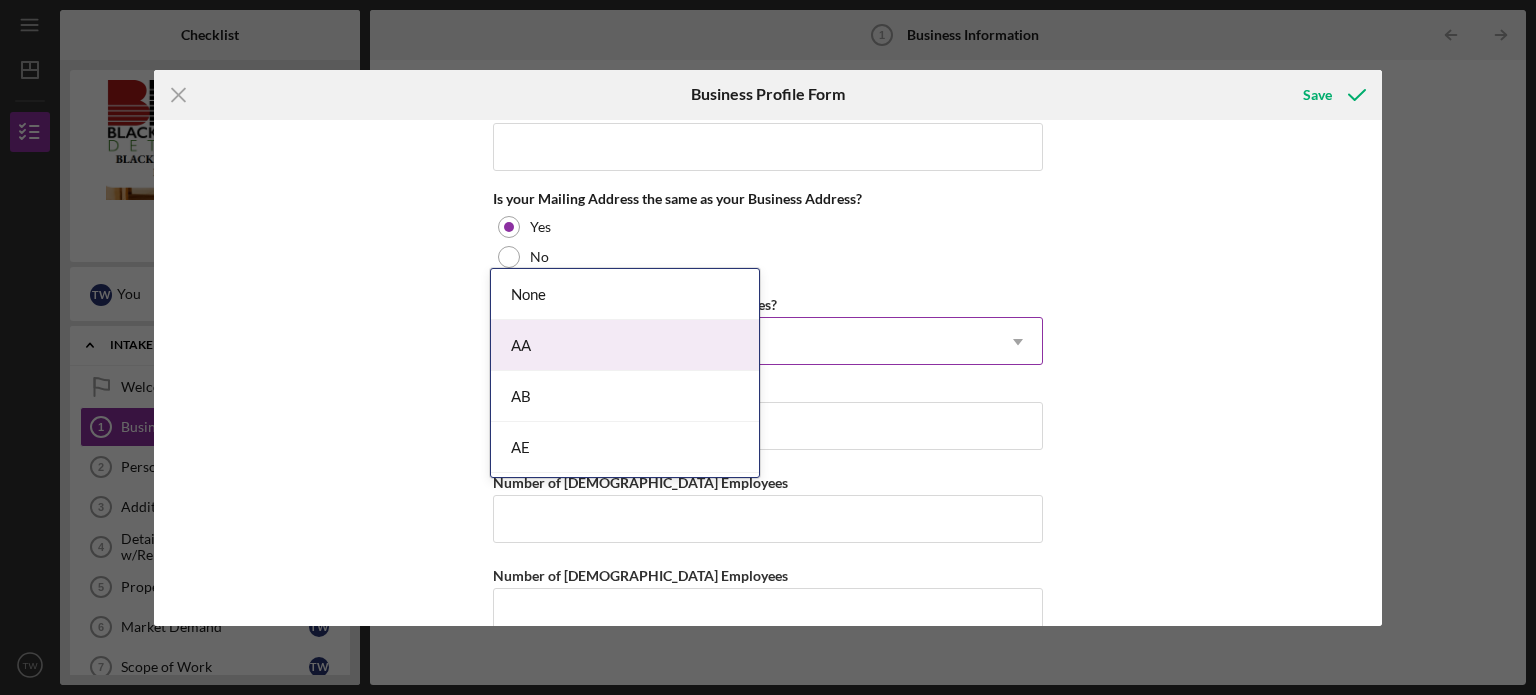 scroll, scrollTop: 1532, scrollLeft: 0, axis: vertical 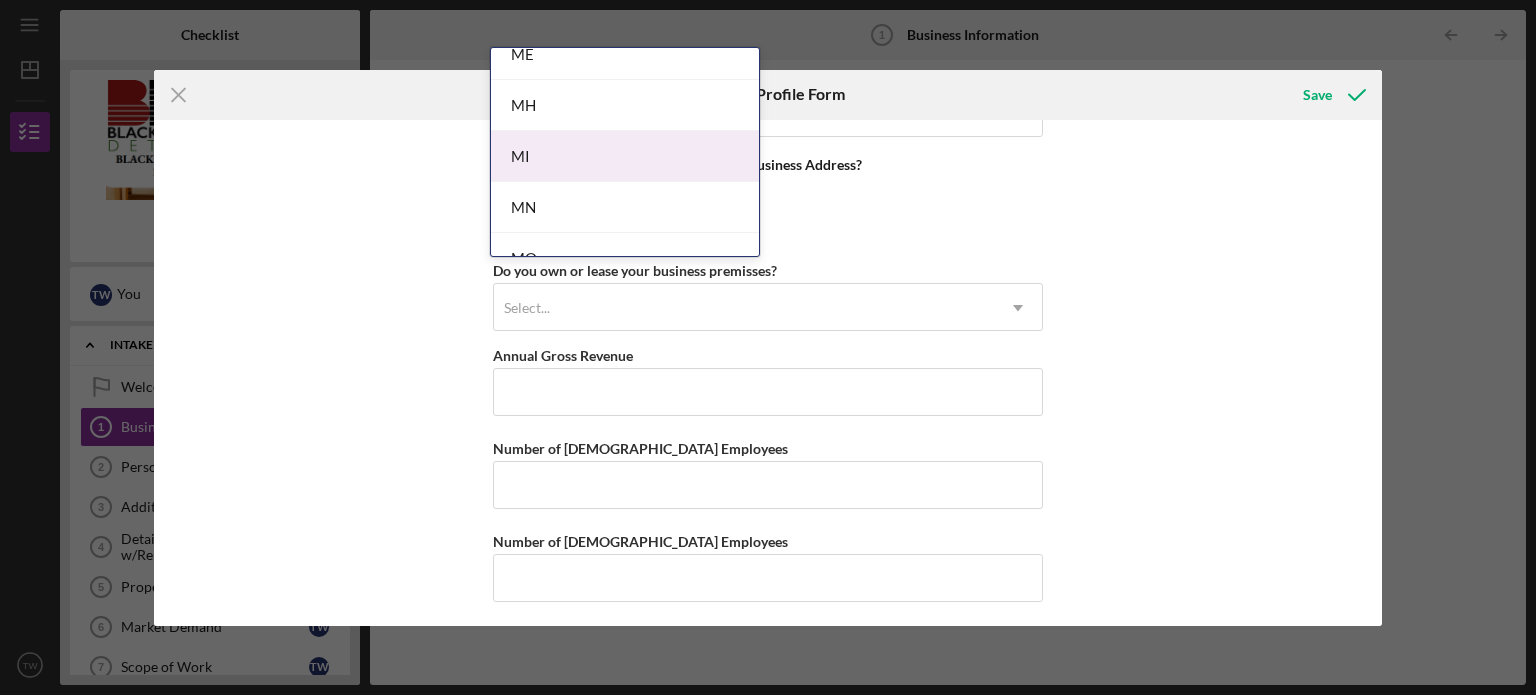 click on "MI" at bounding box center (625, 156) 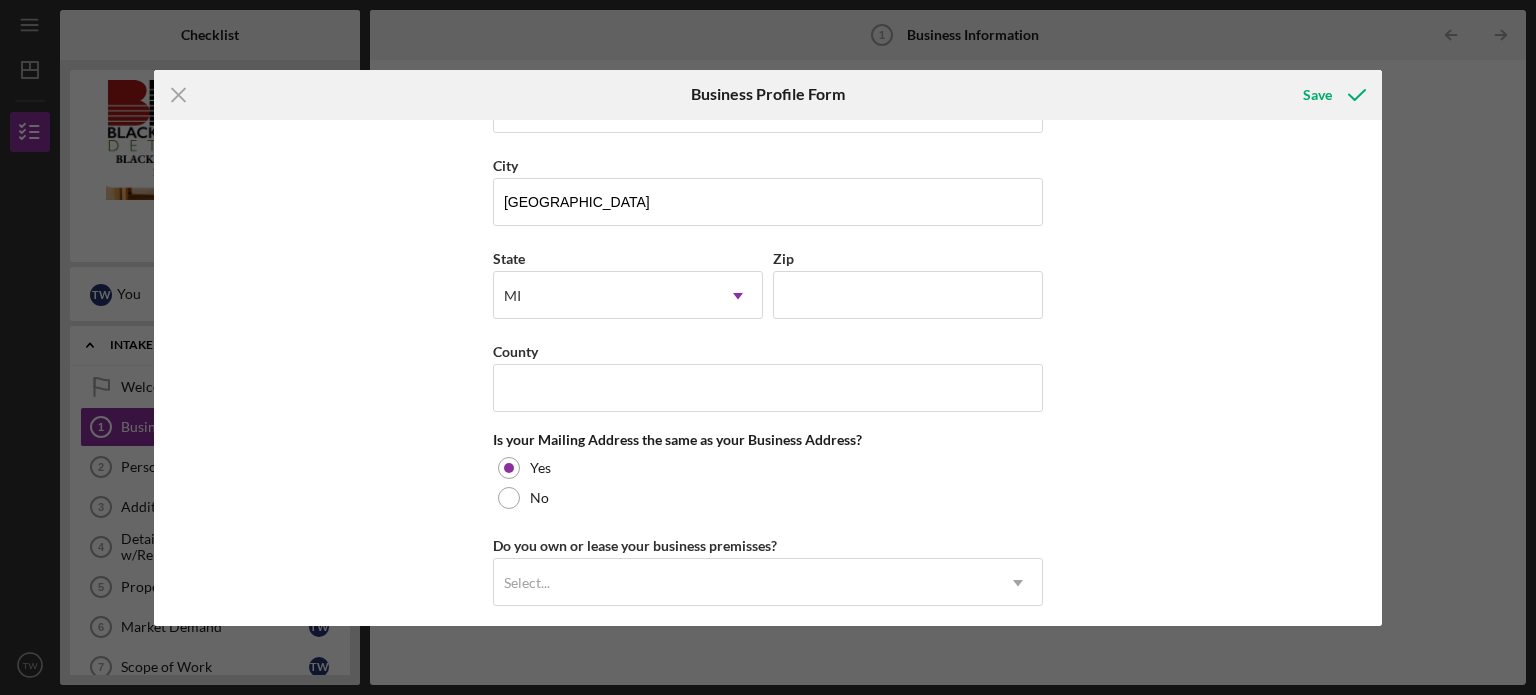 scroll, scrollTop: 1232, scrollLeft: 0, axis: vertical 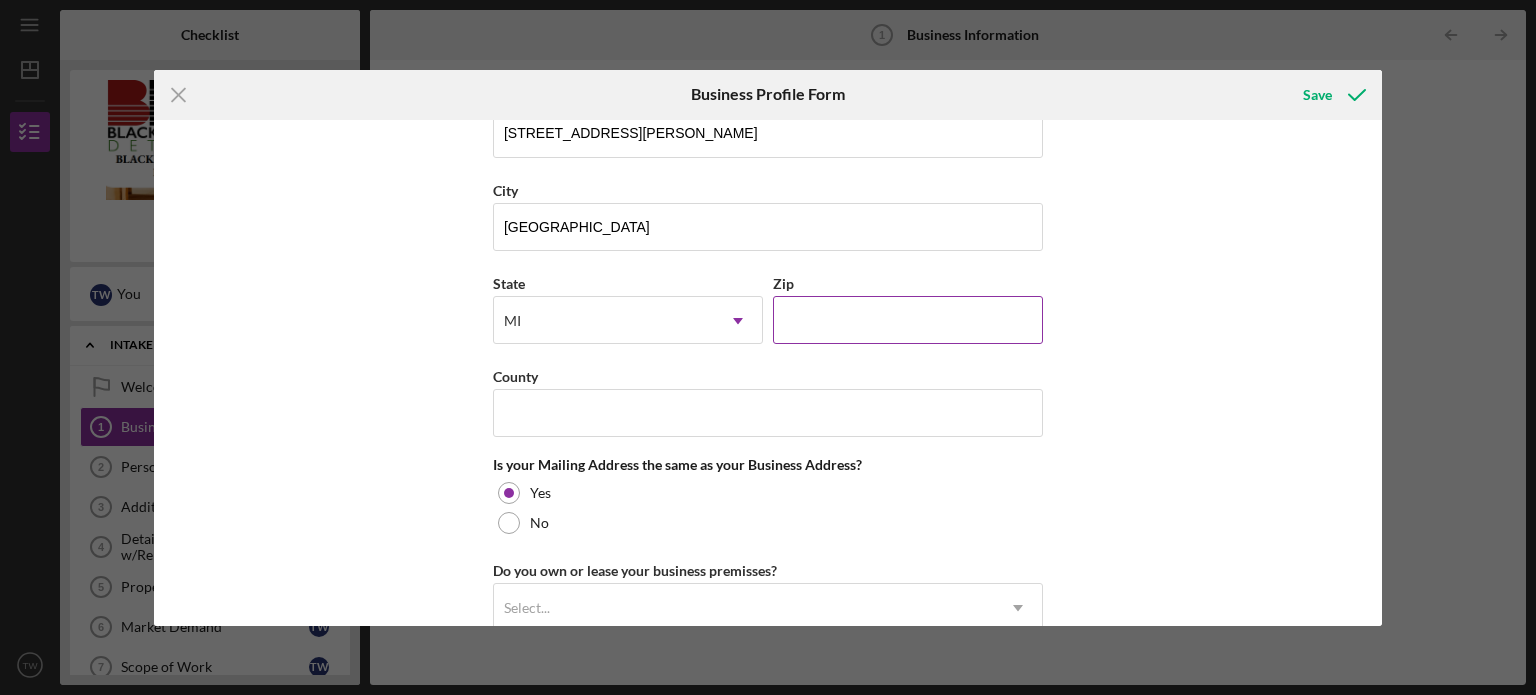 click on "Zip" at bounding box center [908, 320] 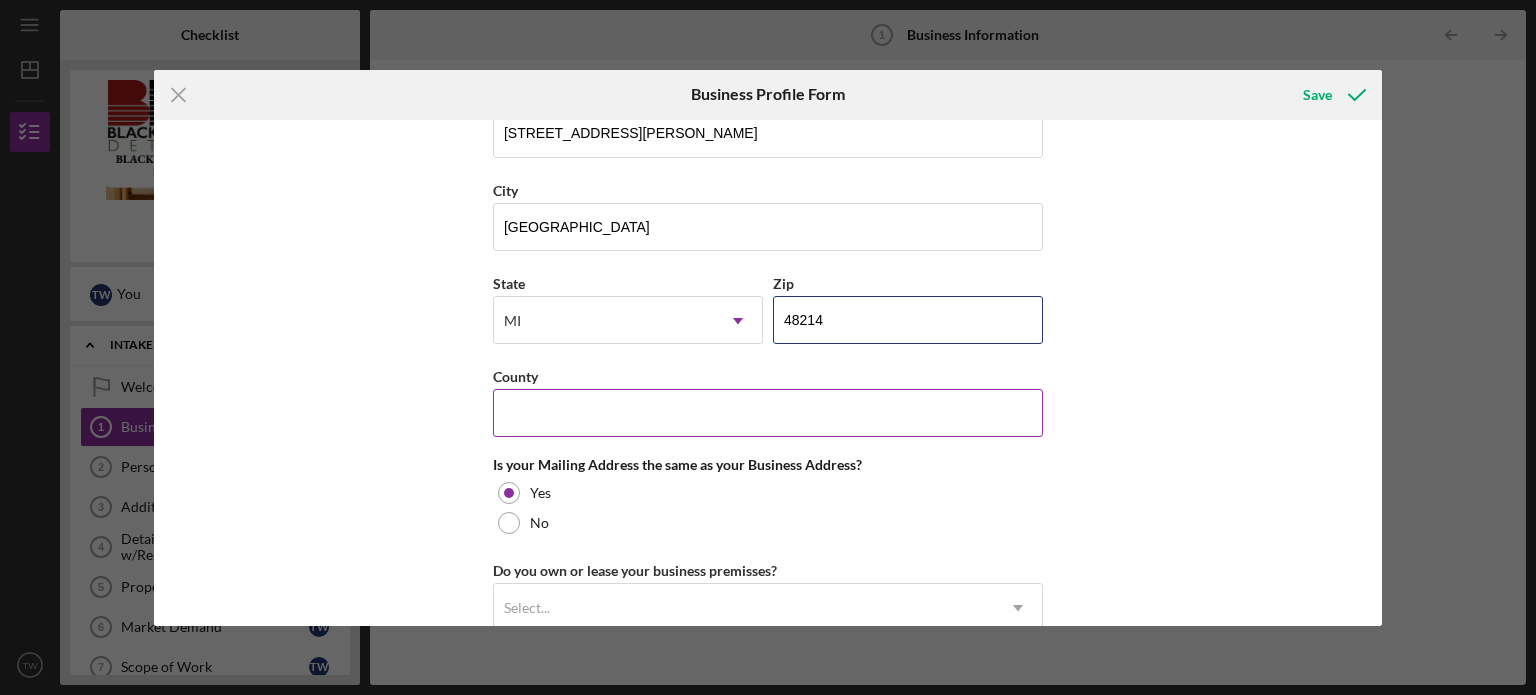 type on "48214" 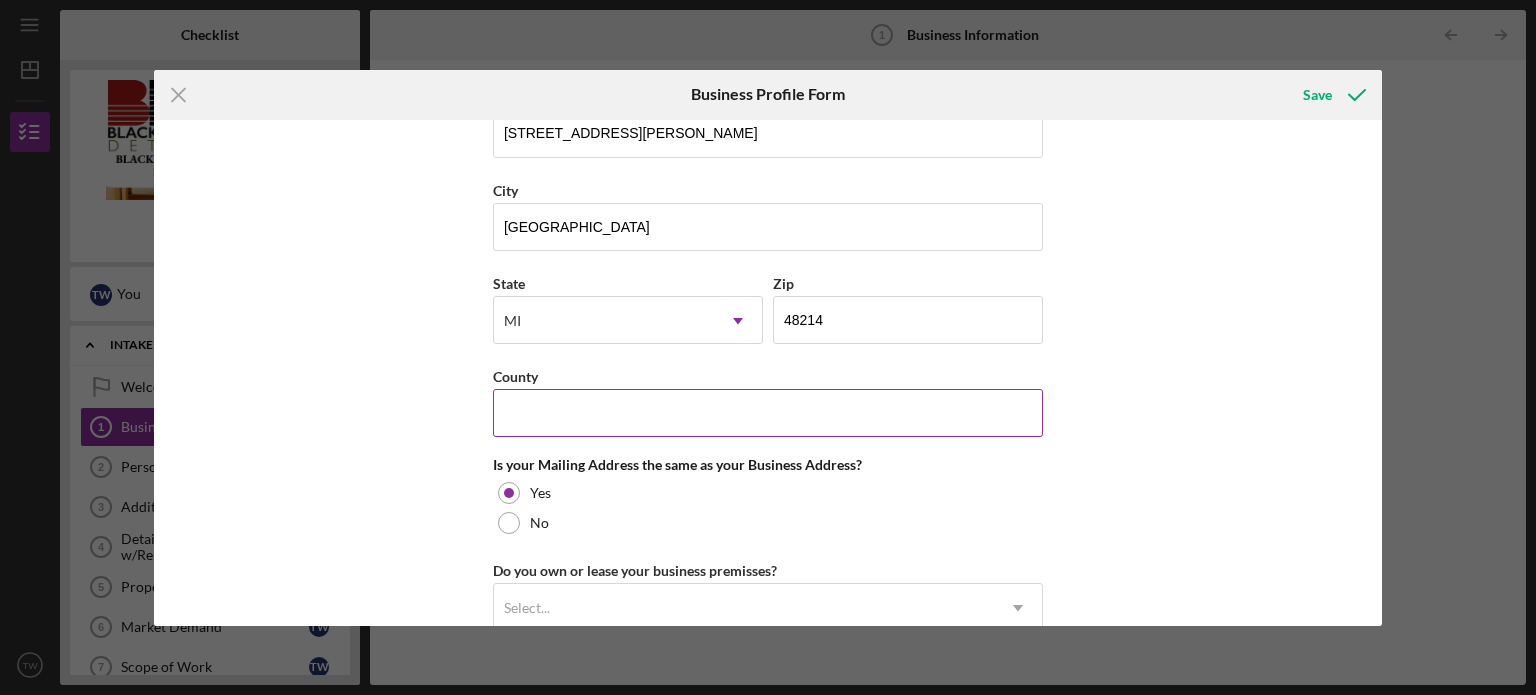click on "County" at bounding box center [768, 413] 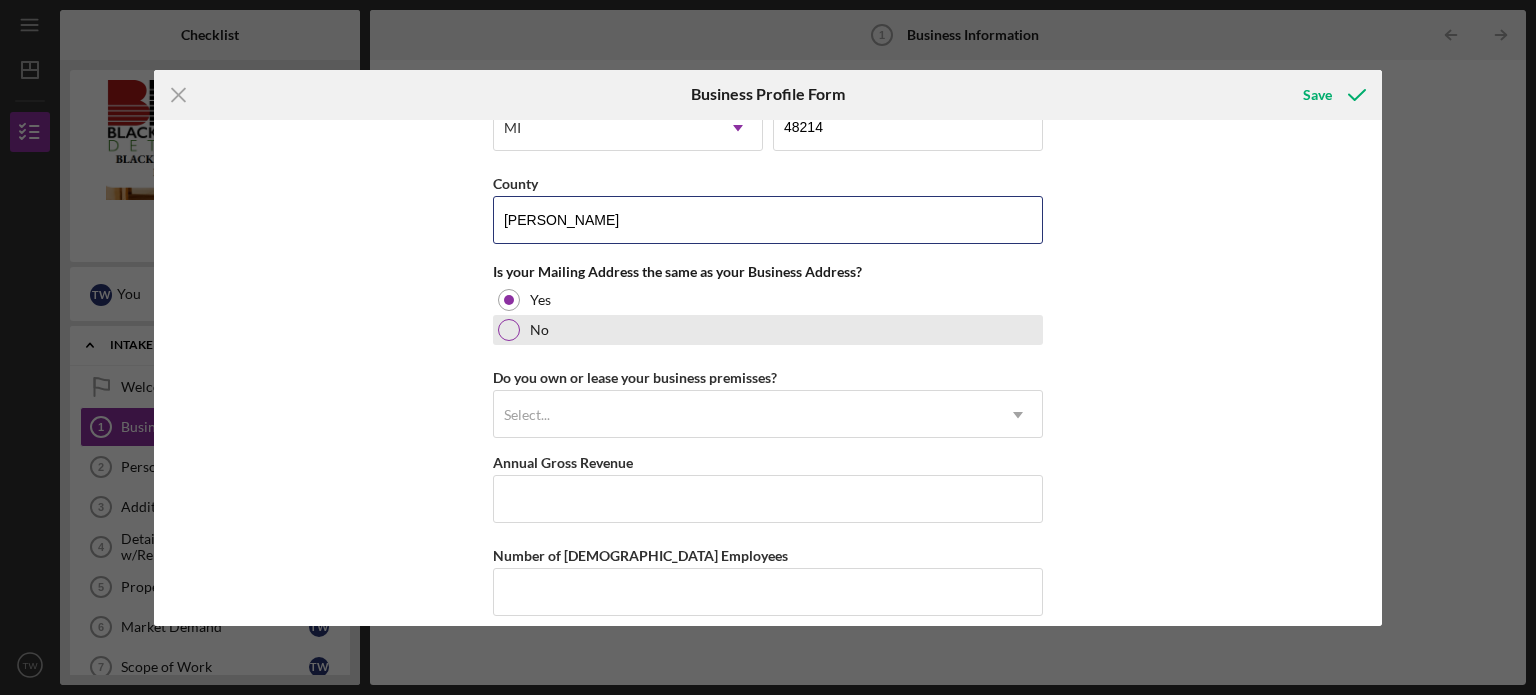 scroll, scrollTop: 1432, scrollLeft: 0, axis: vertical 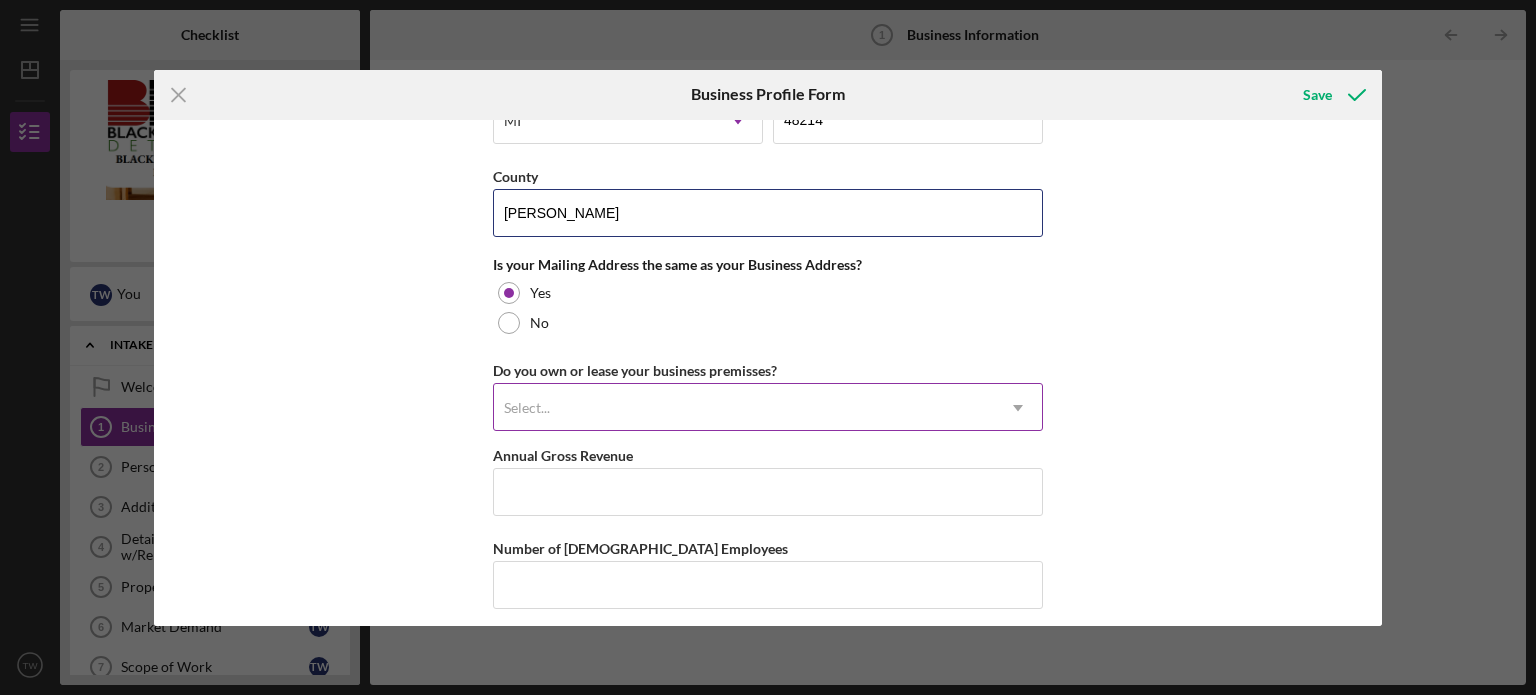 type on "[PERSON_NAME]" 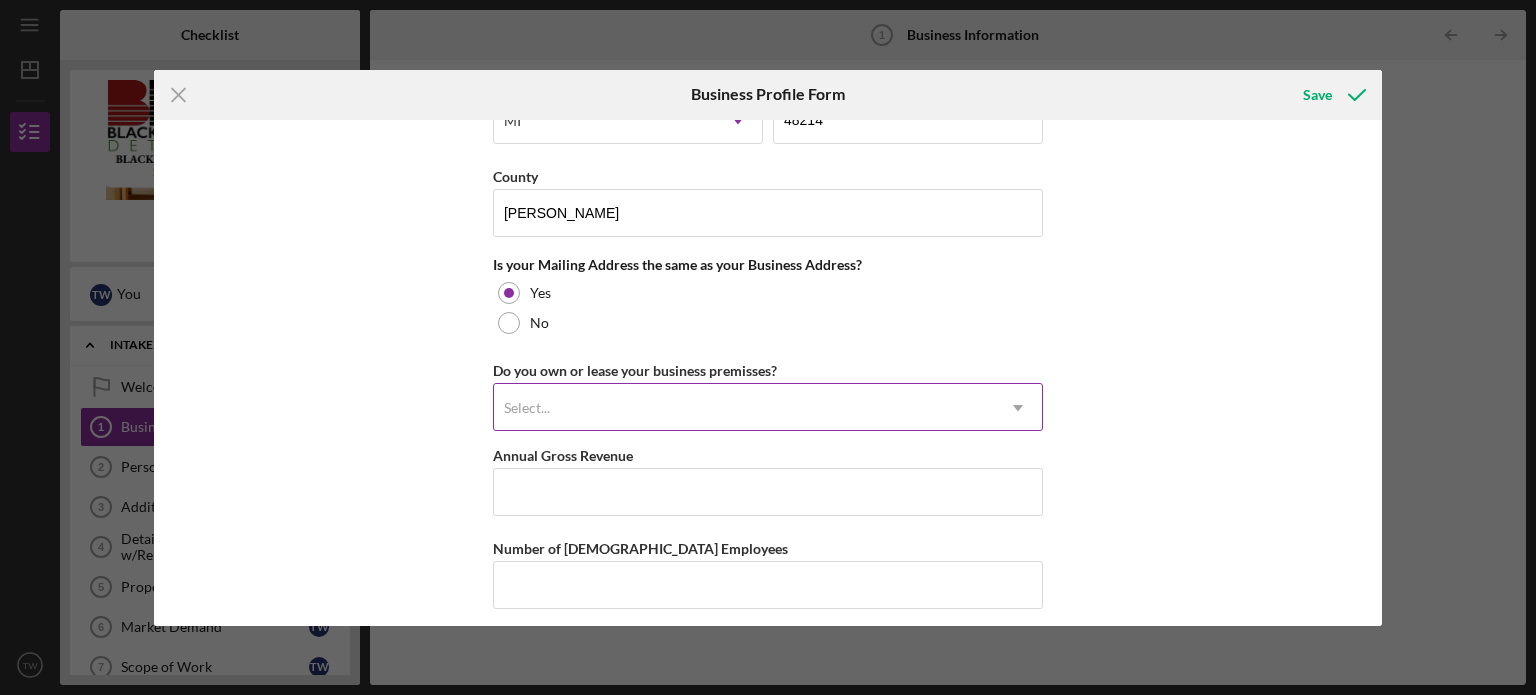 click on "Select..." at bounding box center [744, 408] 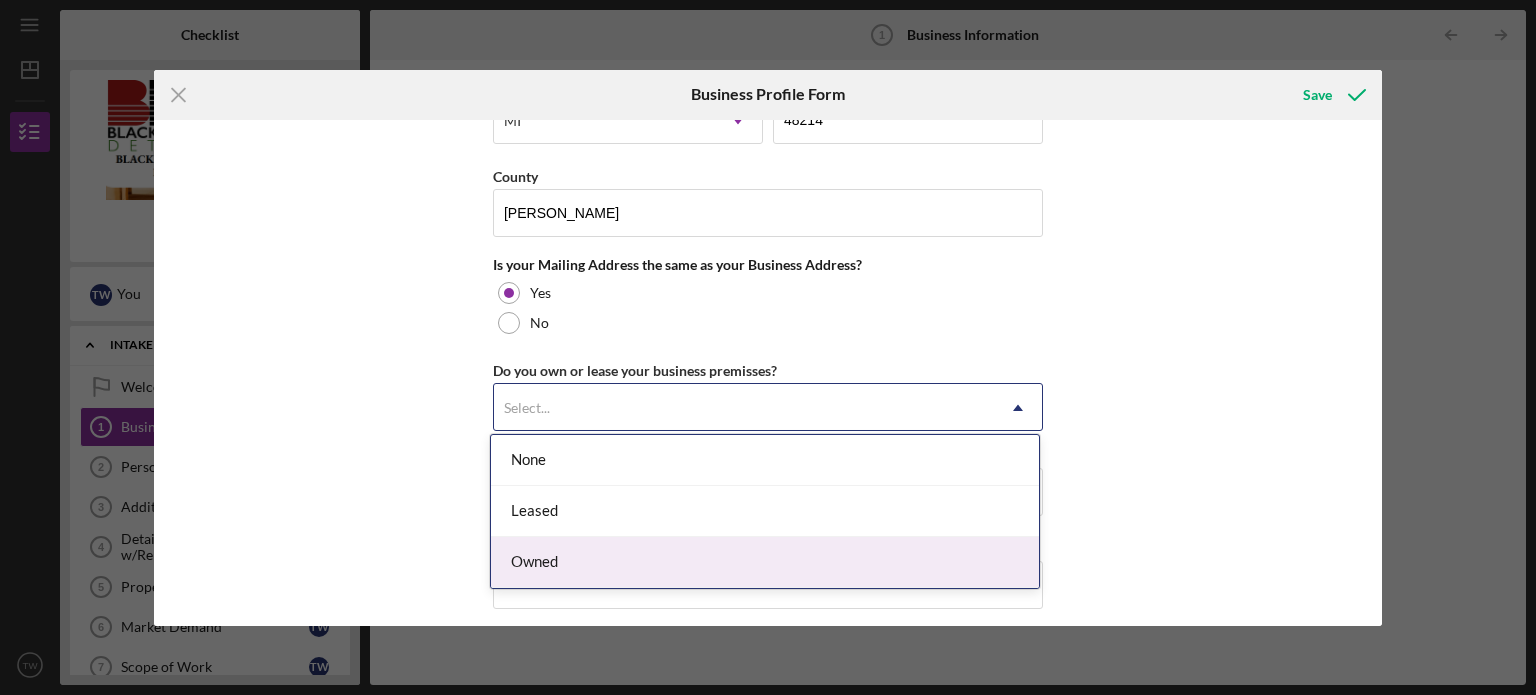 click on "Owned" at bounding box center [765, 562] 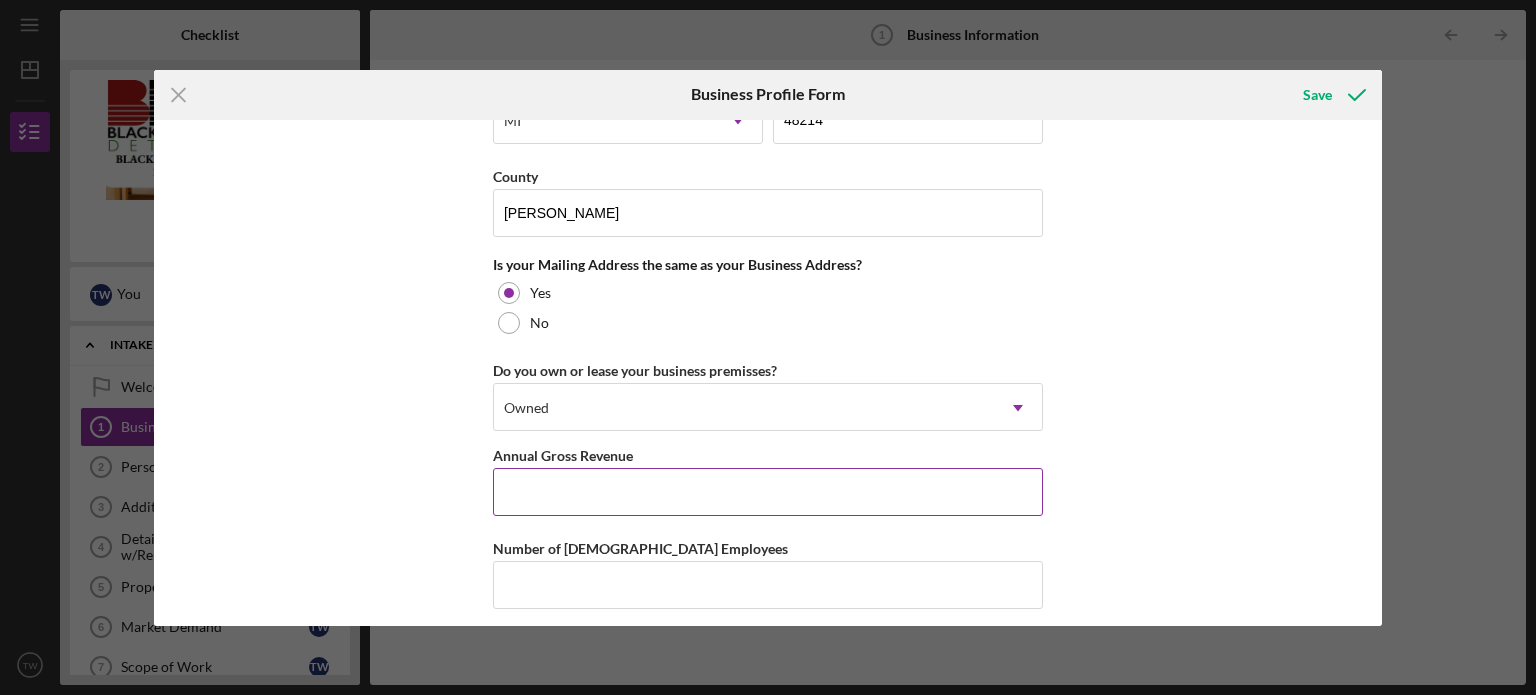 click on "Annual Gross Revenue" at bounding box center [768, 492] 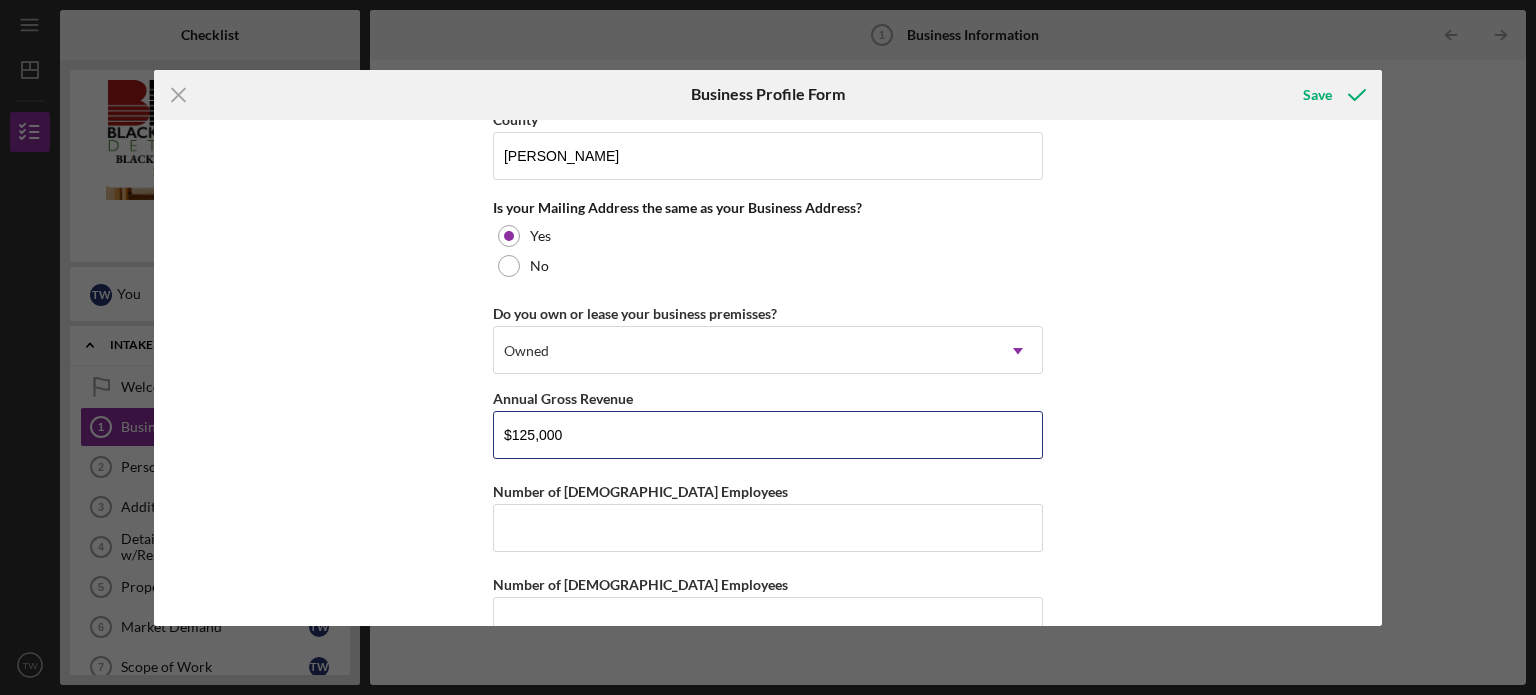 scroll, scrollTop: 1532, scrollLeft: 0, axis: vertical 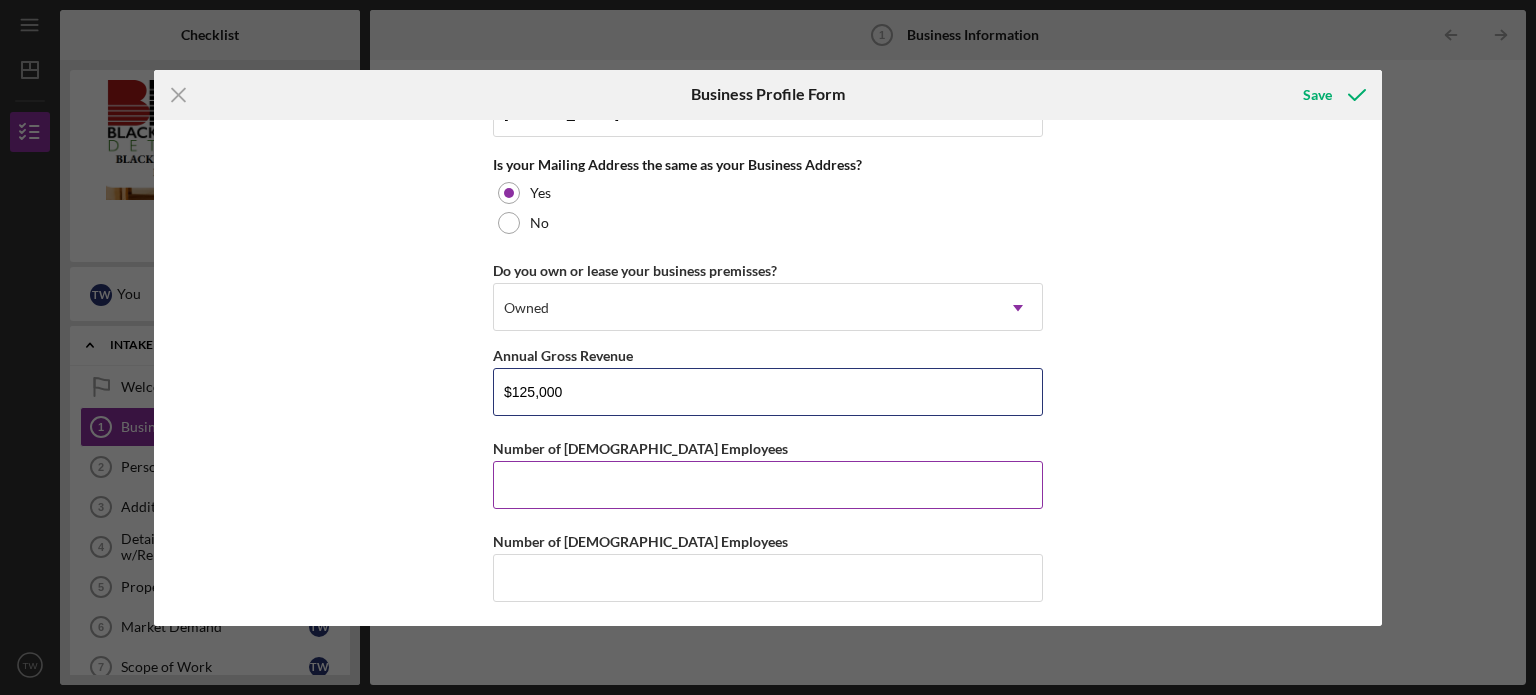 type on "$125,000" 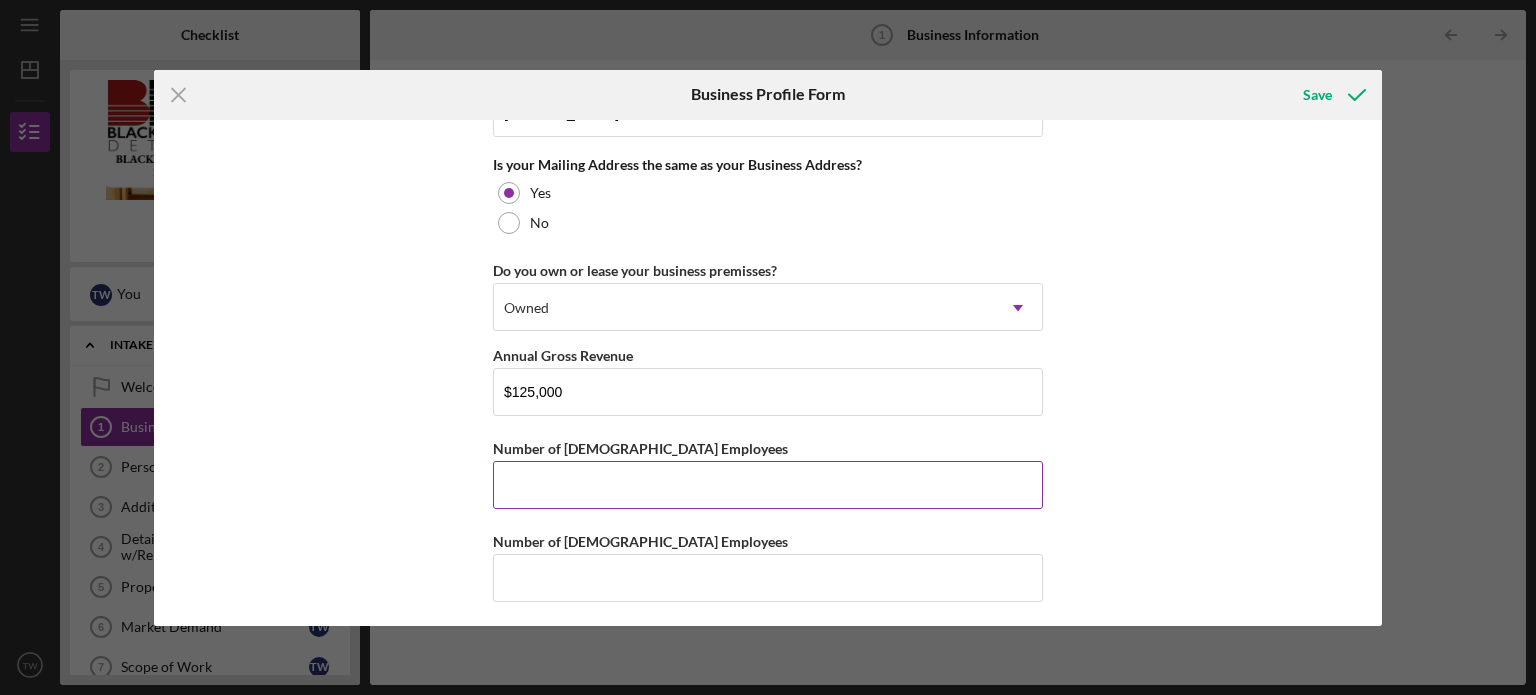 click on "Number of [DEMOGRAPHIC_DATA] Employees" at bounding box center (768, 485) 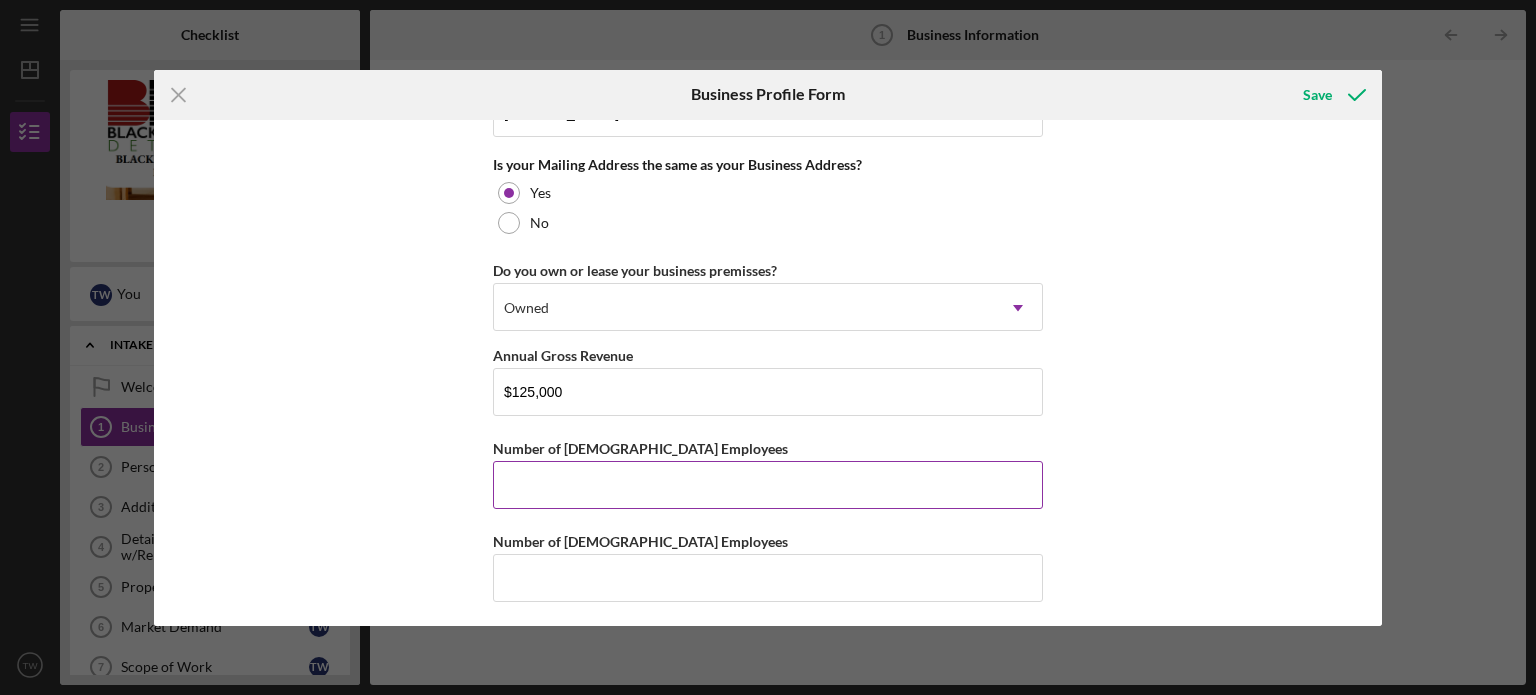 type on "1" 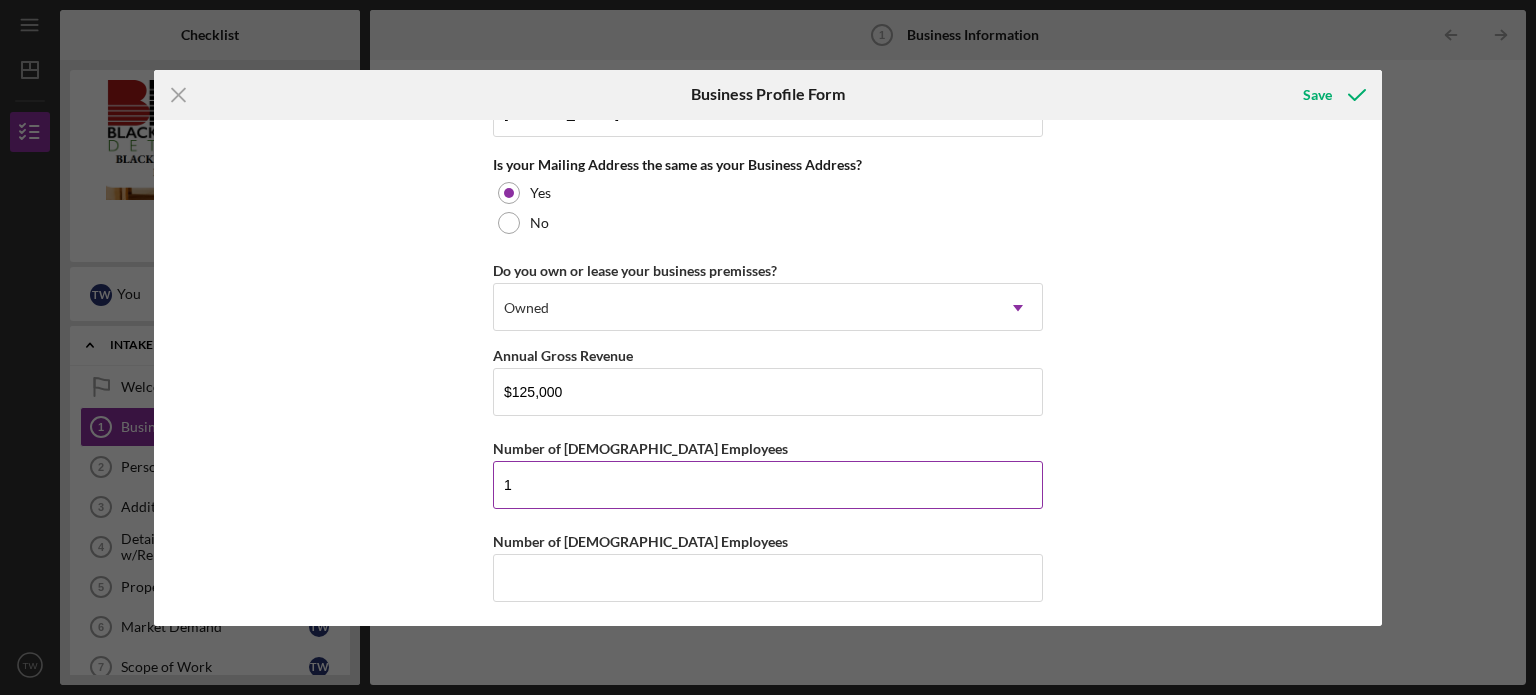 type 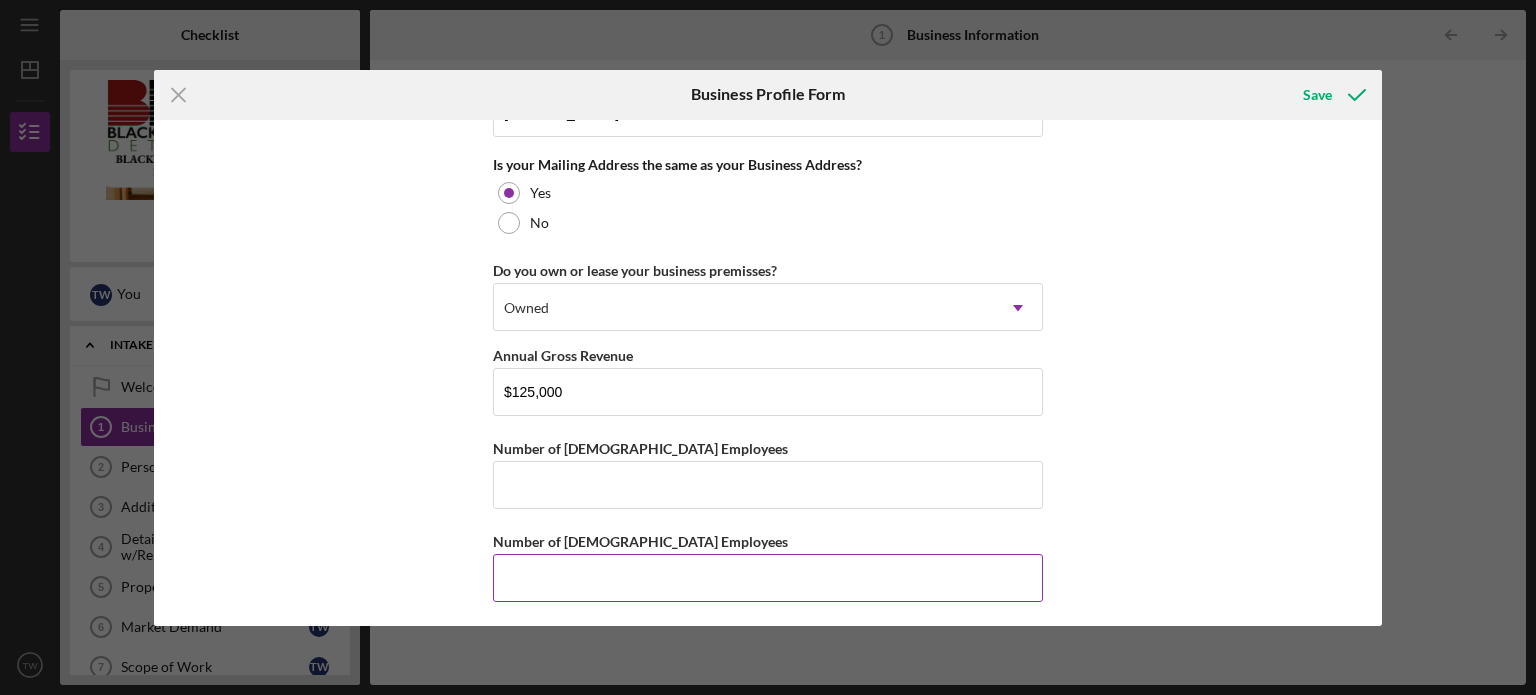 click on "Number of [DEMOGRAPHIC_DATA] Employees" at bounding box center [768, 578] 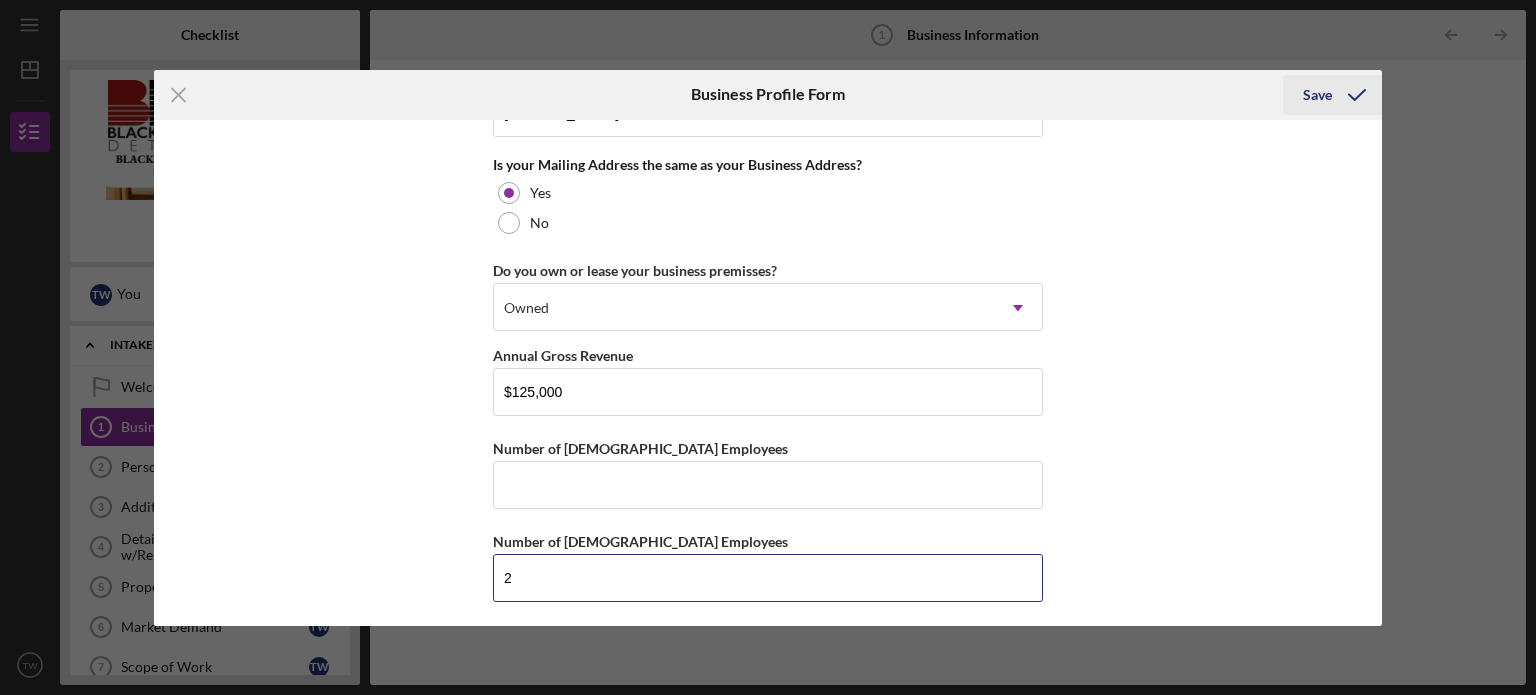 type on "2" 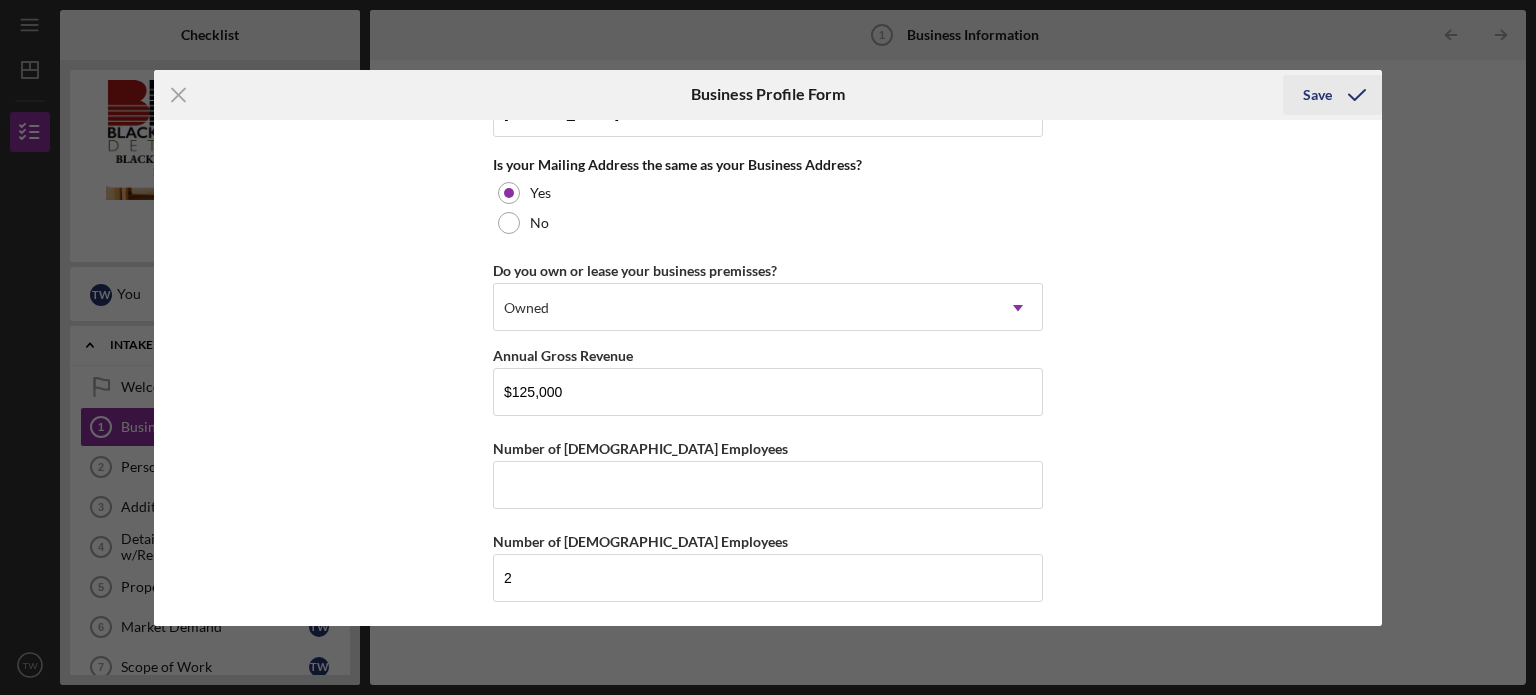 click on "Save" at bounding box center (1317, 95) 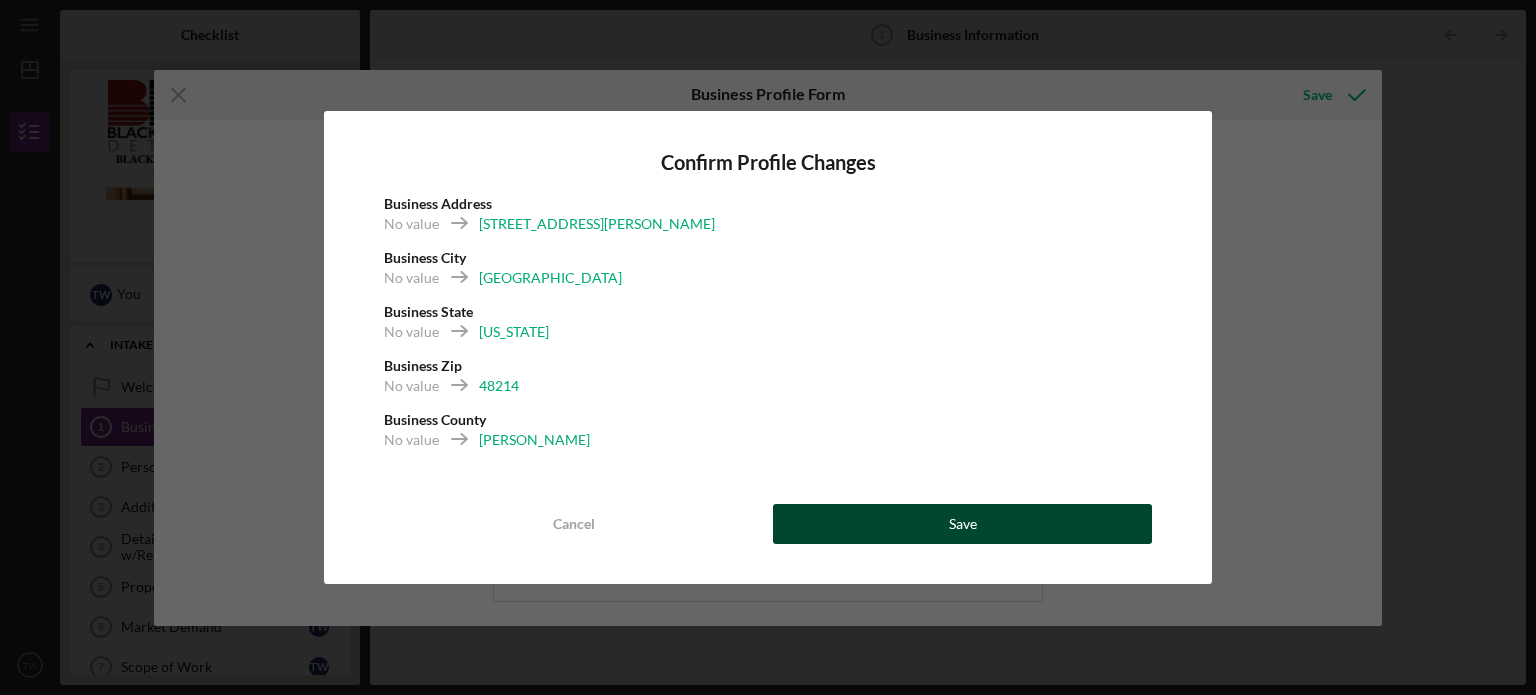 click on "Save" at bounding box center [962, 524] 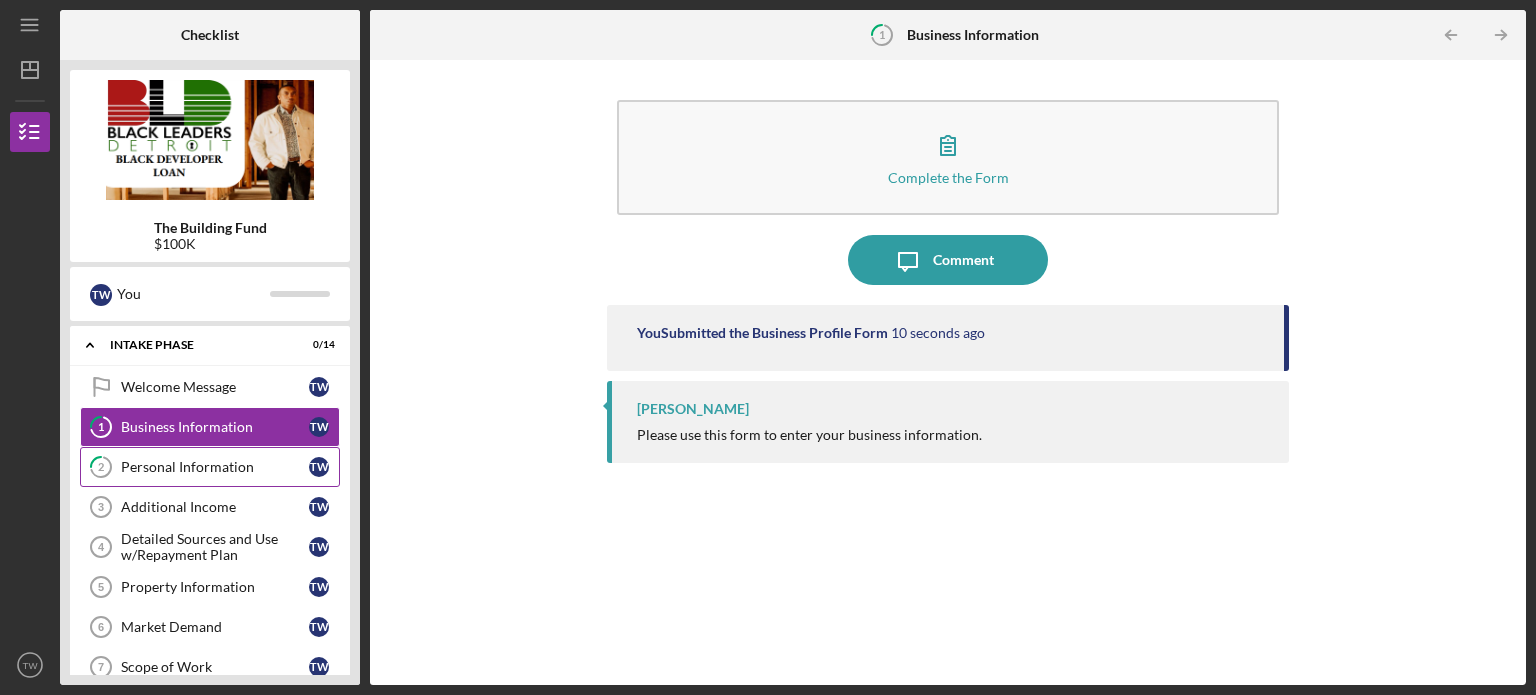 click on "Personal Information" at bounding box center (215, 467) 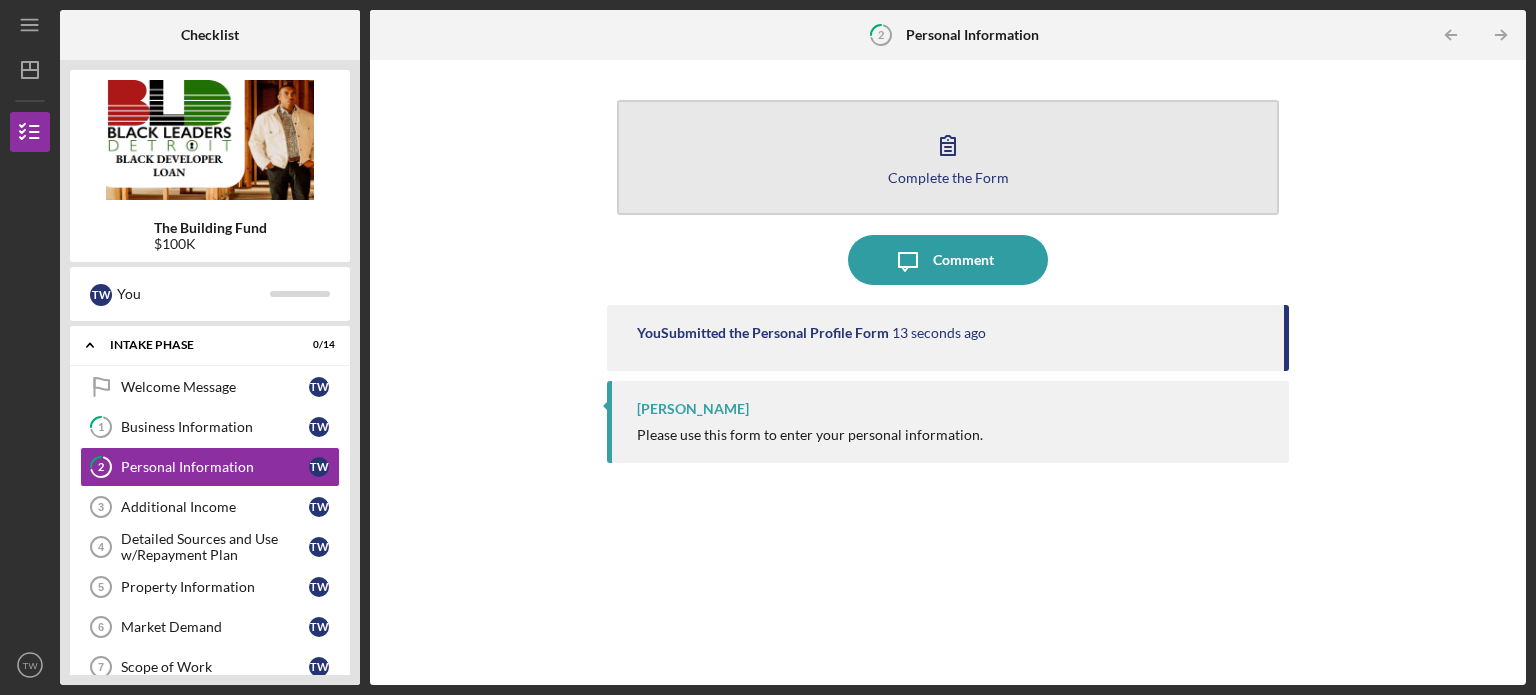 click 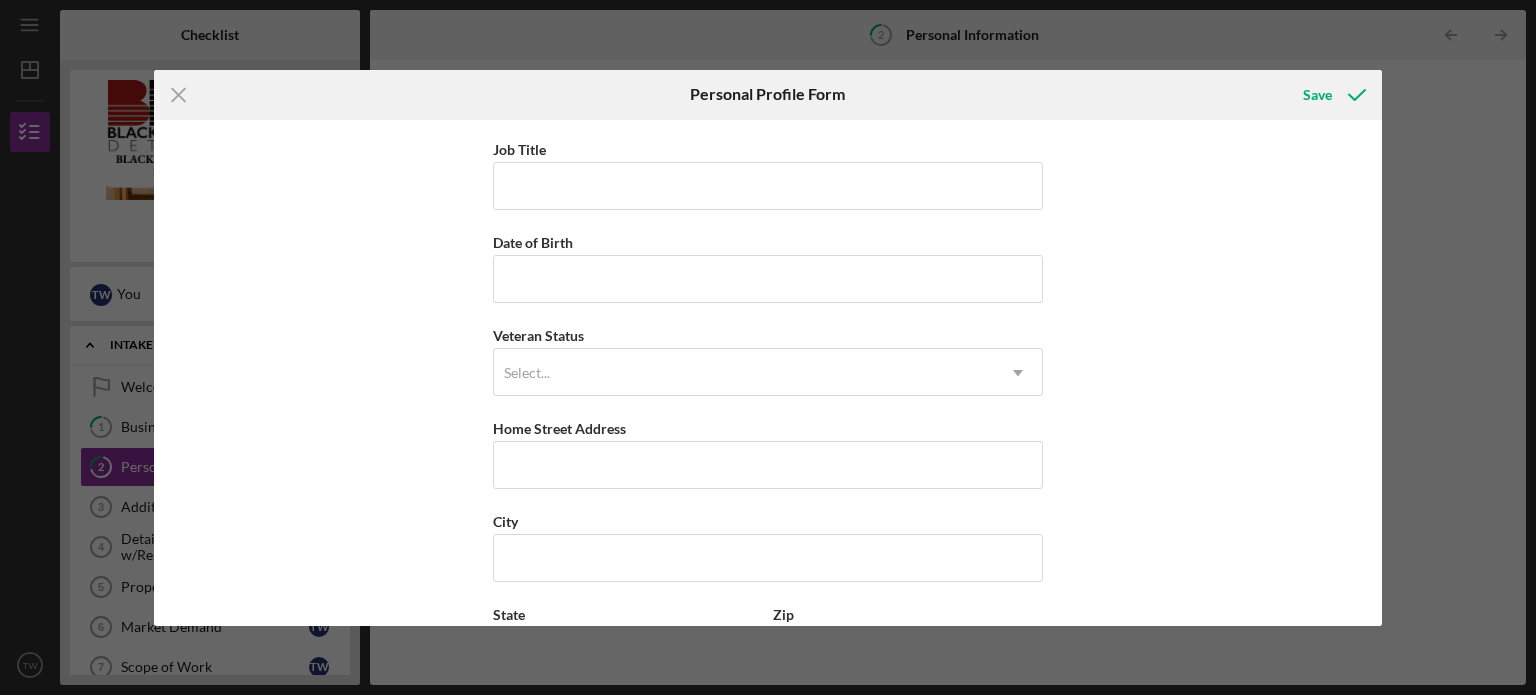 scroll, scrollTop: 0, scrollLeft: 0, axis: both 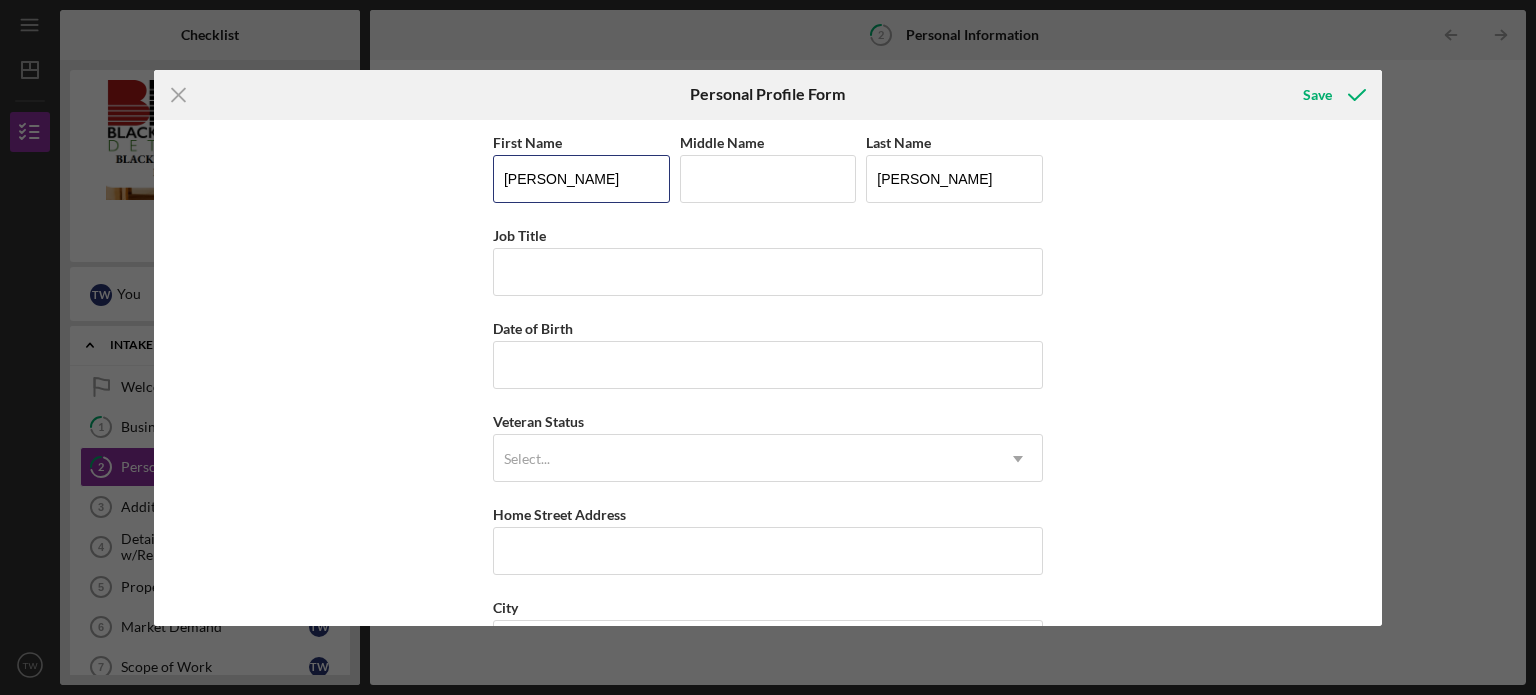 drag, startPoint x: 565, startPoint y: 172, endPoint x: 472, endPoint y: 175, distance: 93.04838 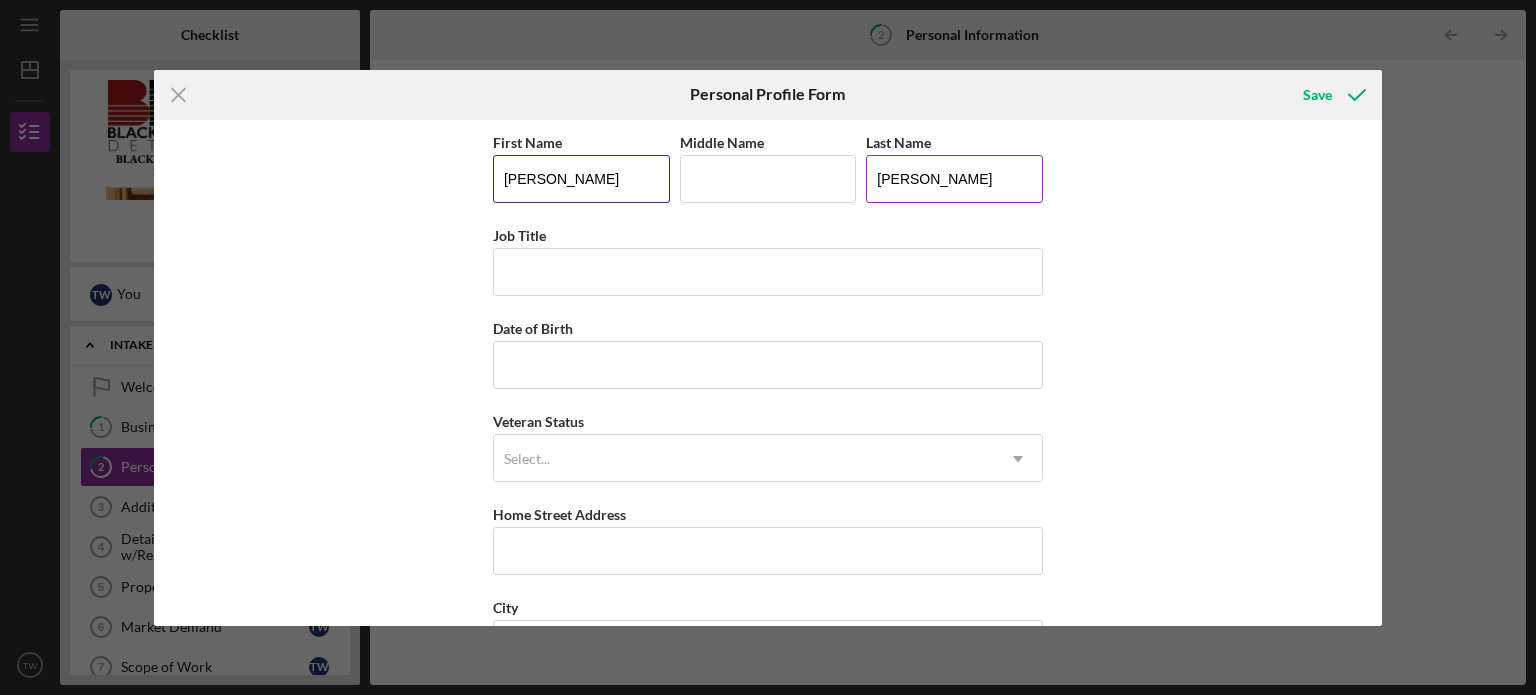 type on "[PERSON_NAME]" 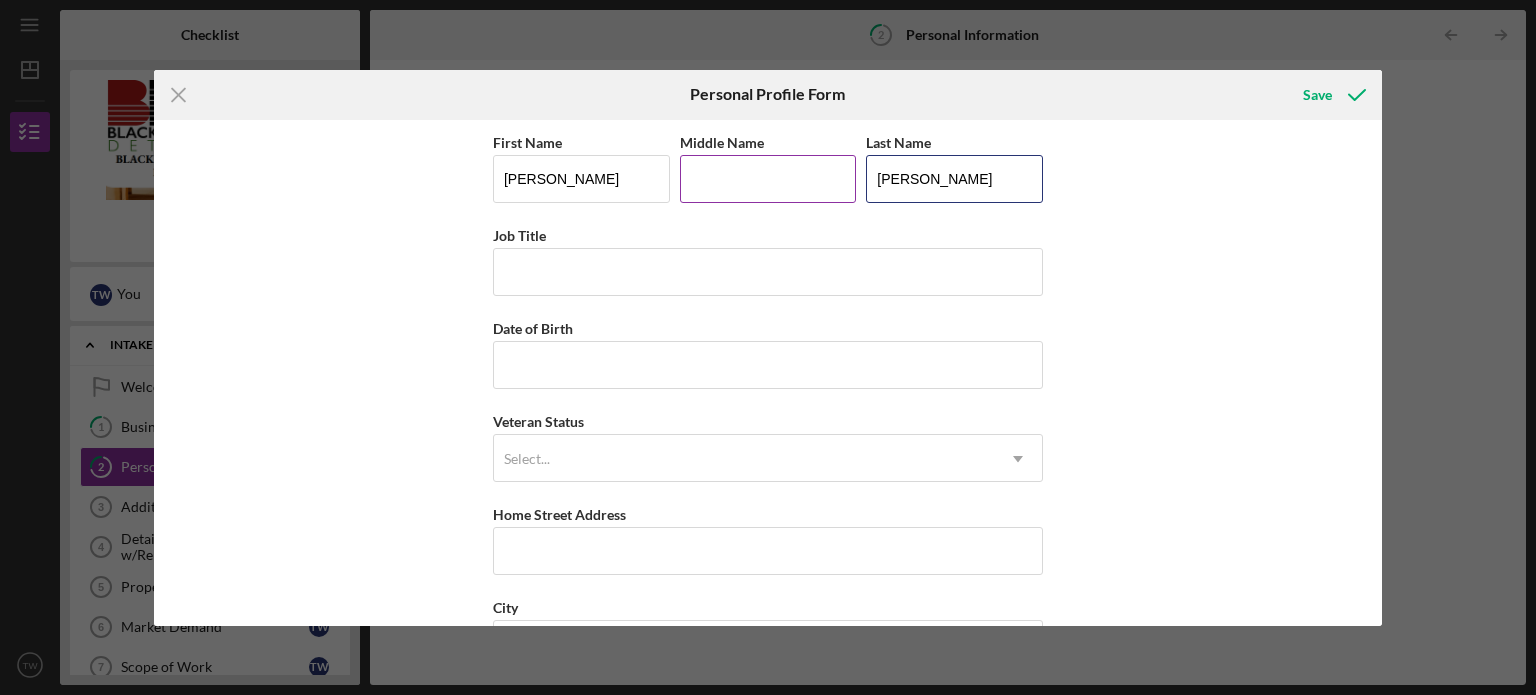 drag, startPoint x: 986, startPoint y: 163, endPoint x: 828, endPoint y: 168, distance: 158.0791 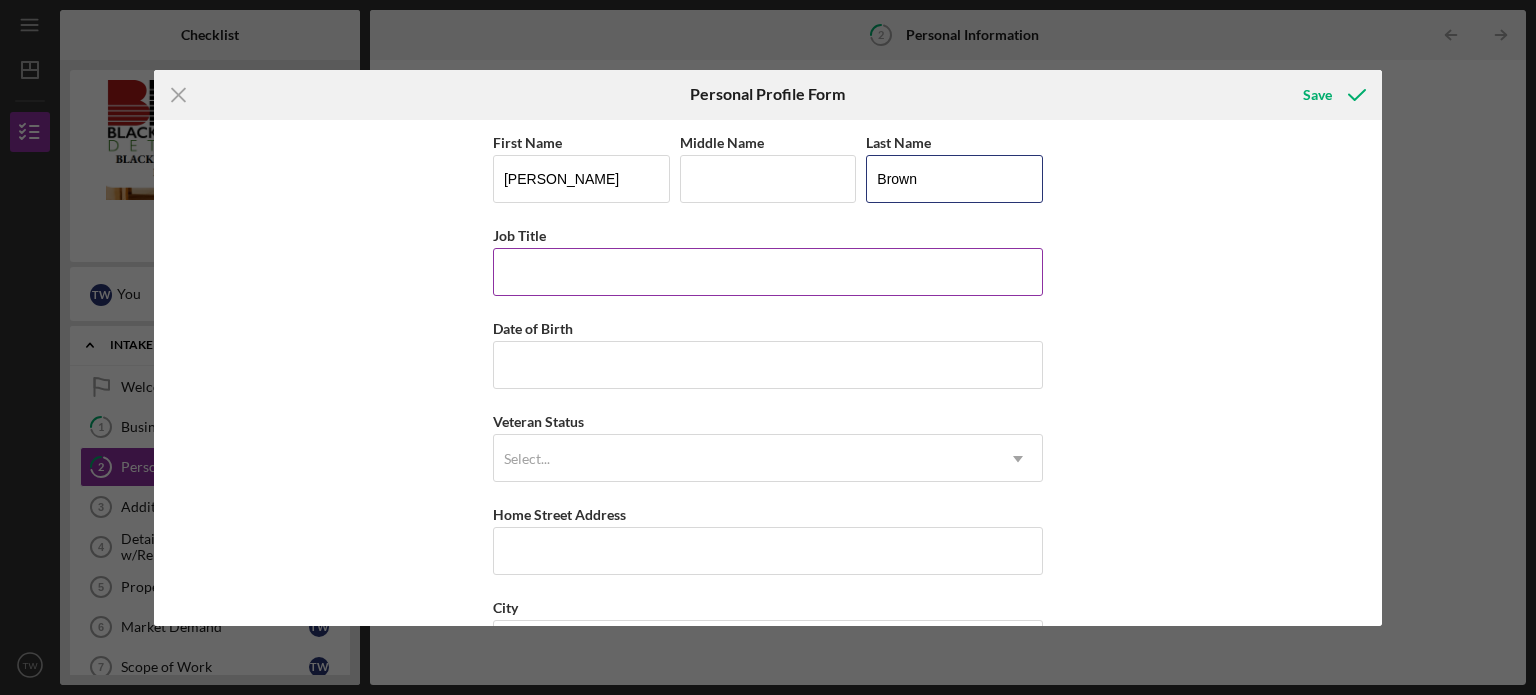 type on "Brown" 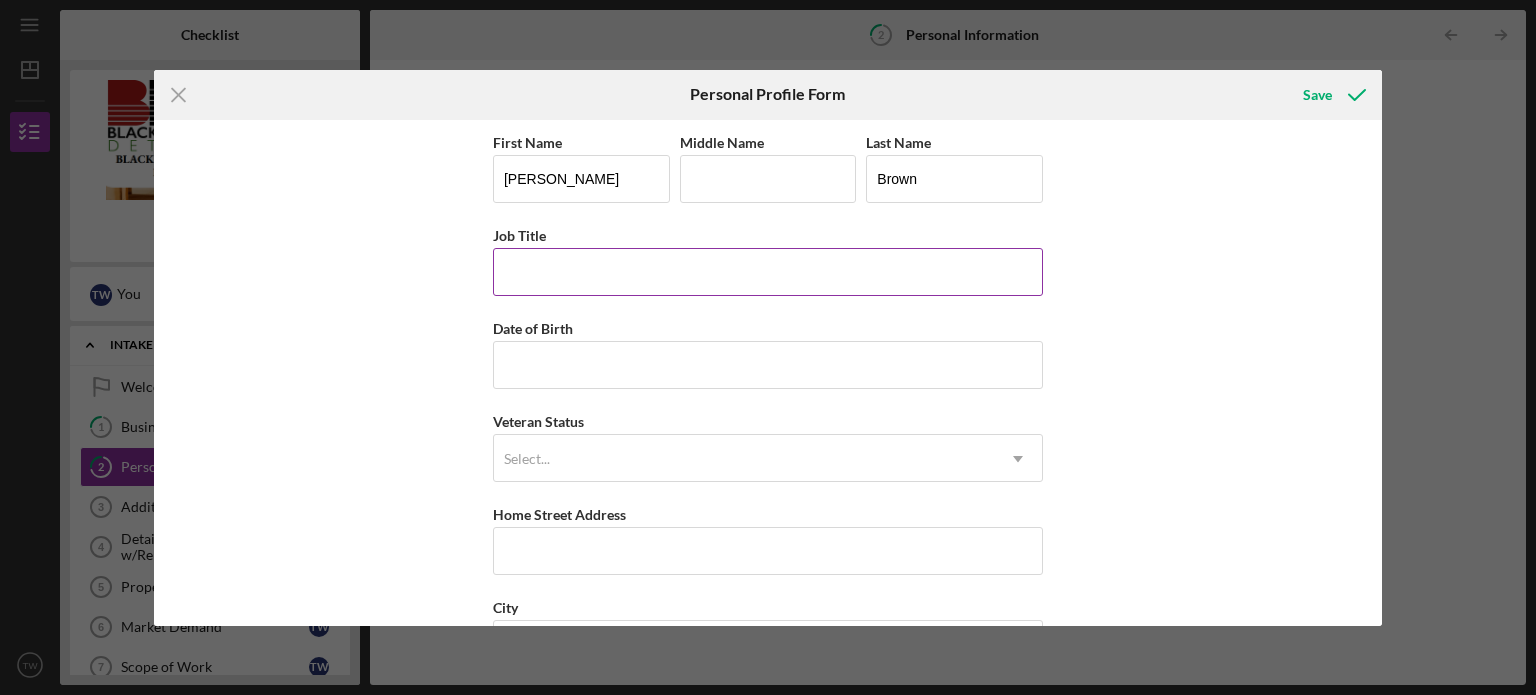 click on "Job Title" at bounding box center [768, 272] 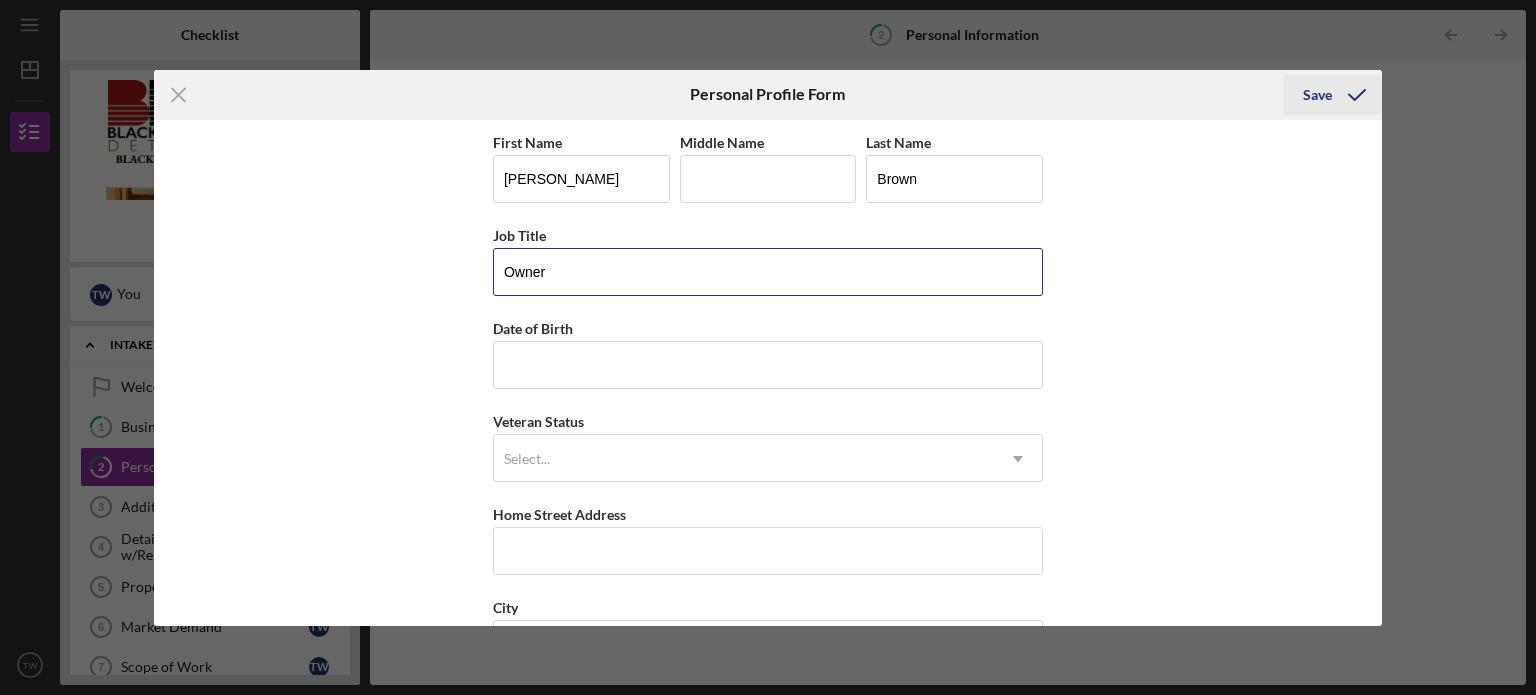 type on "Owner" 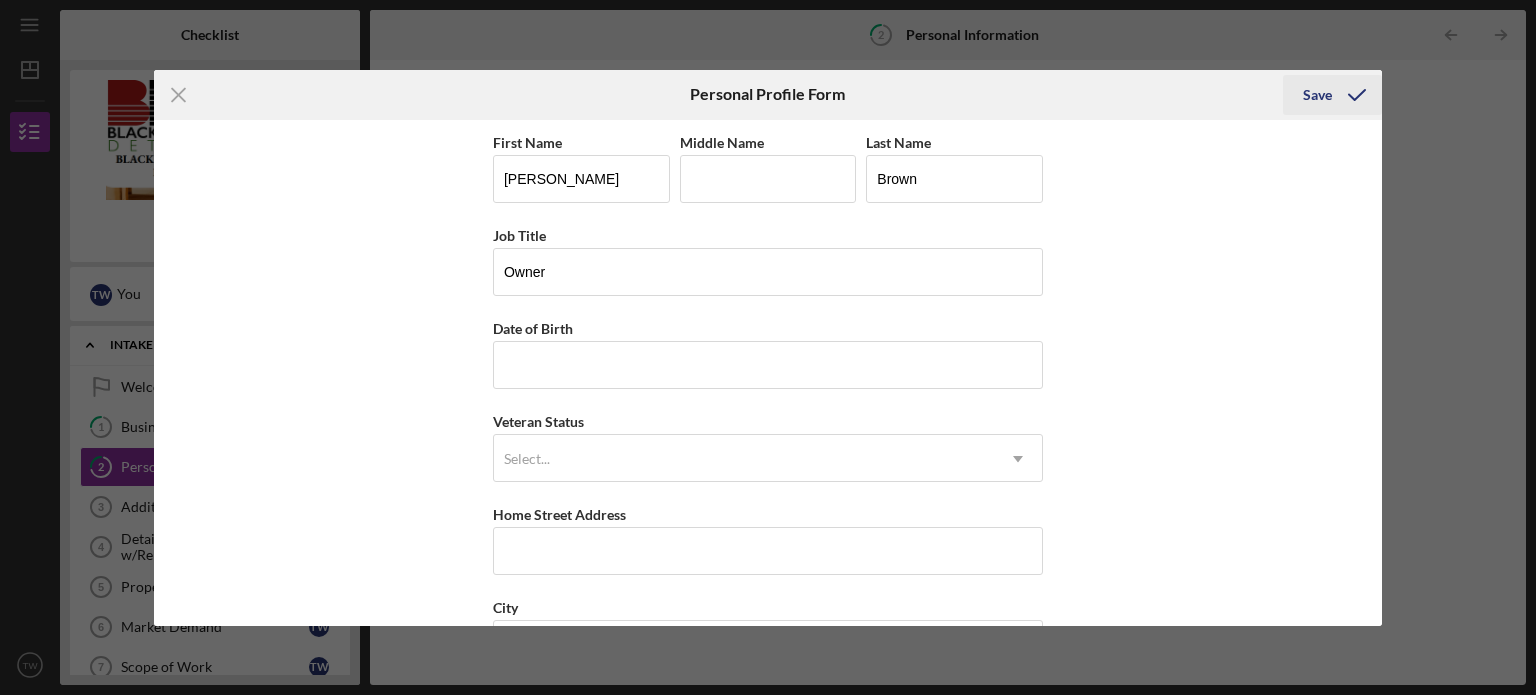 click on "Save" at bounding box center (1317, 95) 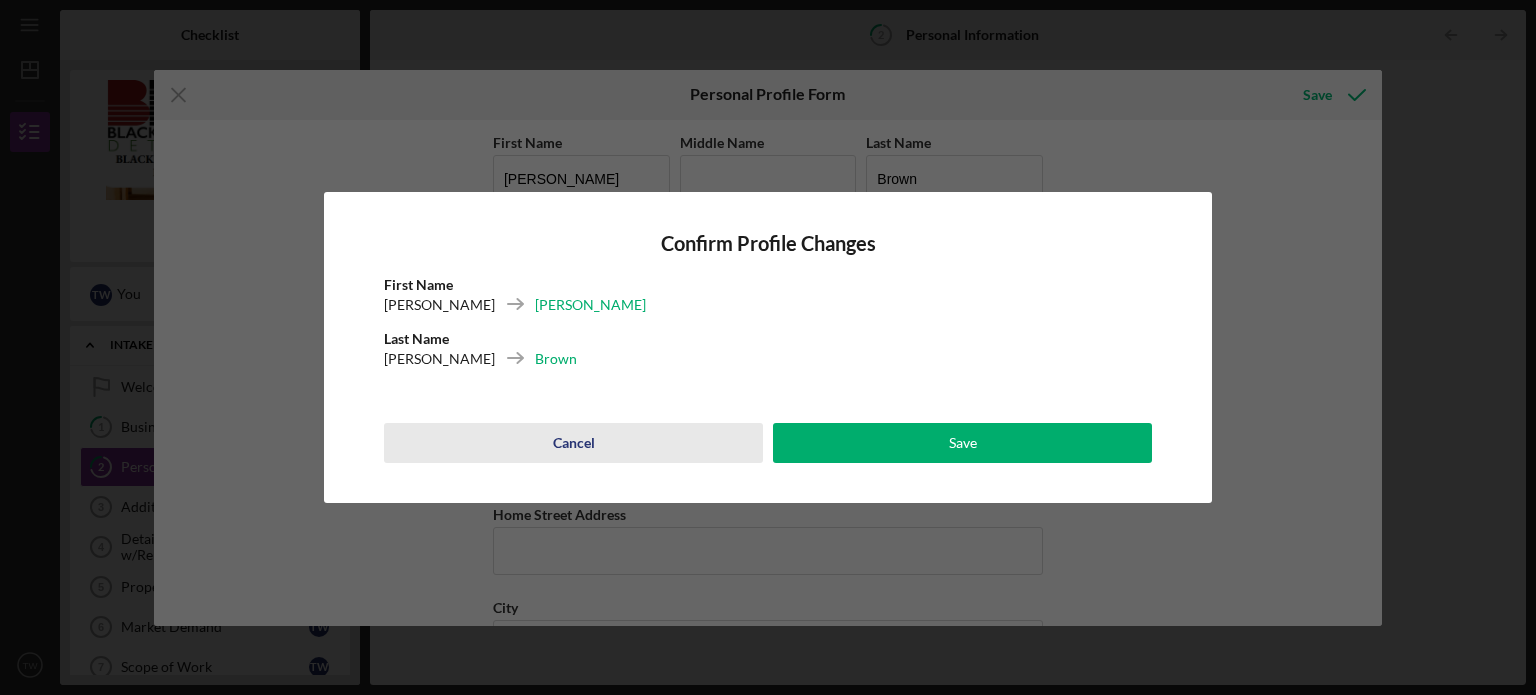click on "Cancel" at bounding box center (573, 443) 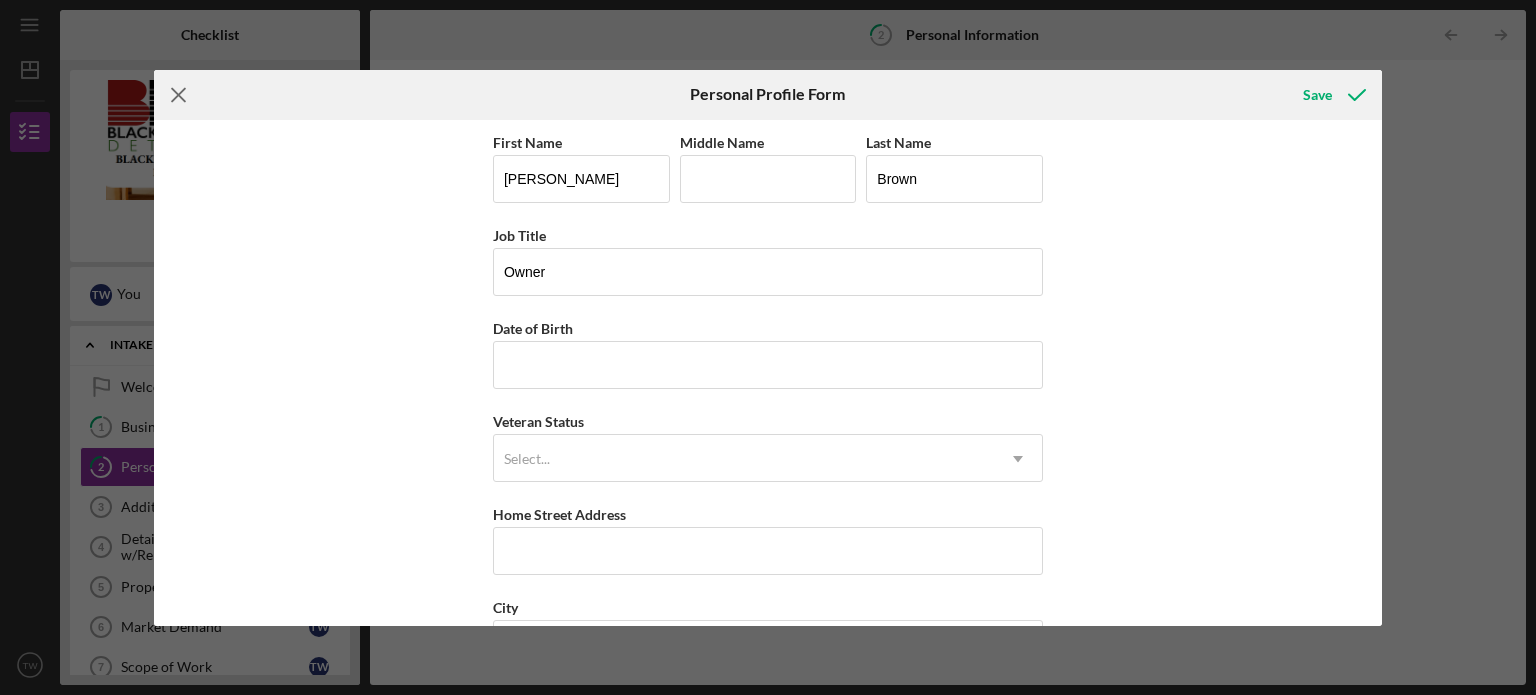 click on "Icon/Menu Close" 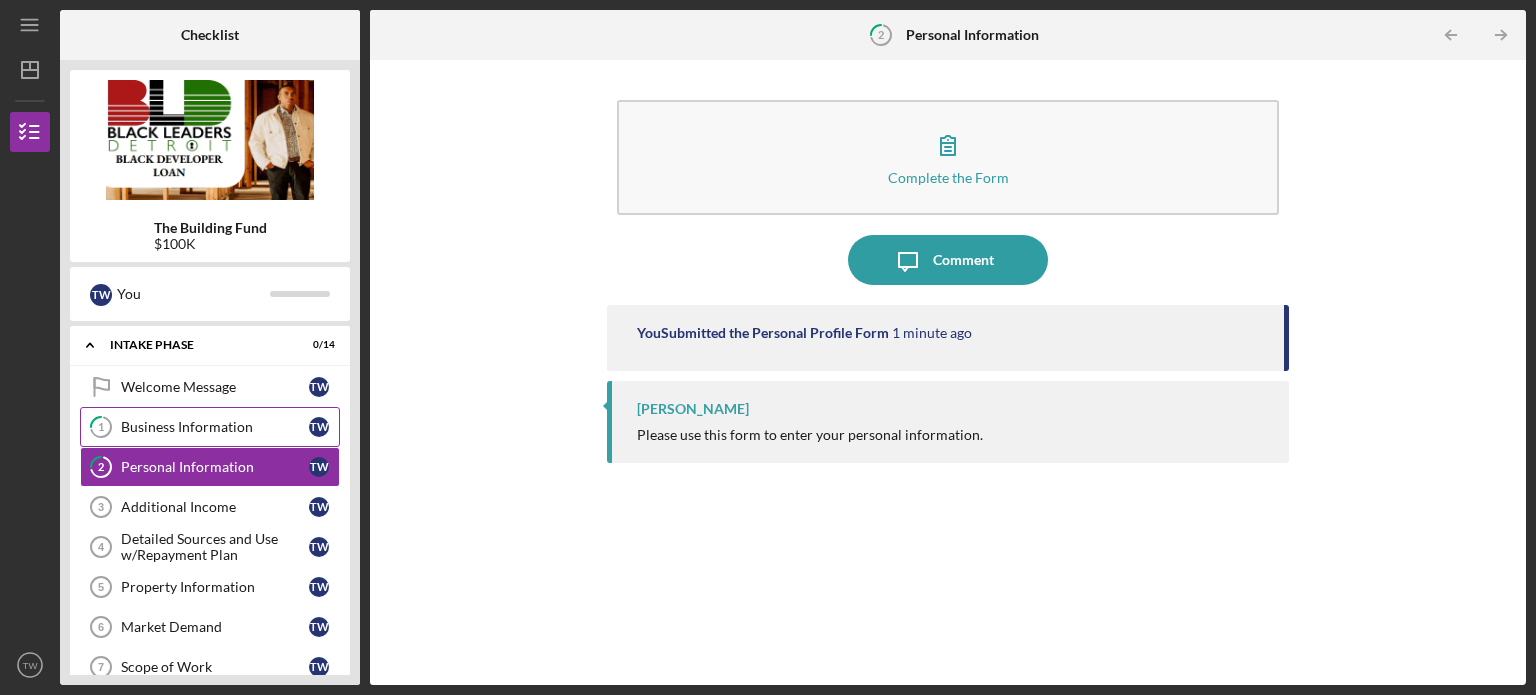 click on "Business Information" at bounding box center [215, 427] 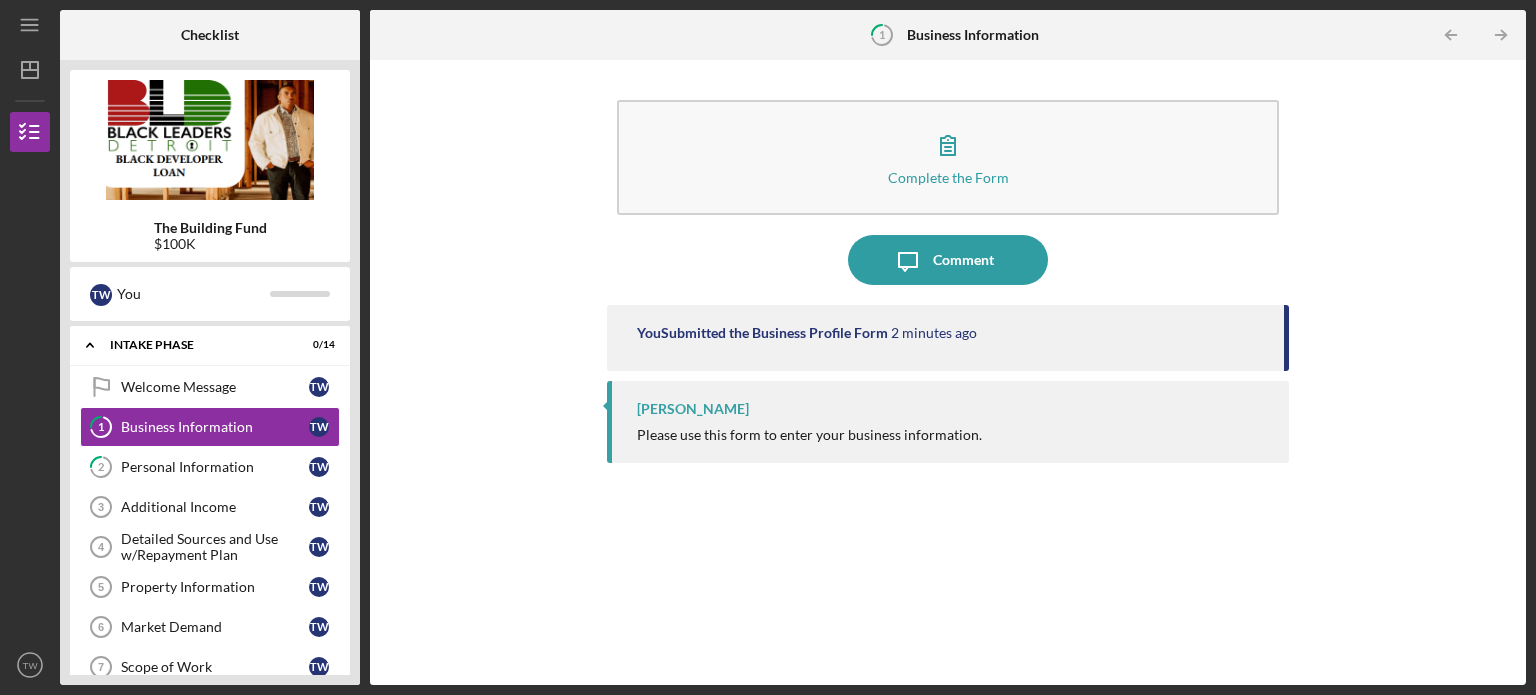 click on "2 minutes ago" at bounding box center [934, 333] 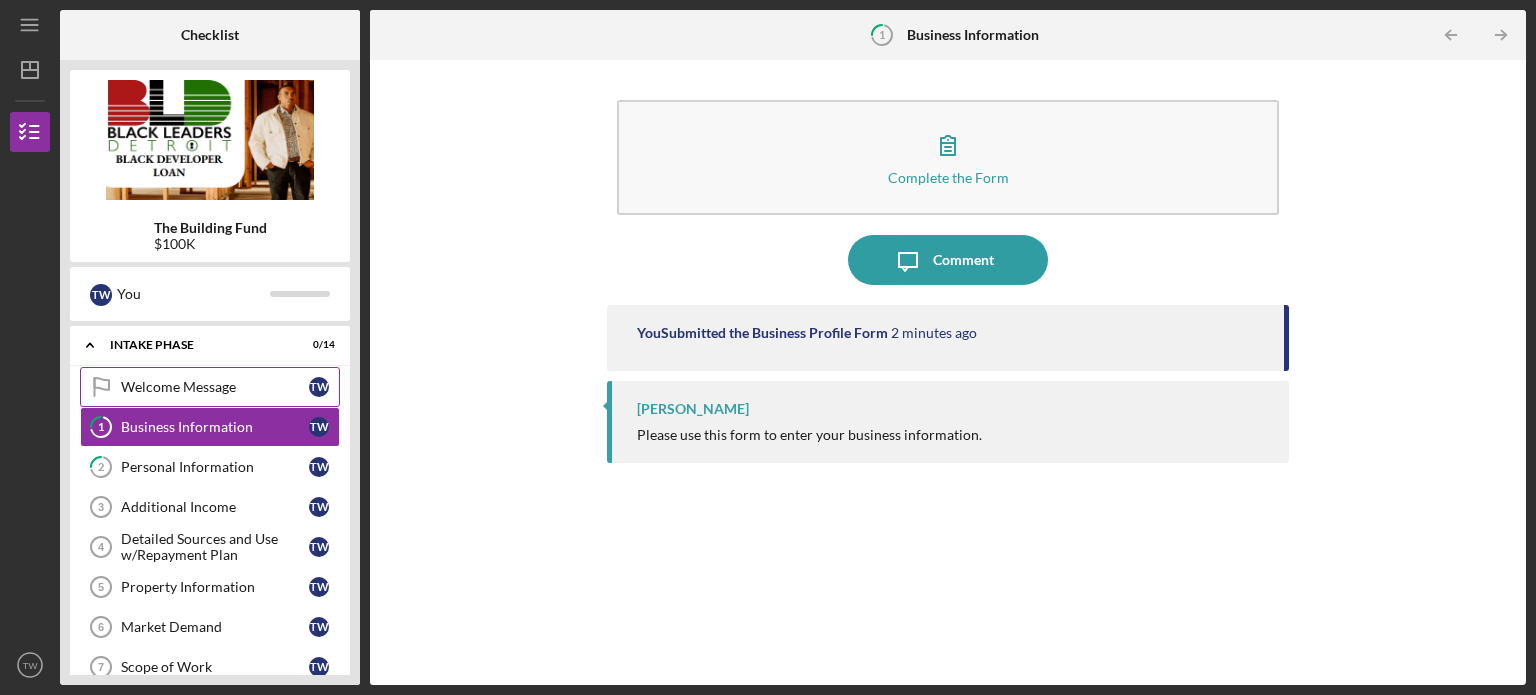 click on "Welcome Message" at bounding box center (215, 387) 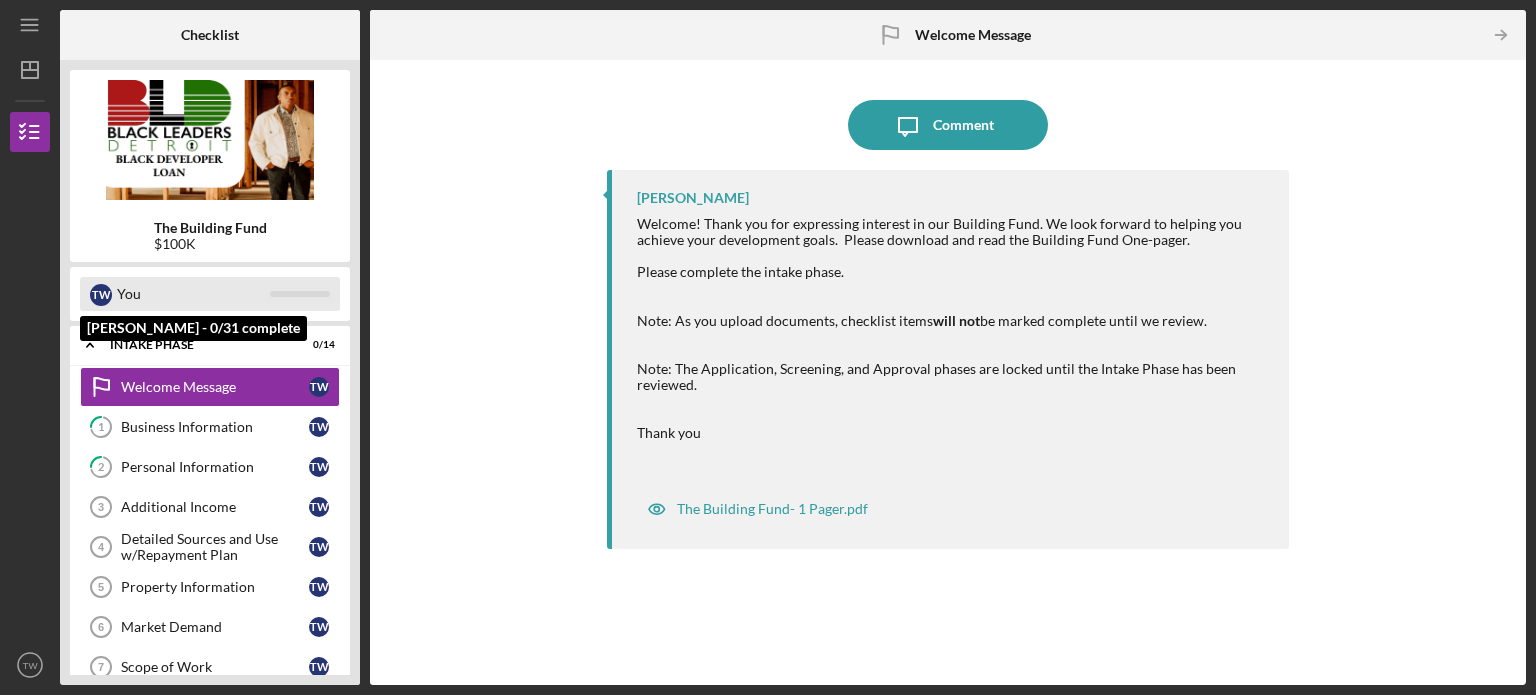 click on "T W" at bounding box center [101, 295] 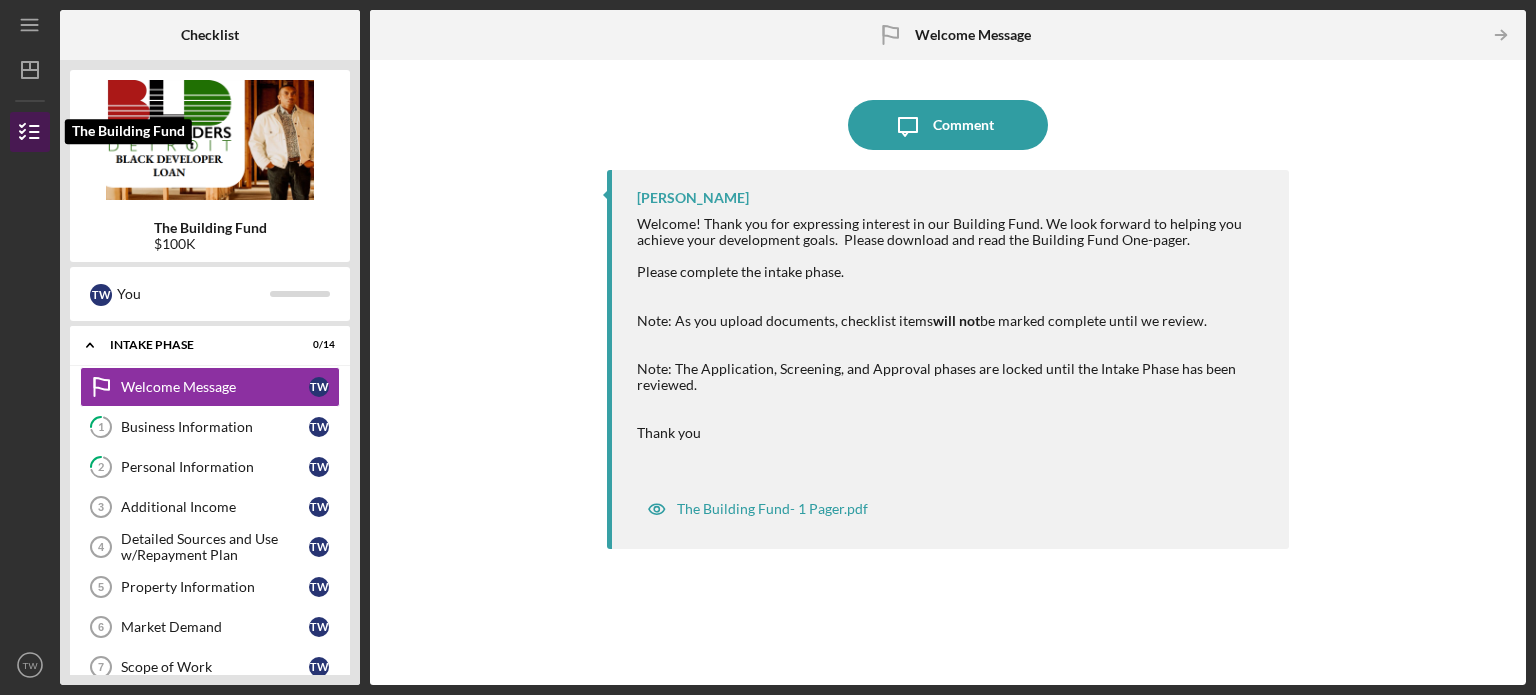 click 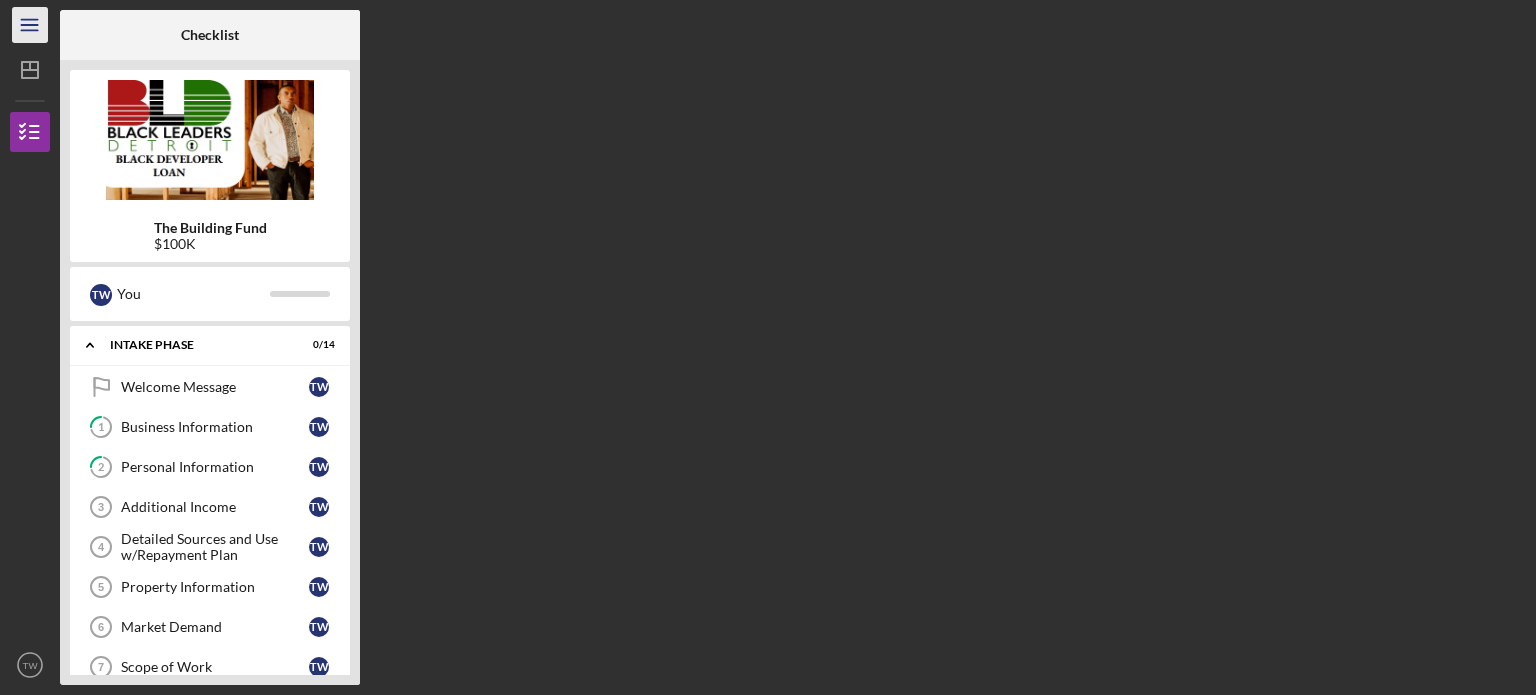 click on "Icon/Menu" 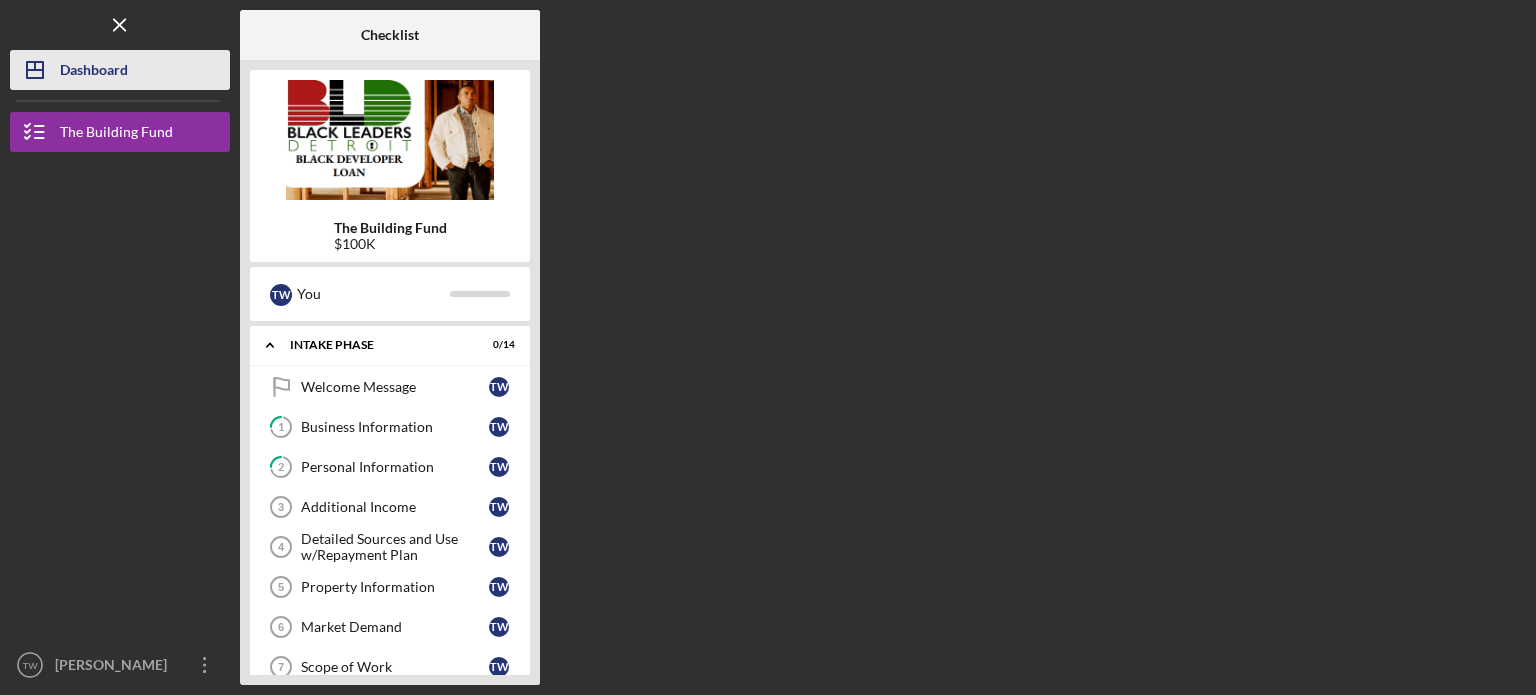 click on "Dashboard" at bounding box center (94, 72) 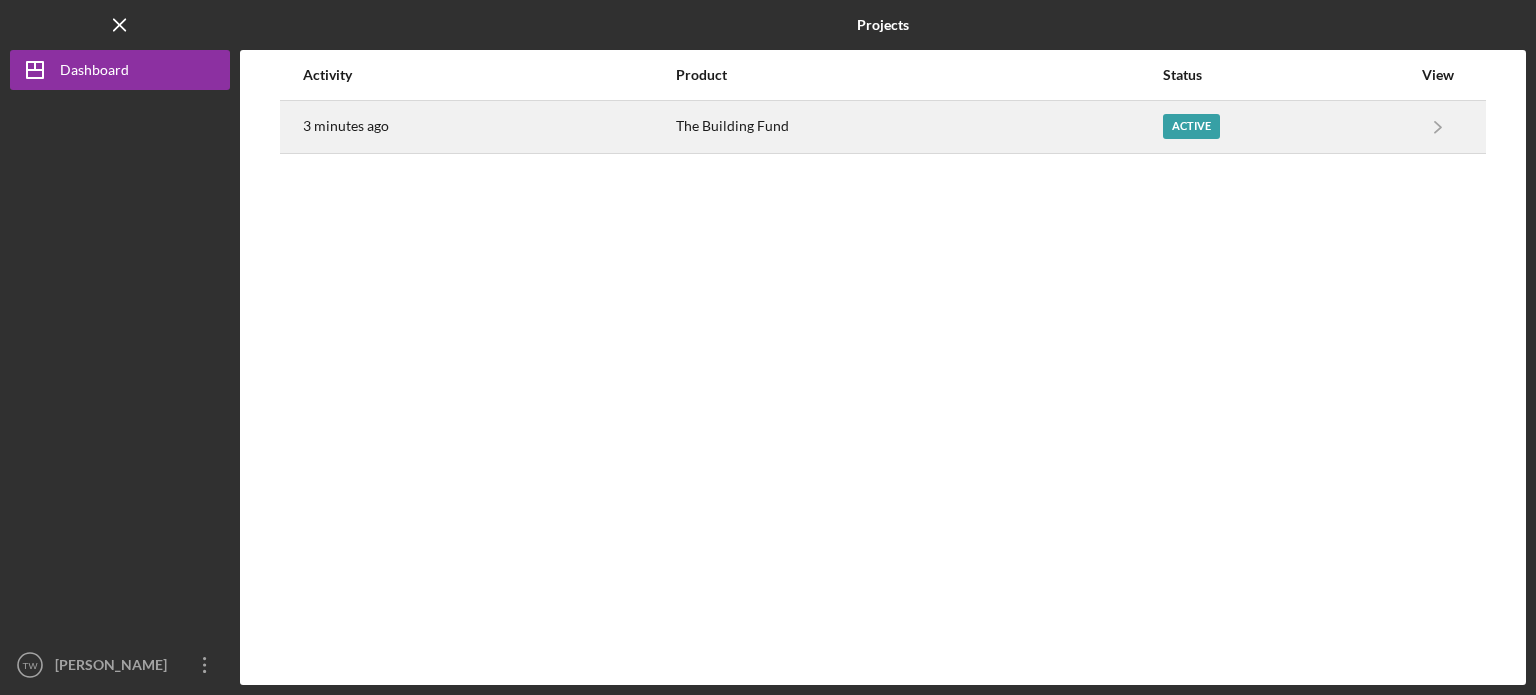 click on "Active" at bounding box center (1191, 126) 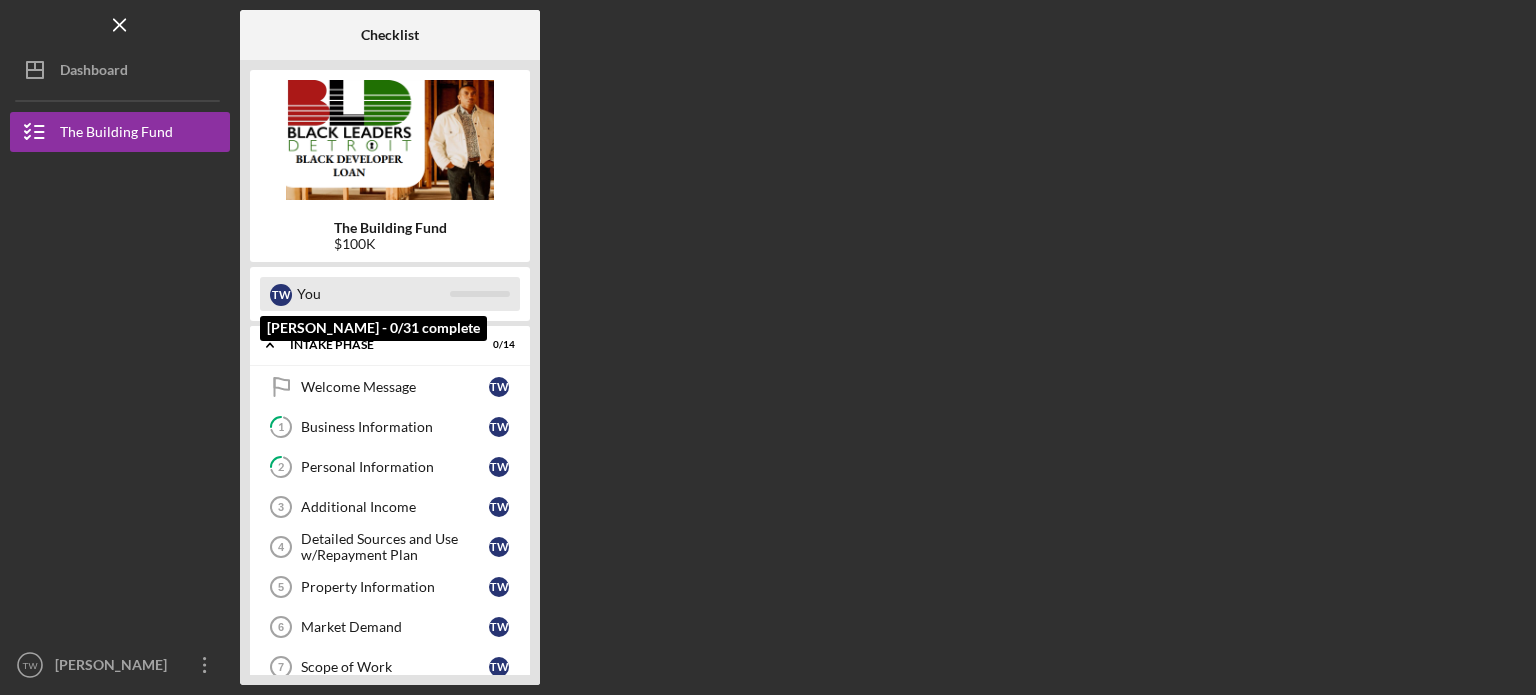 click on "T W" at bounding box center [281, 295] 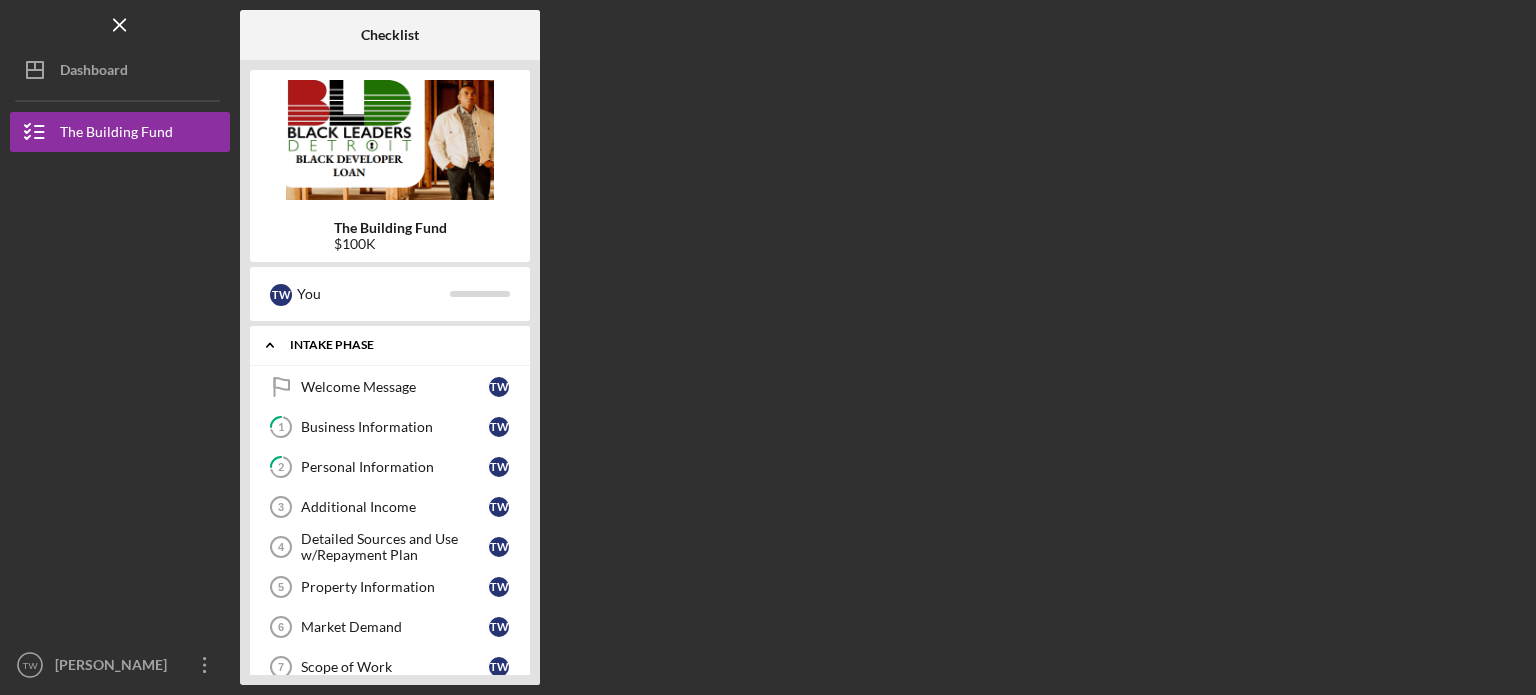 click on "Intake Phase" at bounding box center [397, 345] 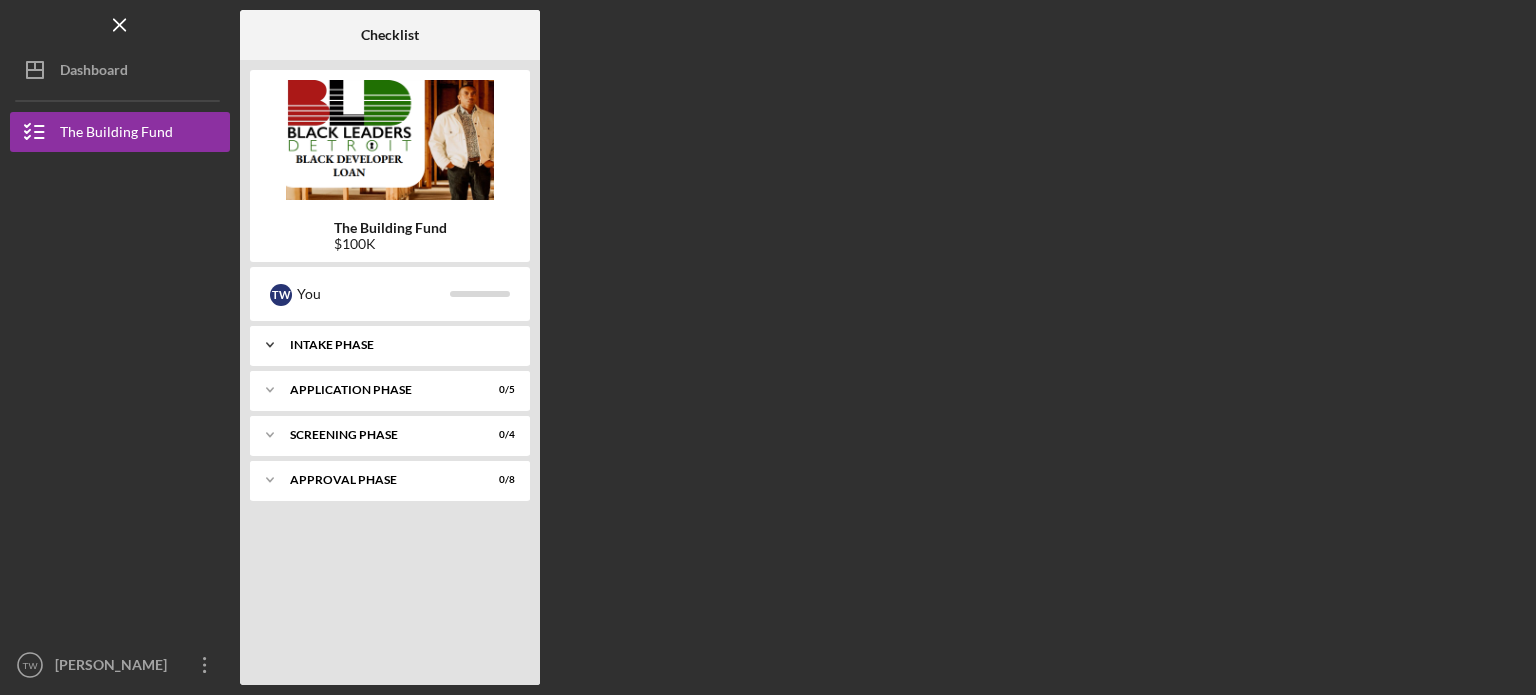 click on "Intake Phase" at bounding box center (397, 345) 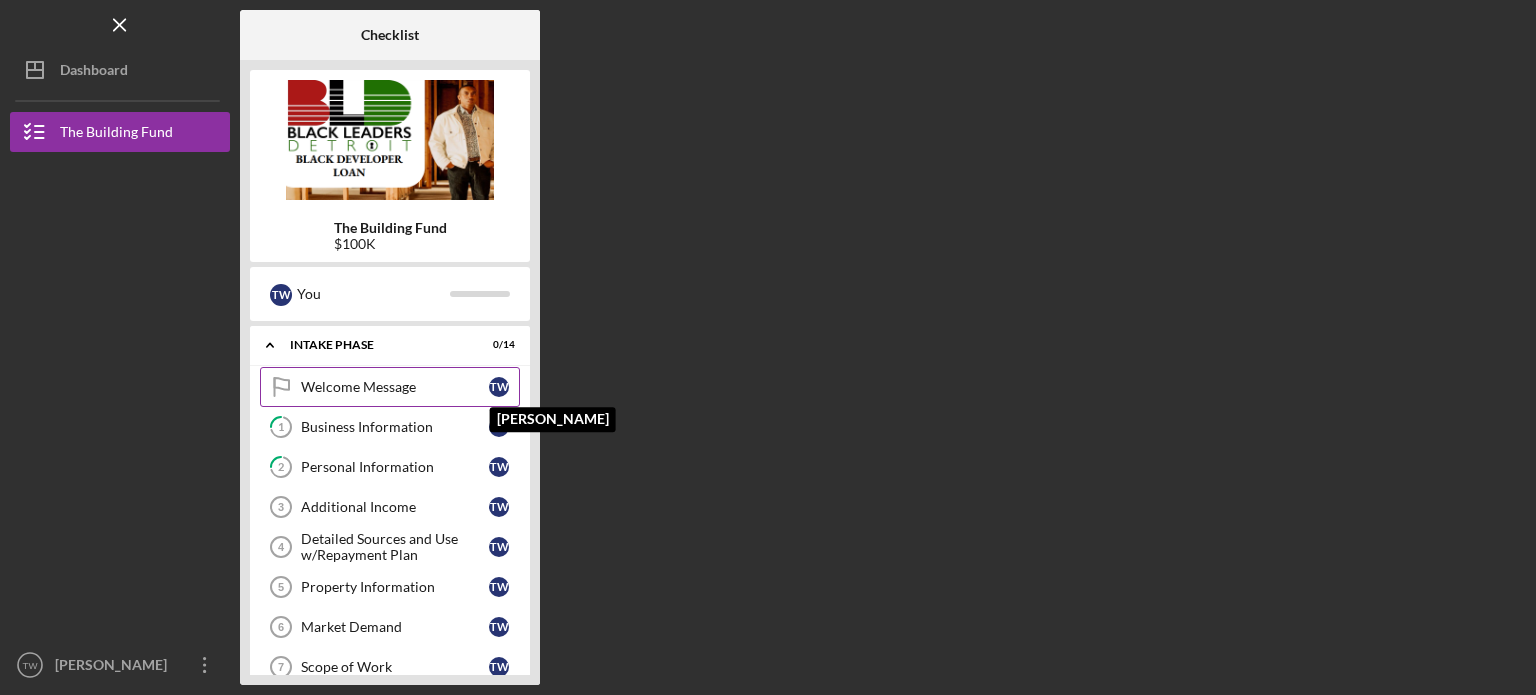click on "T W" at bounding box center [504, 387] 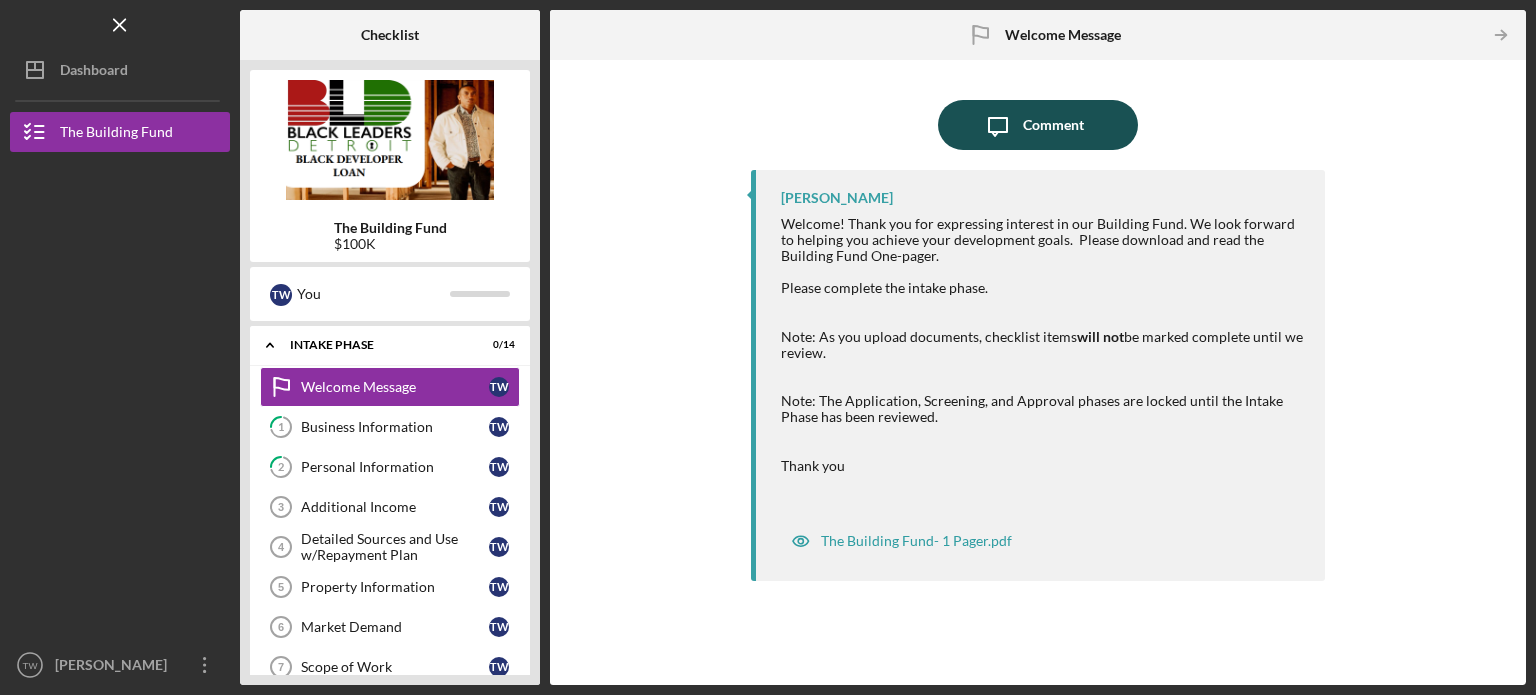 click on "Comment" at bounding box center [1053, 125] 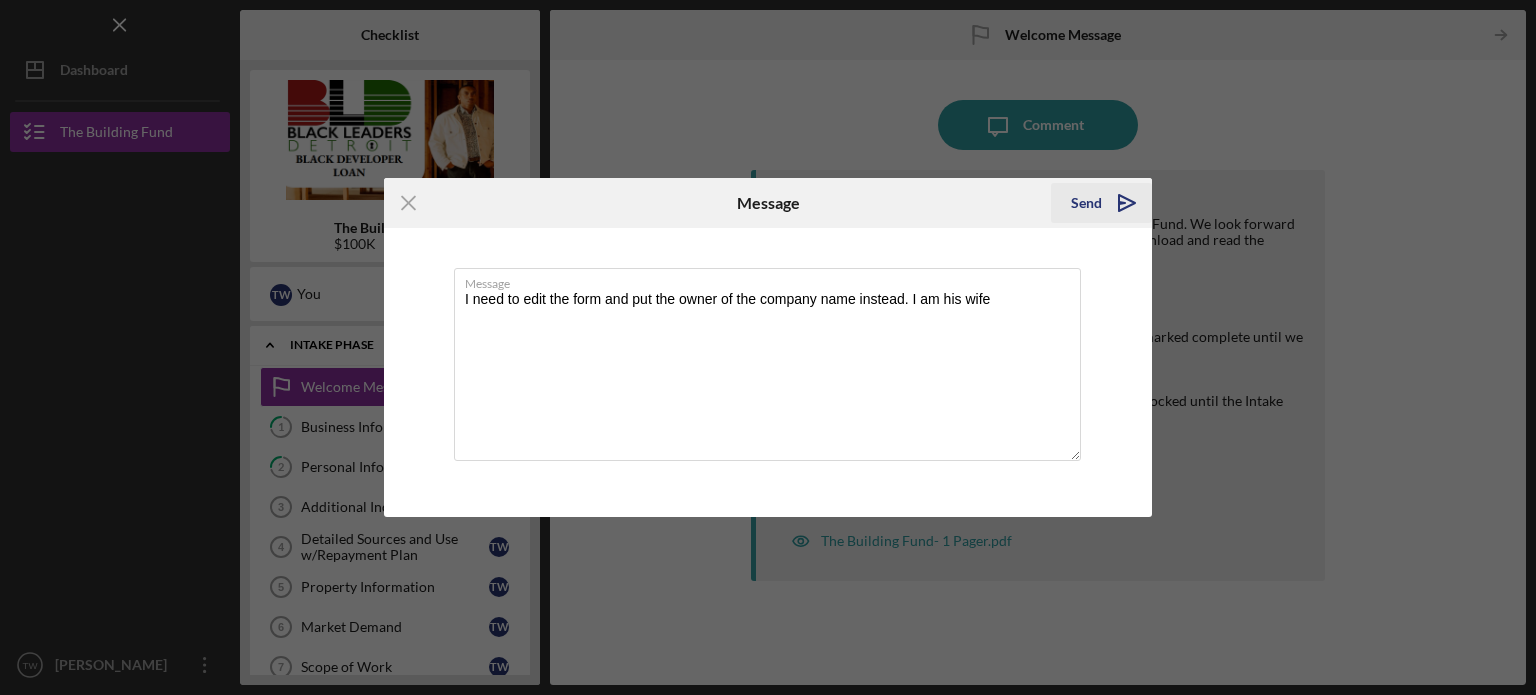type on "I need to edit the form and put the owner of the company name instead. I am his wife" 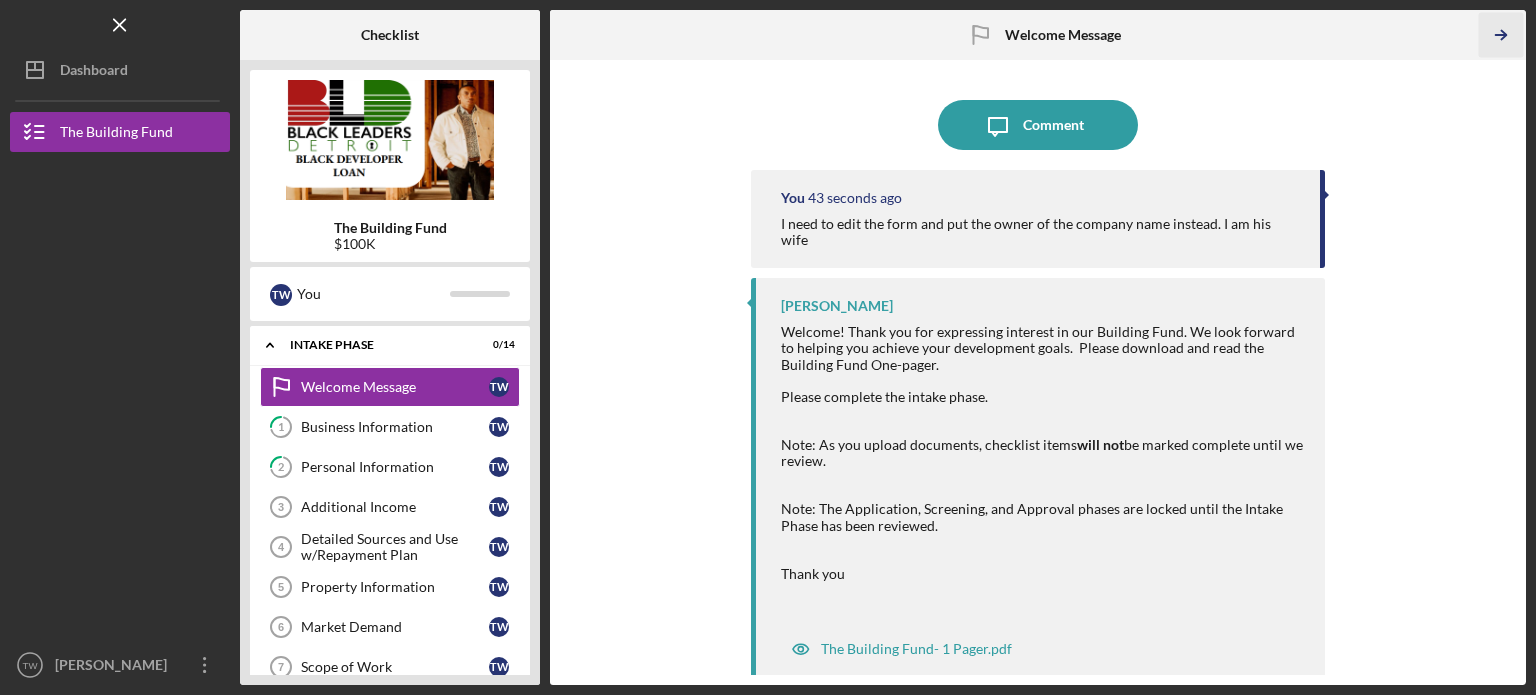 click on "Icon/Table Pagination Arrow" 